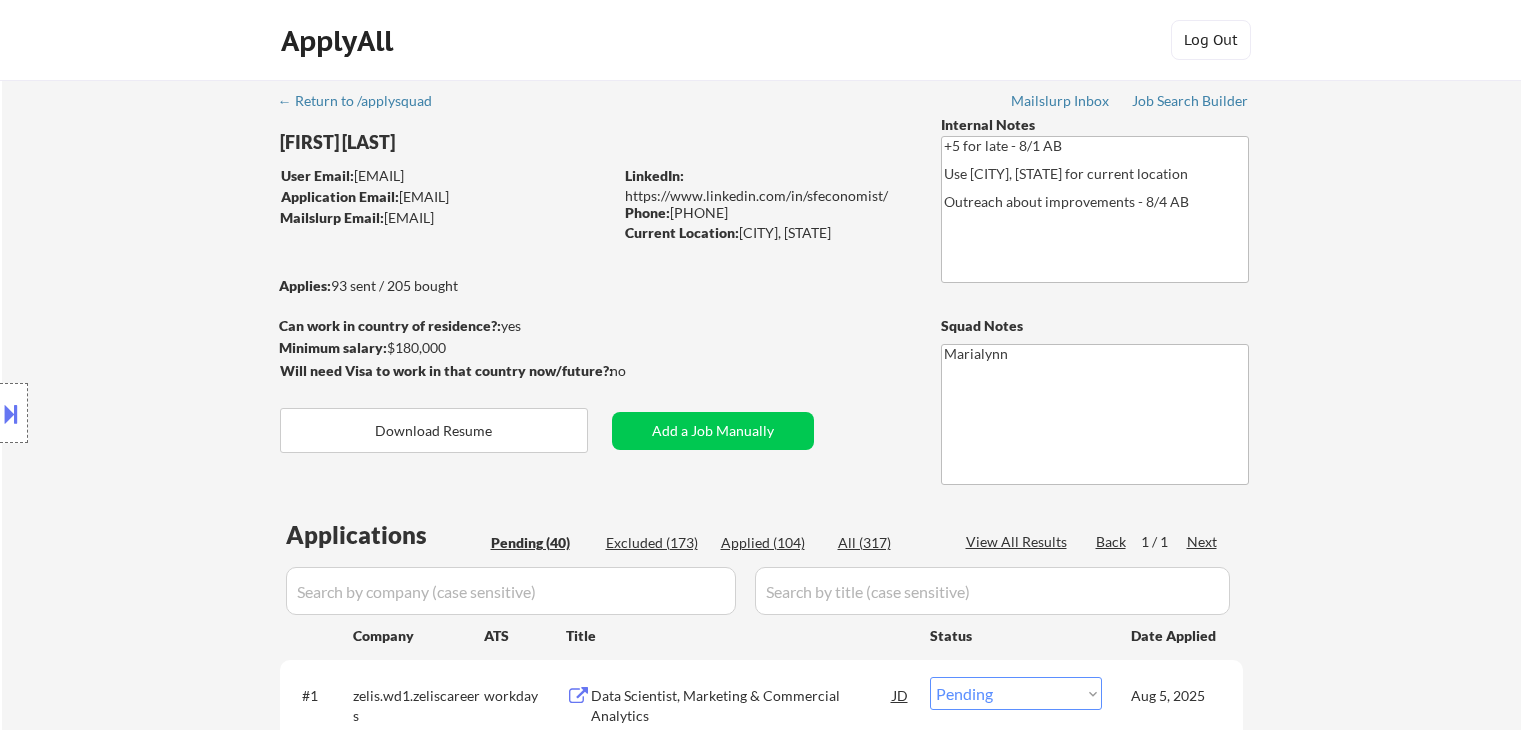 select on ""pending"" 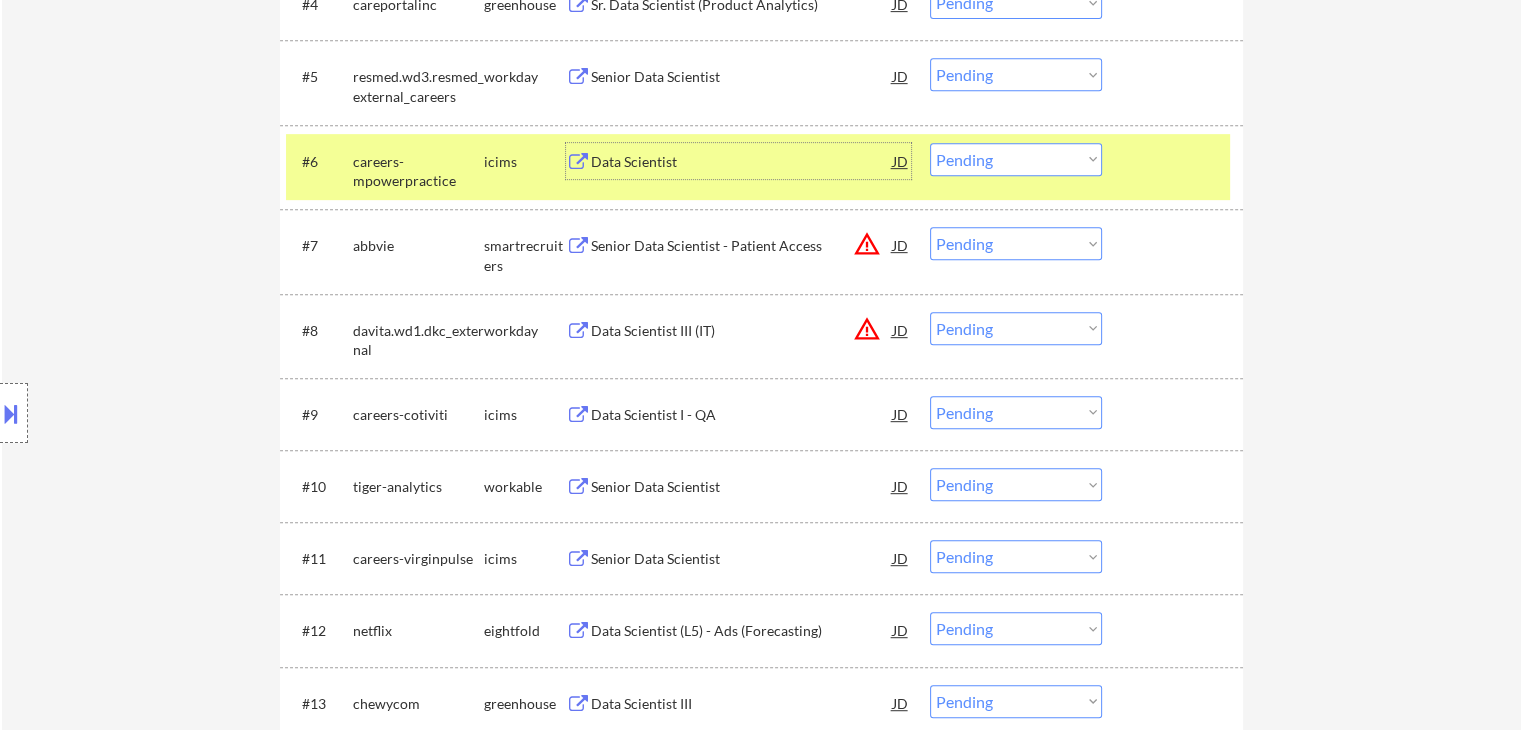 scroll, scrollTop: 920, scrollLeft: 0, axis: vertical 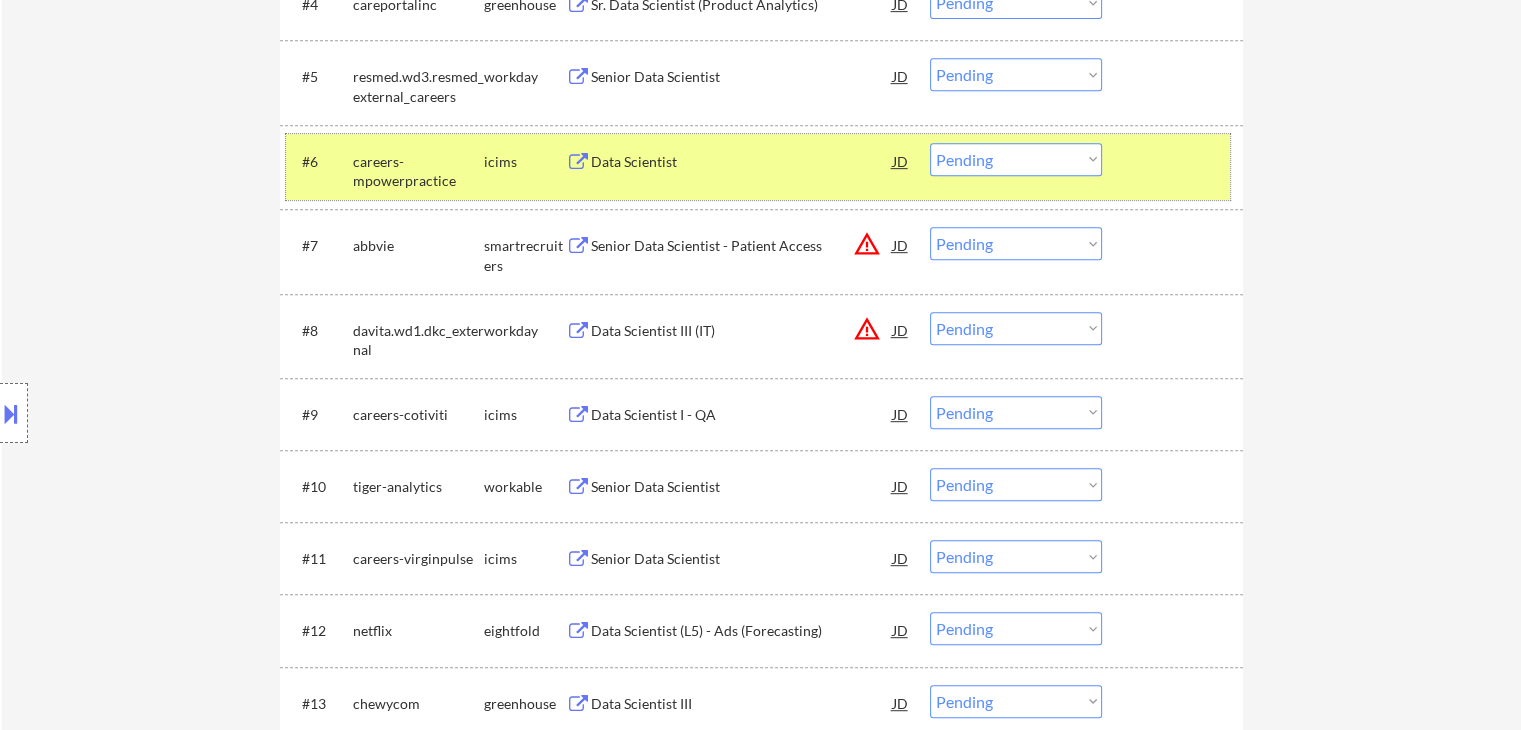 click on "careers-mpowerpractice" at bounding box center [418, 171] 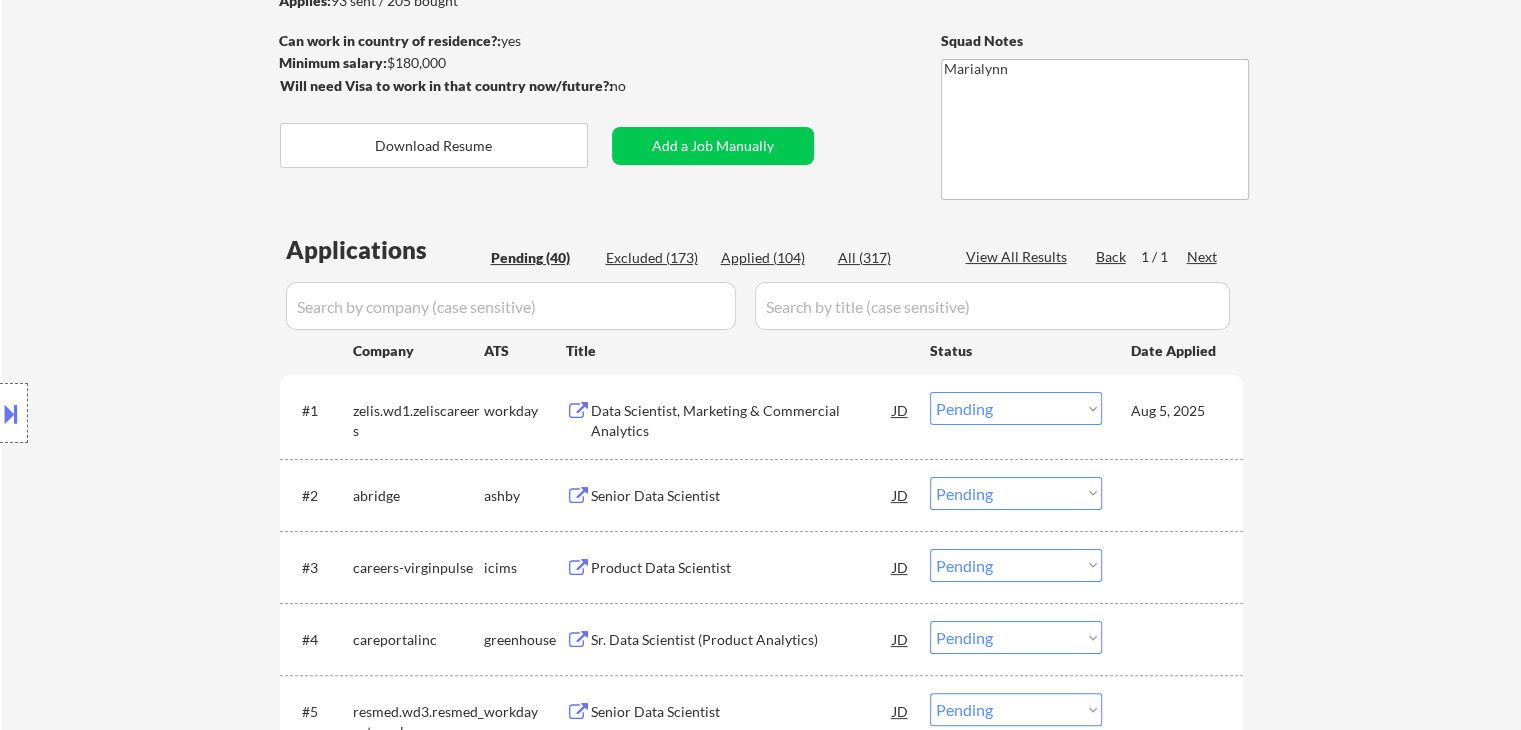 scroll, scrollTop: 292, scrollLeft: 0, axis: vertical 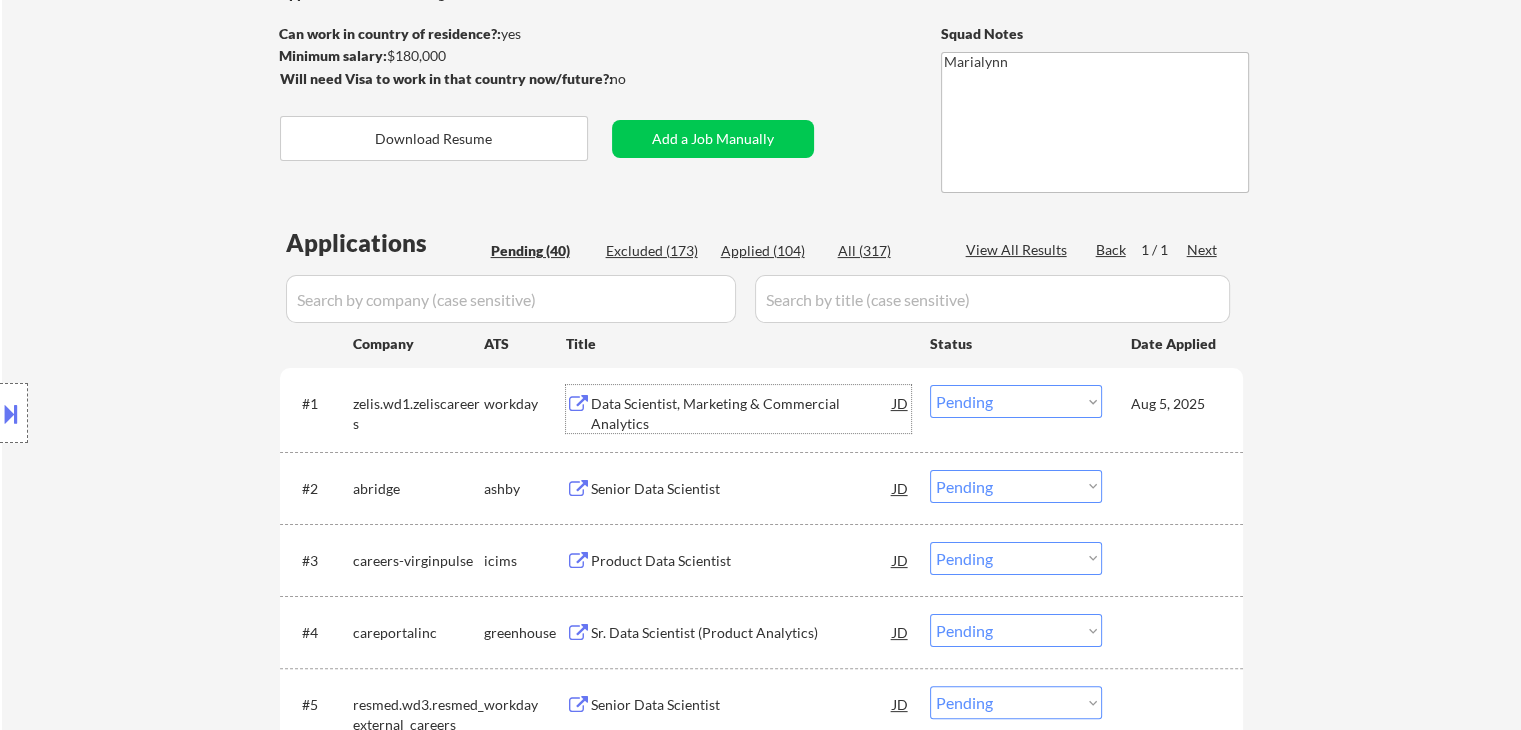 click on "Data Scientist, Marketing & Commercial Analytics" at bounding box center (742, 413) 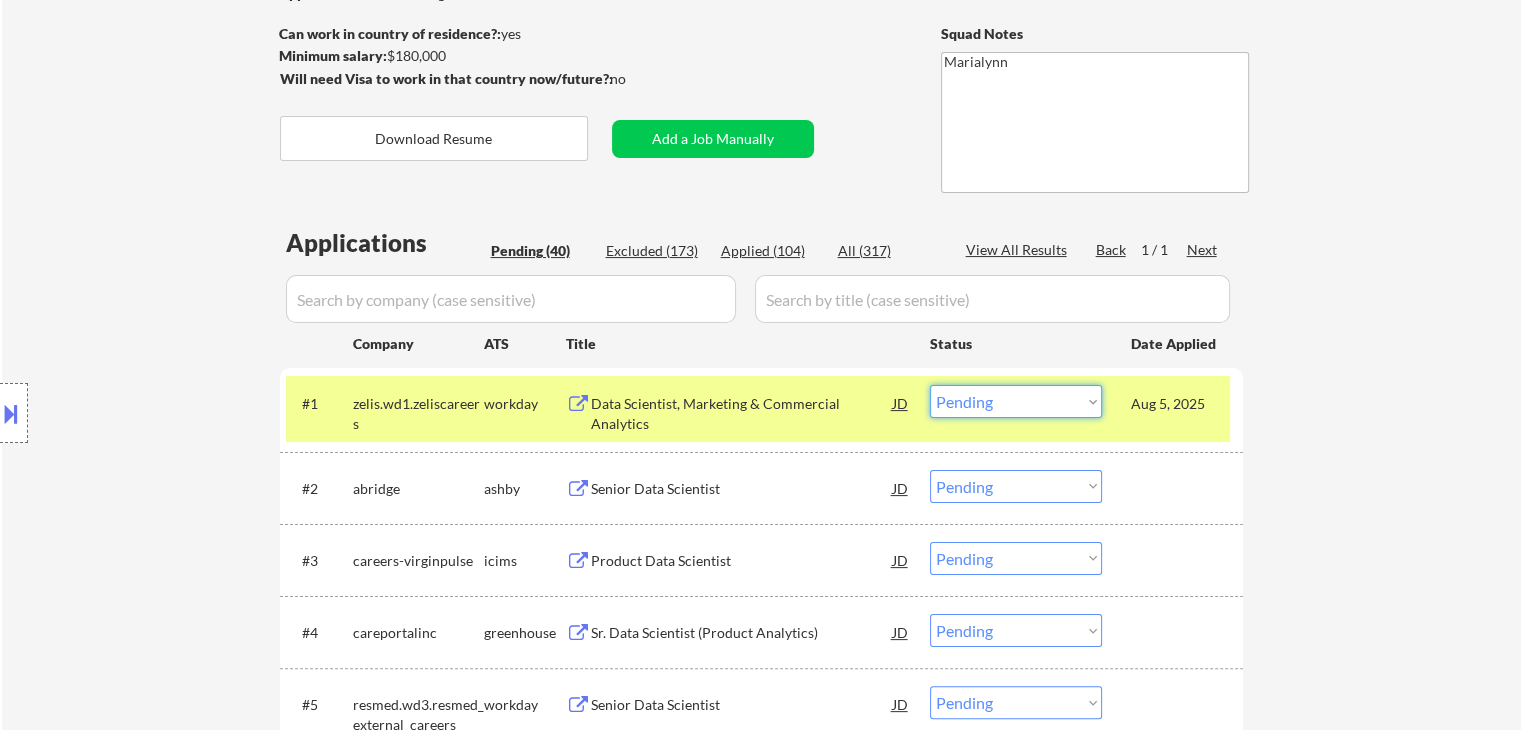 click on "Choose an option... Pending Applied Excluded (Questions) Excluded (Expired) Excluded (Location) Excluded (Bad Match) Excluded (Blocklist) Excluded (Salary) Excluded (Other)" at bounding box center (1016, 401) 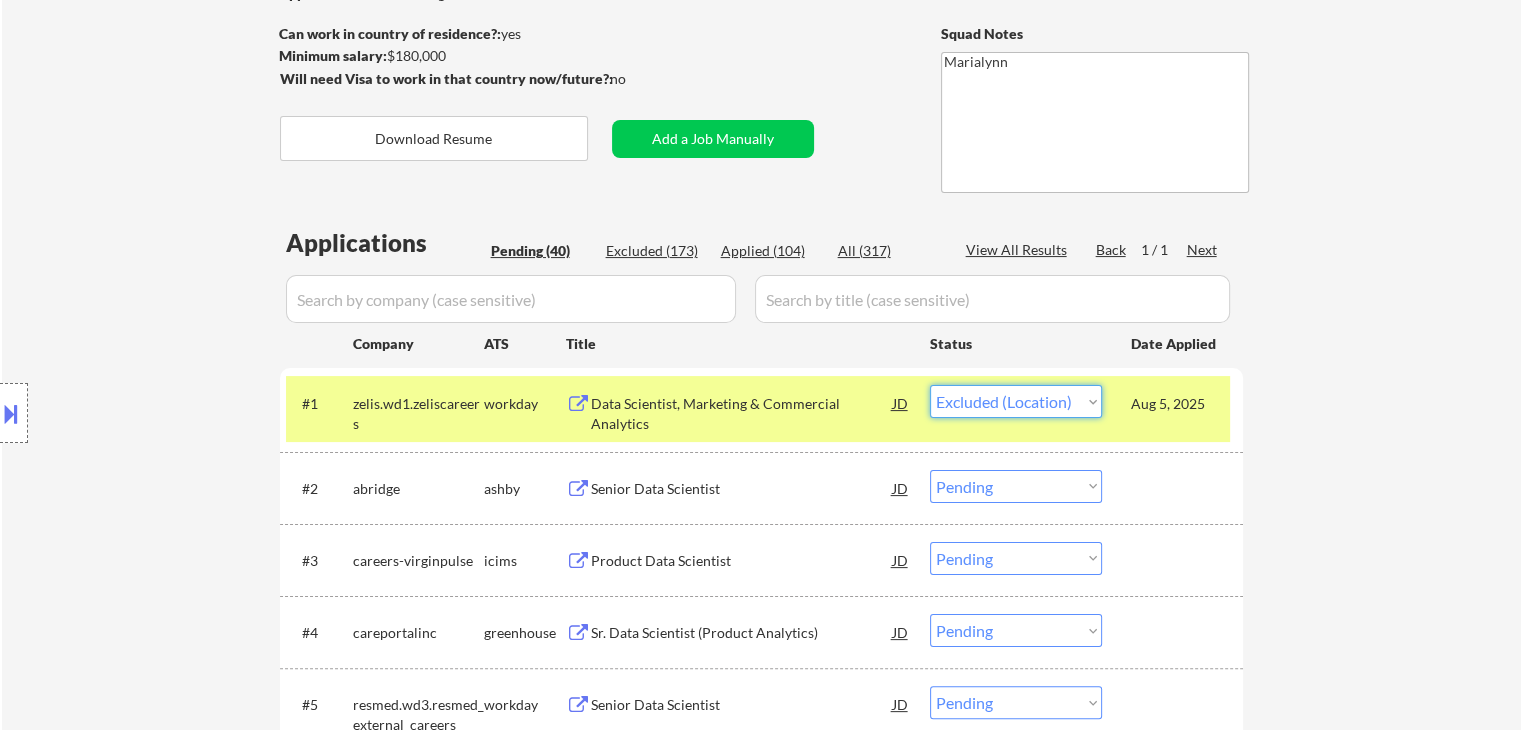 click on "Choose an option... Pending Applied Excluded (Questions) Excluded (Expired) Excluded (Location) Excluded (Bad Match) Excluded (Blocklist) Excluded (Salary) Excluded (Other)" at bounding box center (1016, 401) 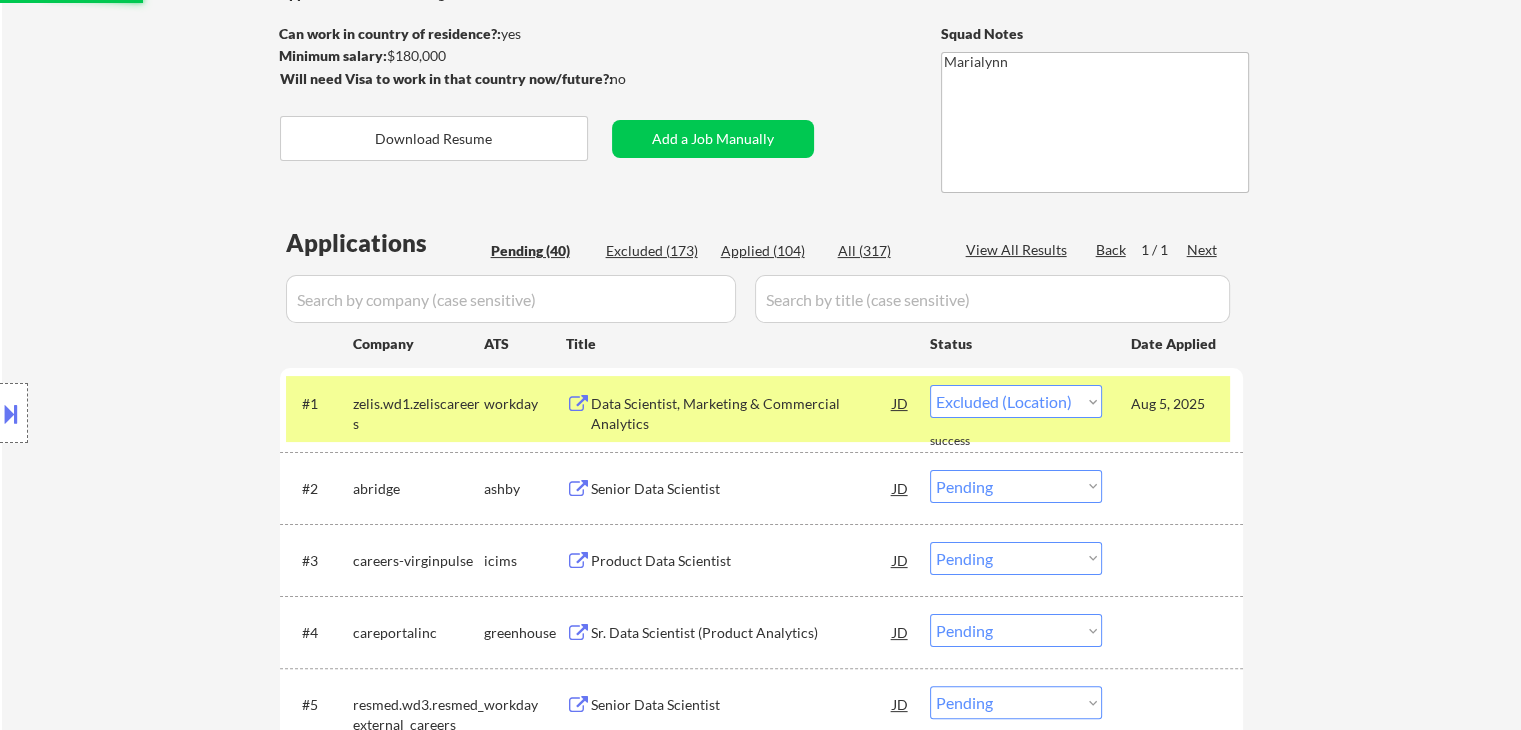 select on ""pending"" 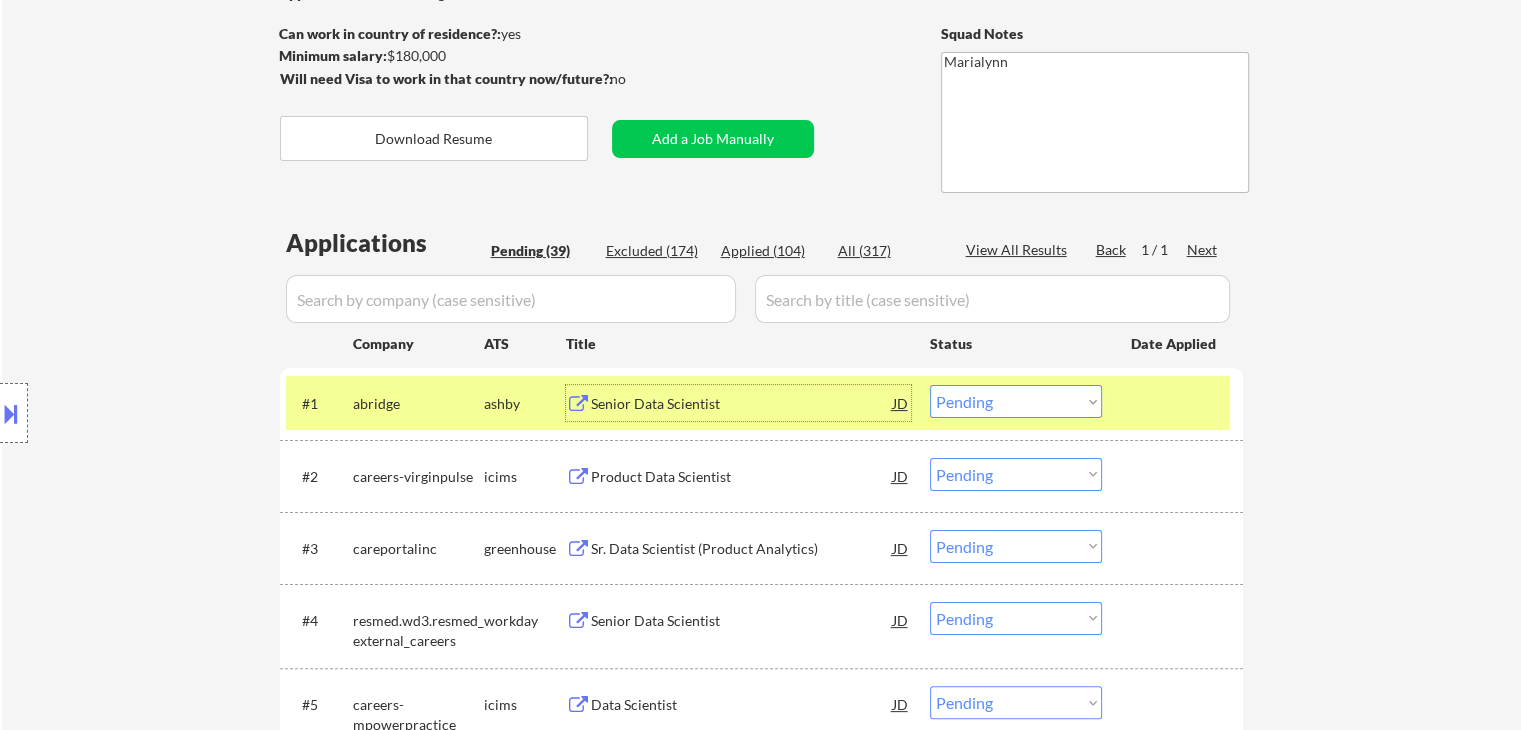 click on "Senior Data Scientist" at bounding box center (742, 404) 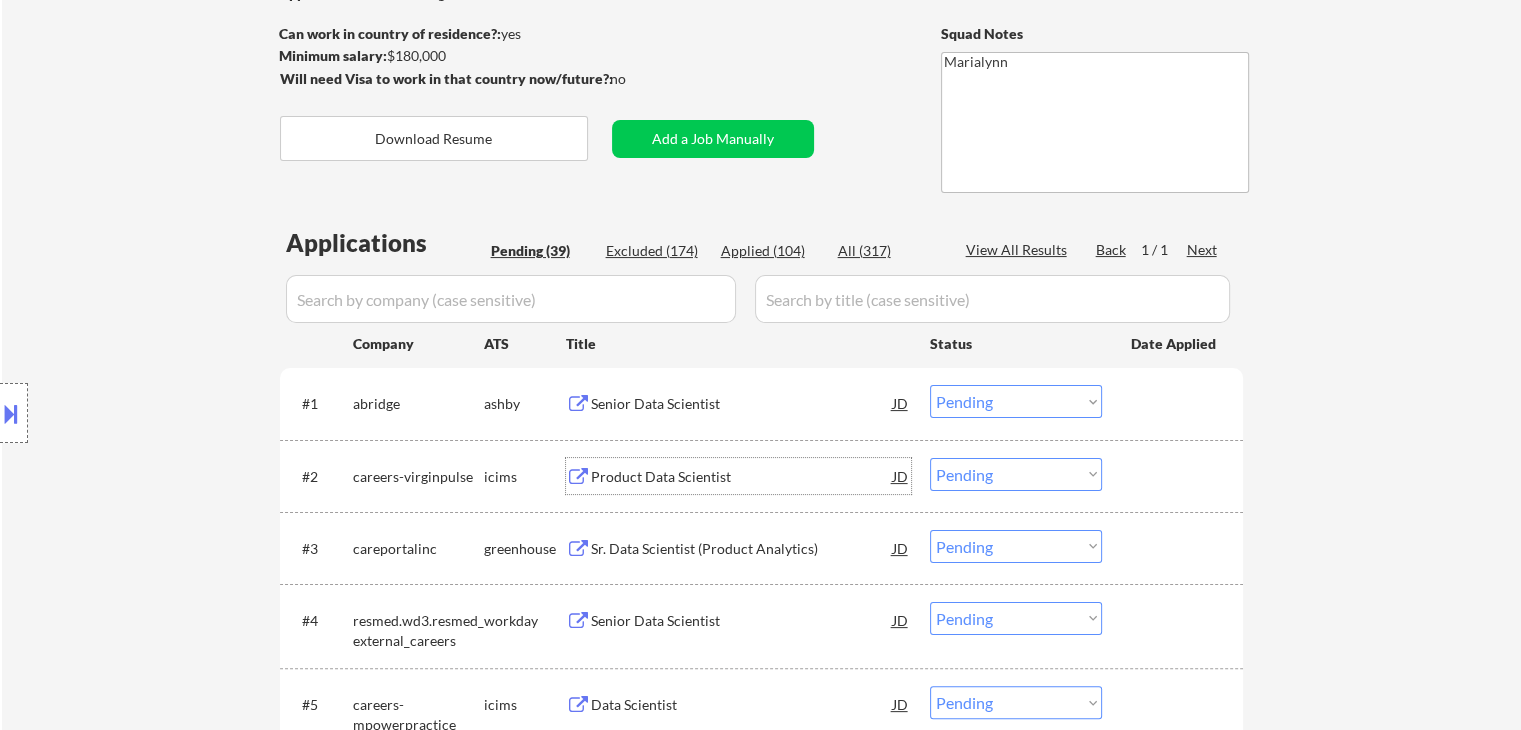 click on "Product Data Scientist" at bounding box center (742, 477) 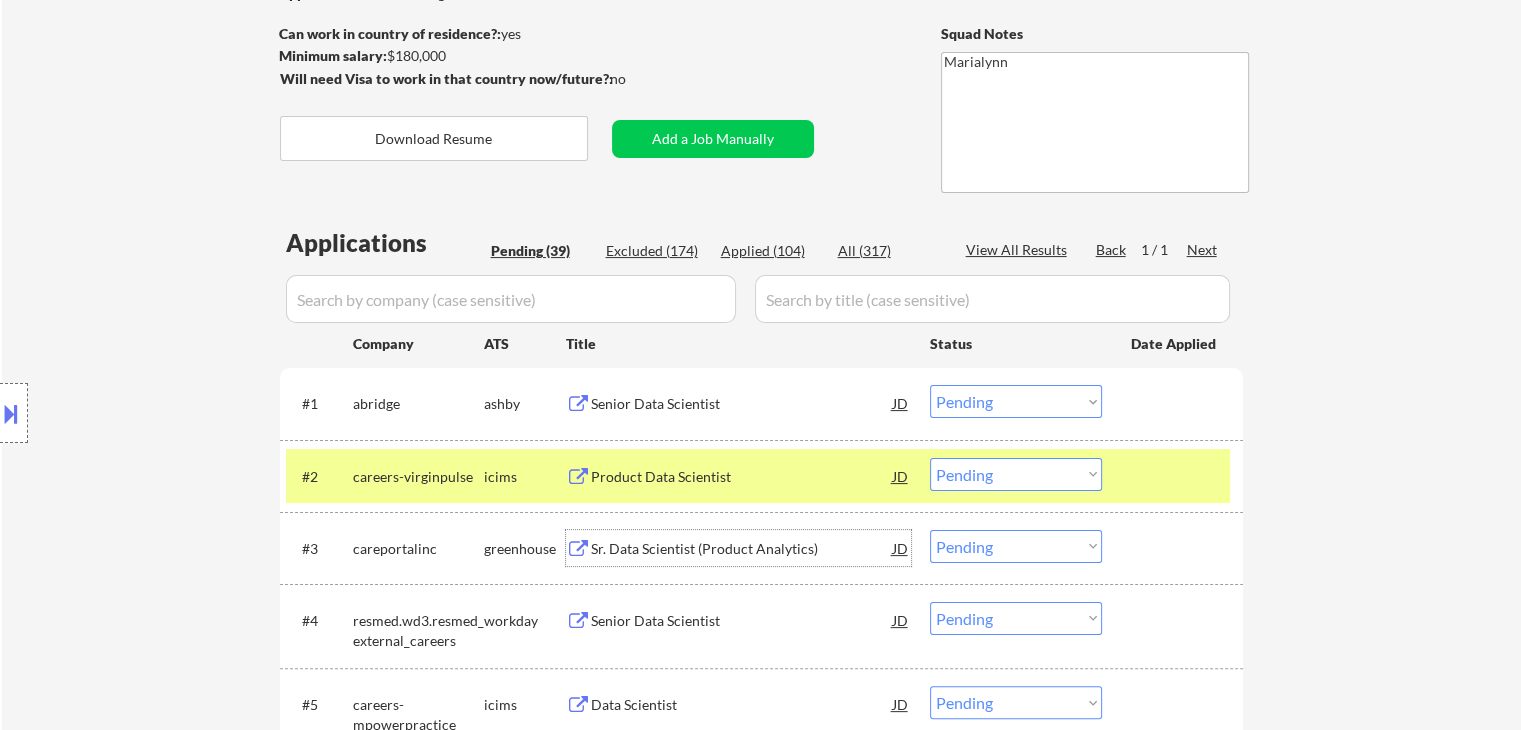 click on "Sr. Data Scientist (Product Analytics)" at bounding box center (742, 548) 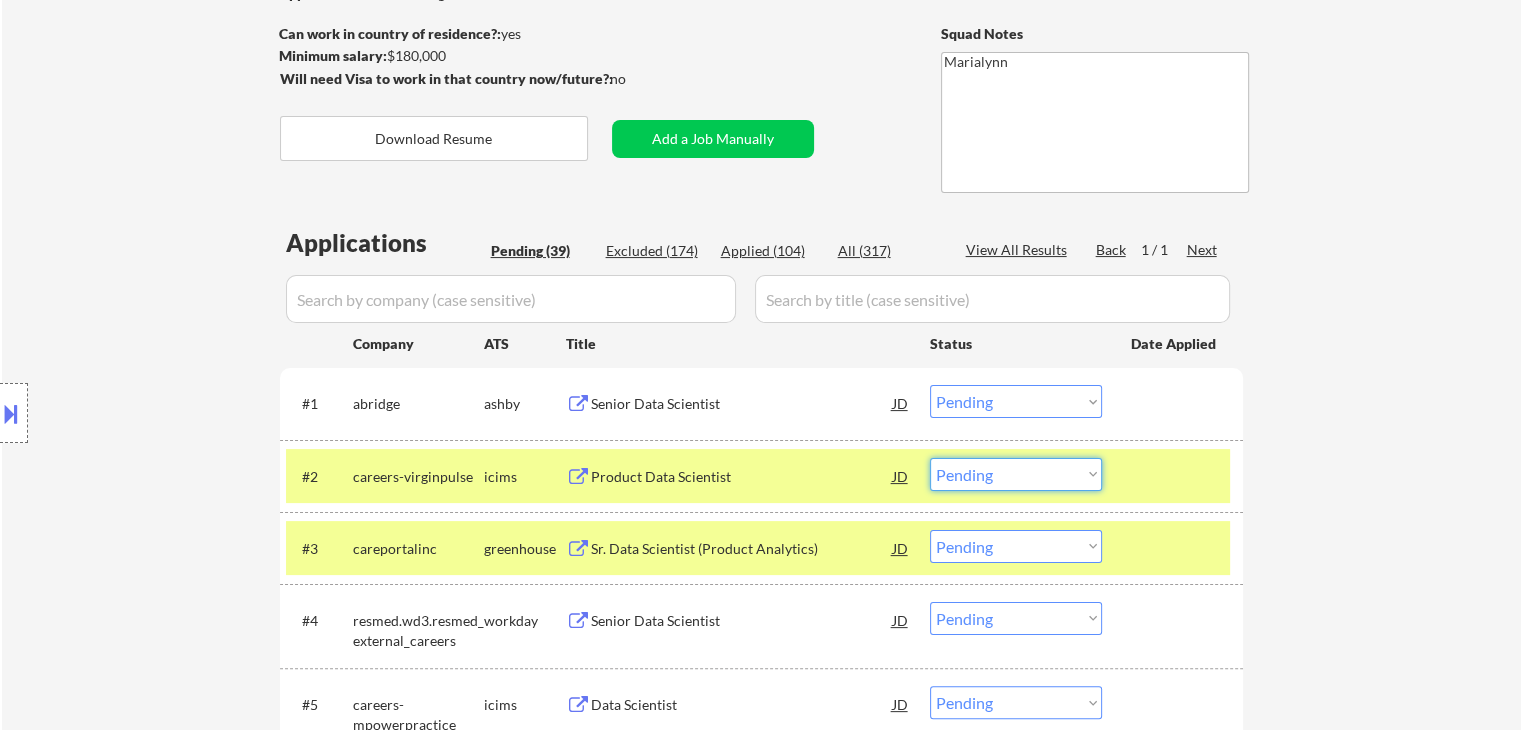 click on "Choose an option... Pending Applied Excluded (Questions) Excluded (Expired) Excluded (Location) Excluded (Bad Match) Excluded (Blocklist) Excluded (Salary) Excluded (Other)" at bounding box center (1016, 474) 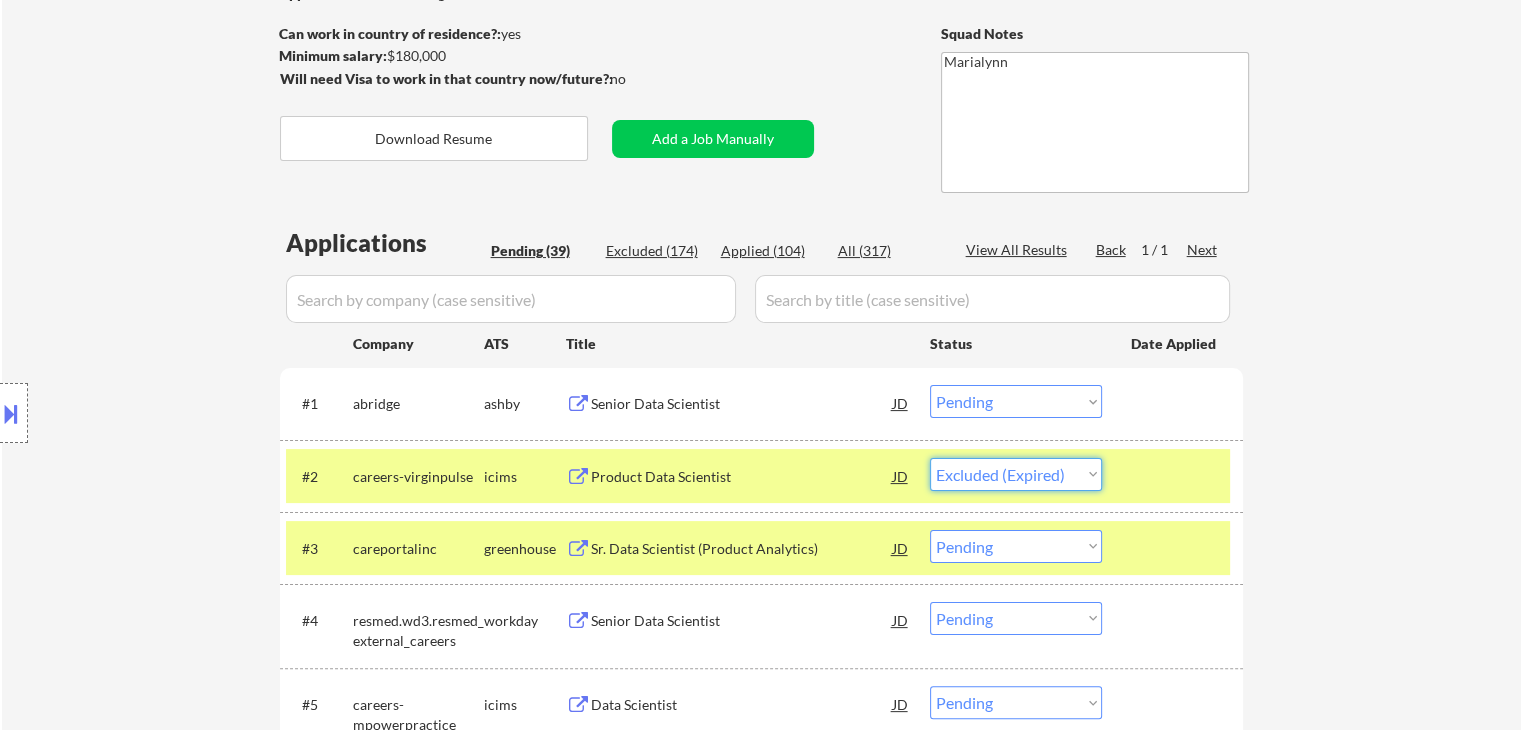 click on "Choose an option... Pending Applied Excluded (Questions) Excluded (Expired) Excluded (Location) Excluded (Bad Match) Excluded (Blocklist) Excluded (Salary) Excluded (Other)" at bounding box center [1016, 474] 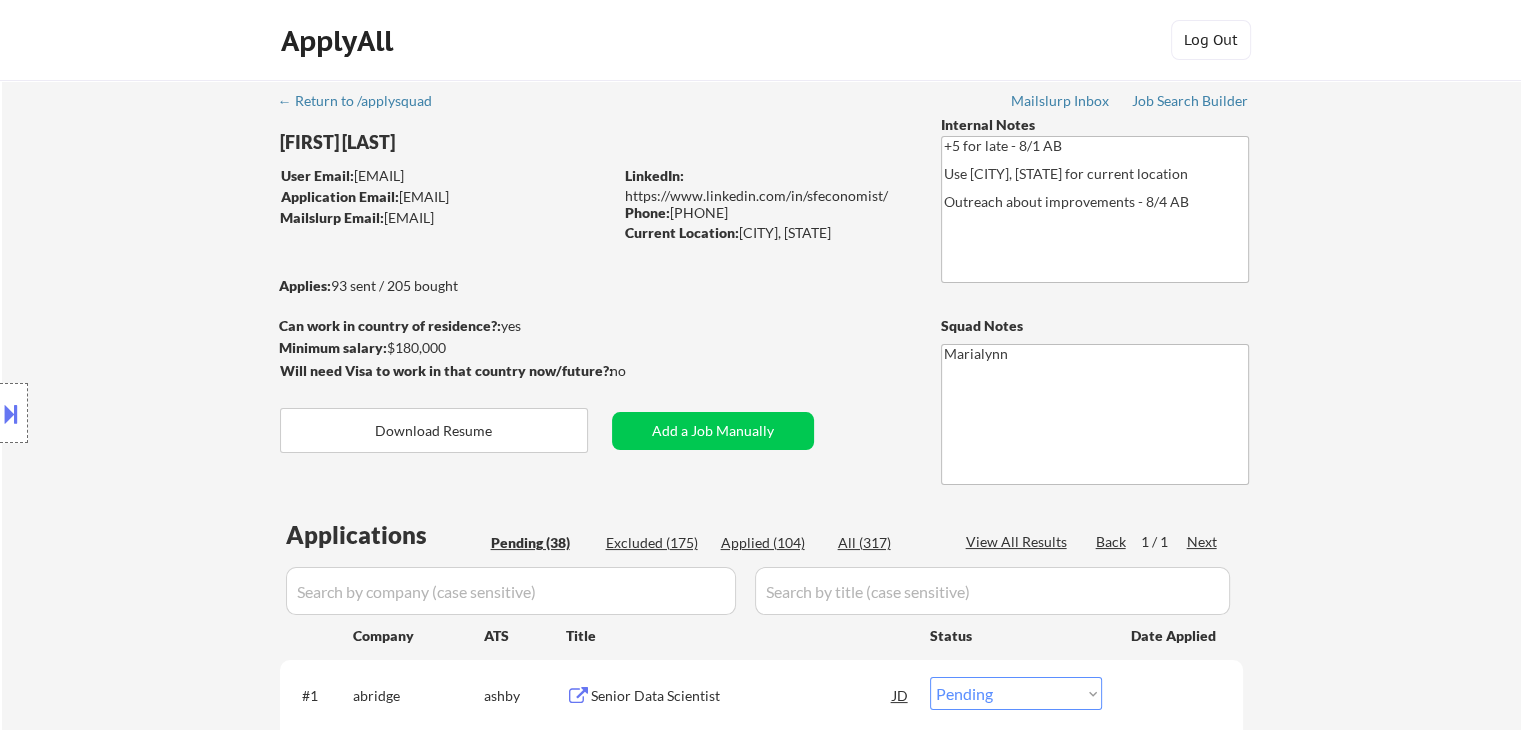 scroll, scrollTop: 0, scrollLeft: 0, axis: both 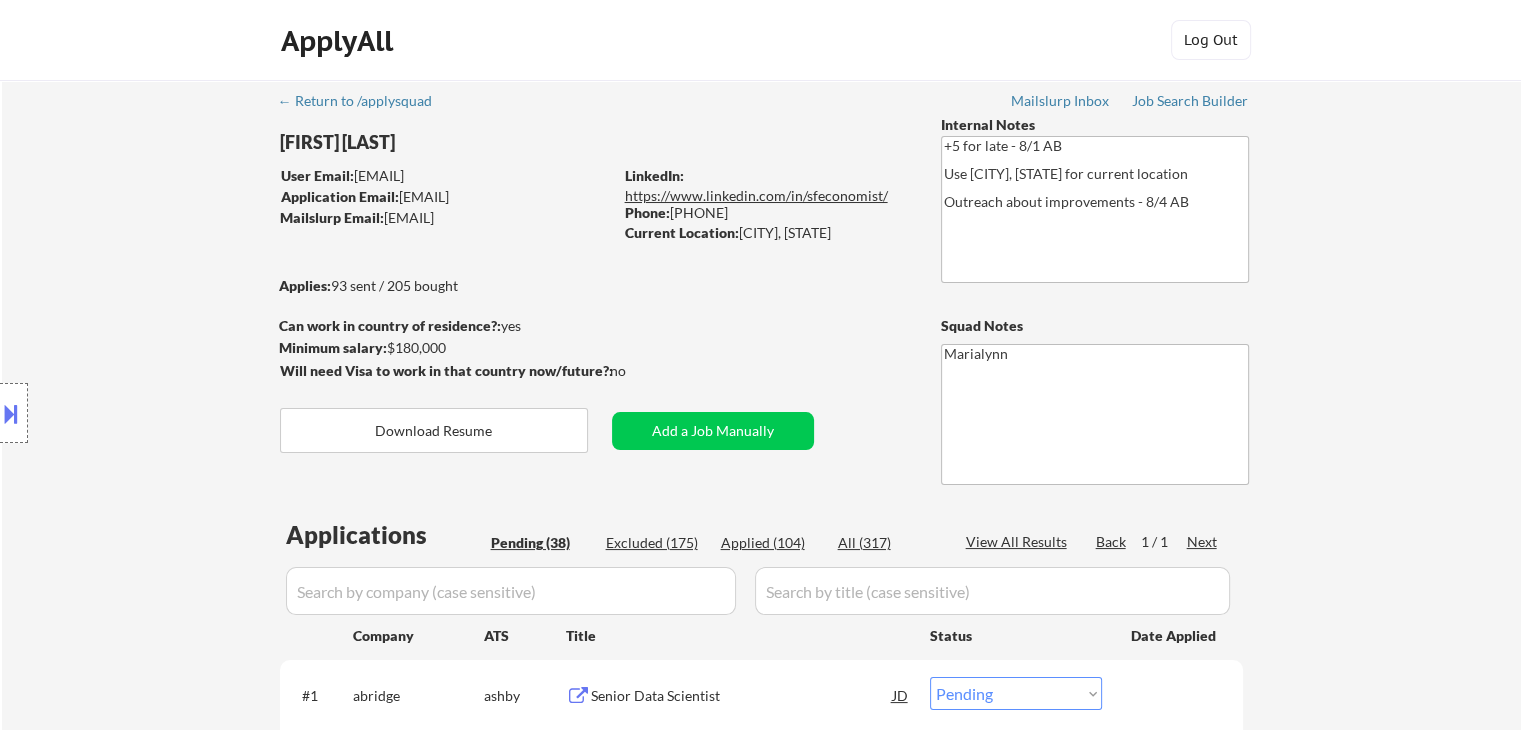 drag, startPoint x: 671, startPoint y: 215, endPoint x: 756, endPoint y: 201, distance: 86.145226 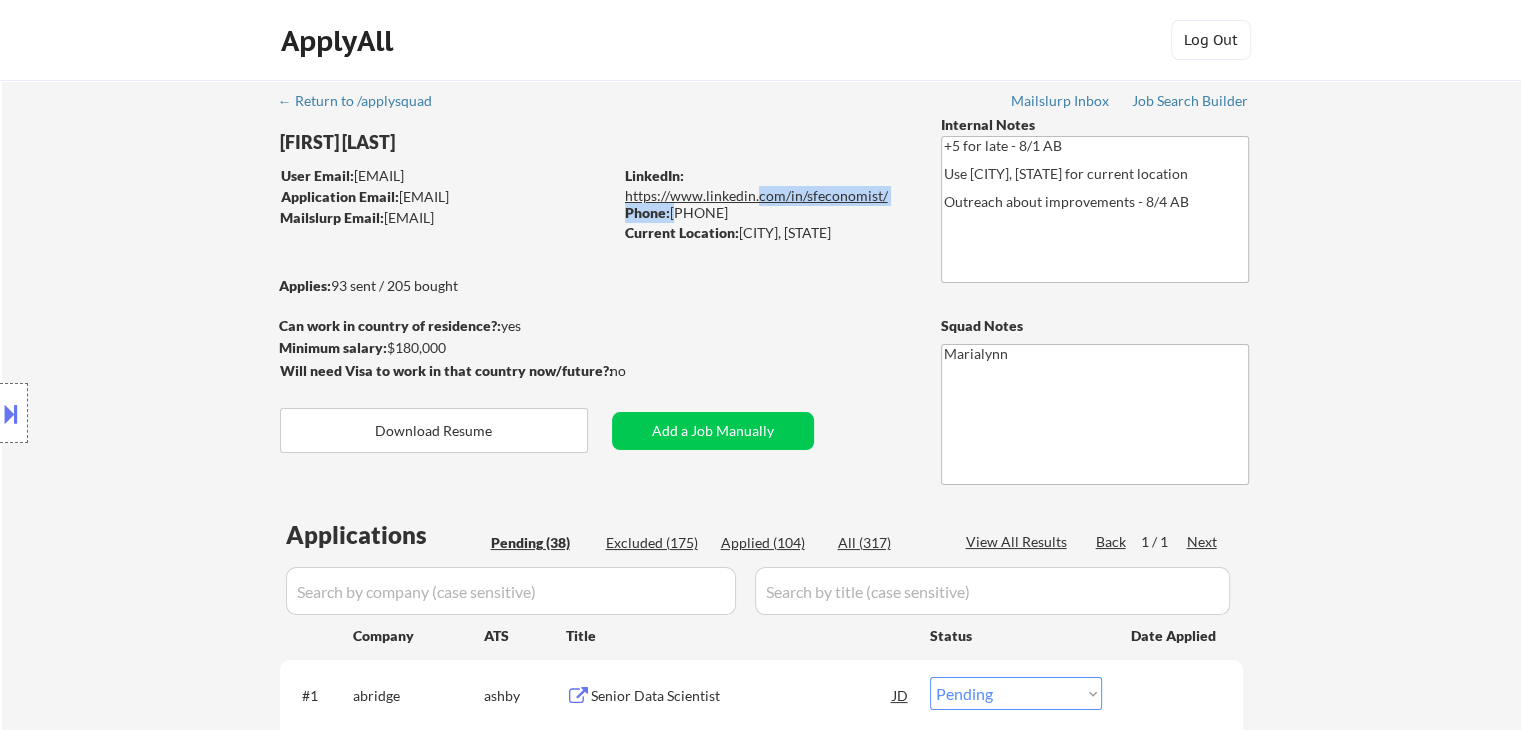 copy on "com/in/sfeconomist/
Phone:" 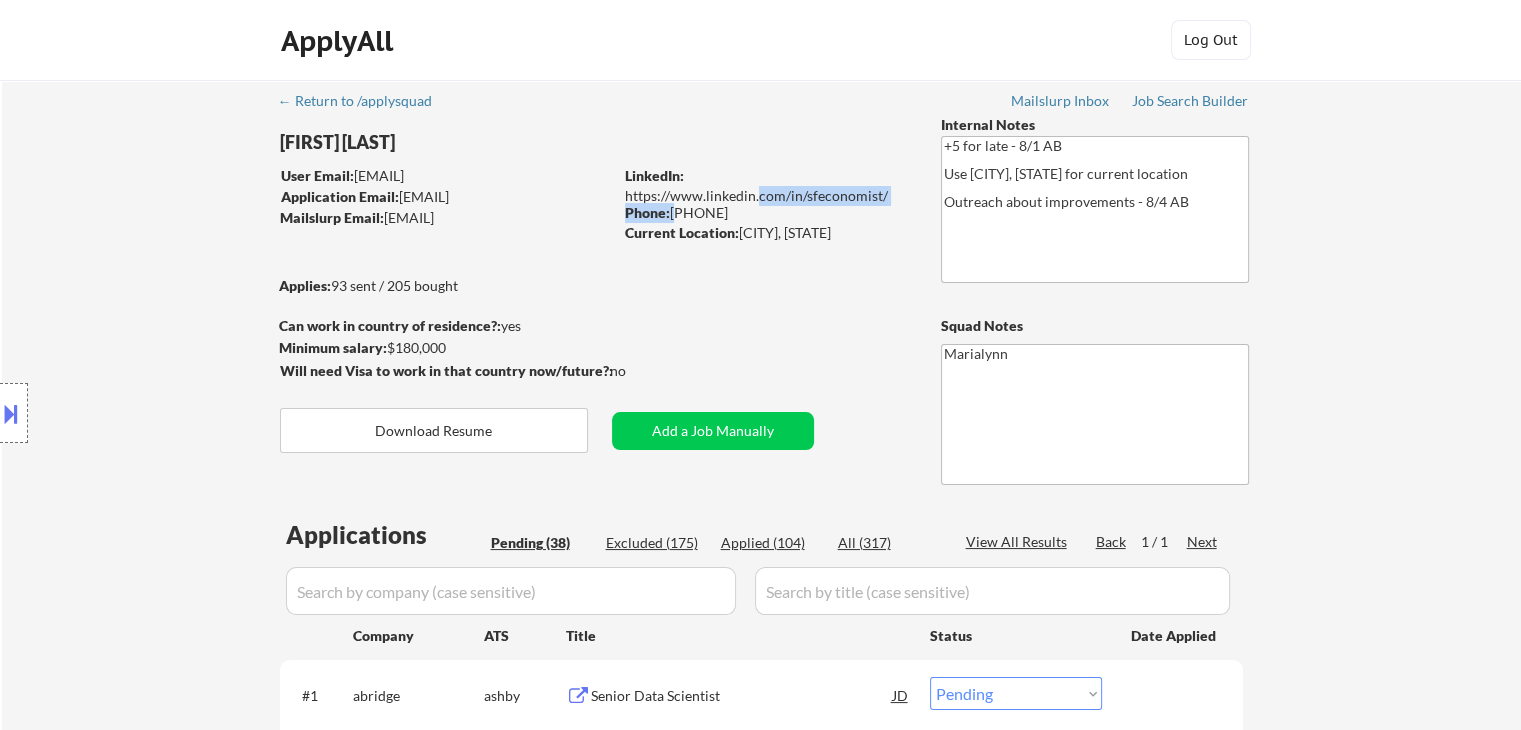 drag, startPoint x: 765, startPoint y: 211, endPoint x: 675, endPoint y: 211, distance: 90 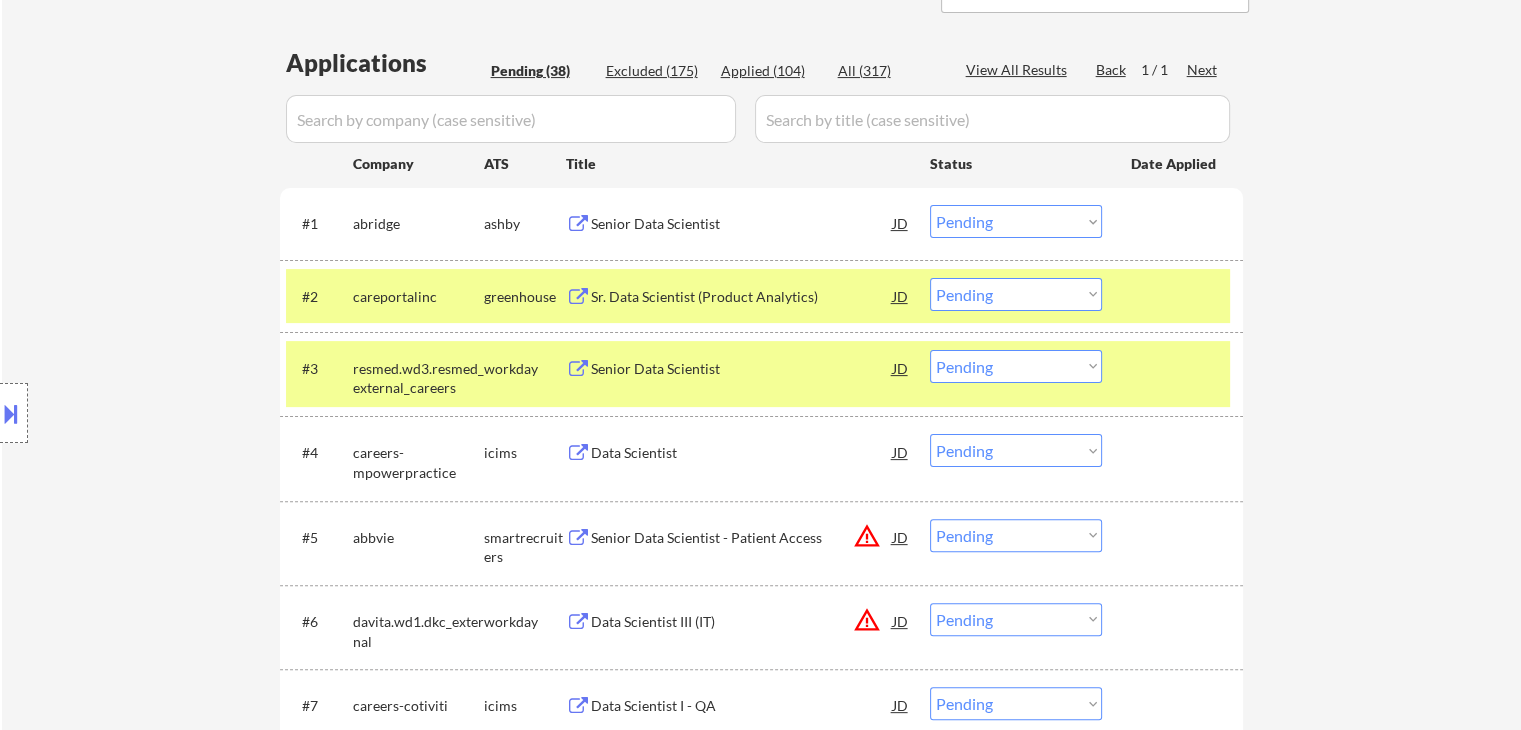 scroll, scrollTop: 472, scrollLeft: 0, axis: vertical 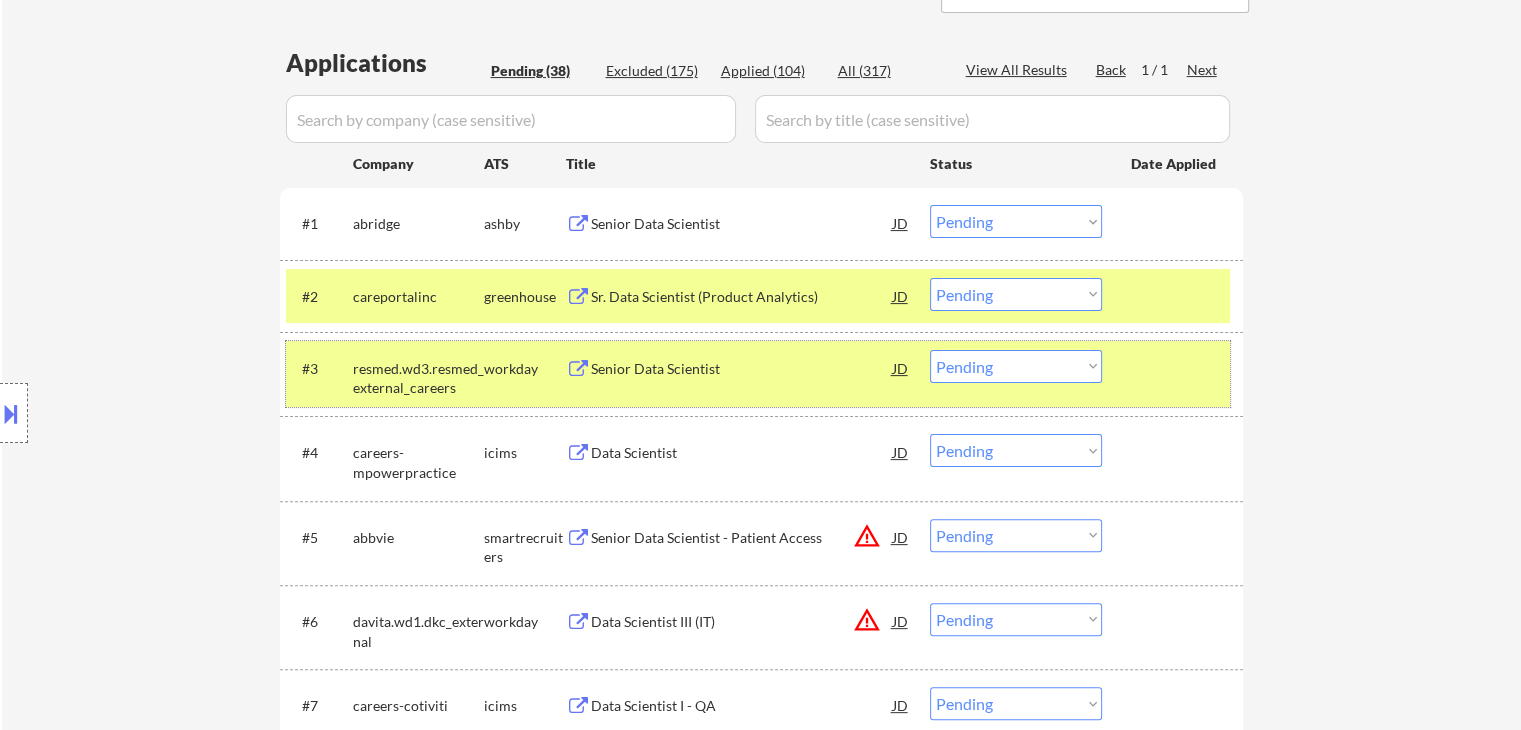 click on "resmed.wd3.resmed_external_careers" at bounding box center (418, 378) 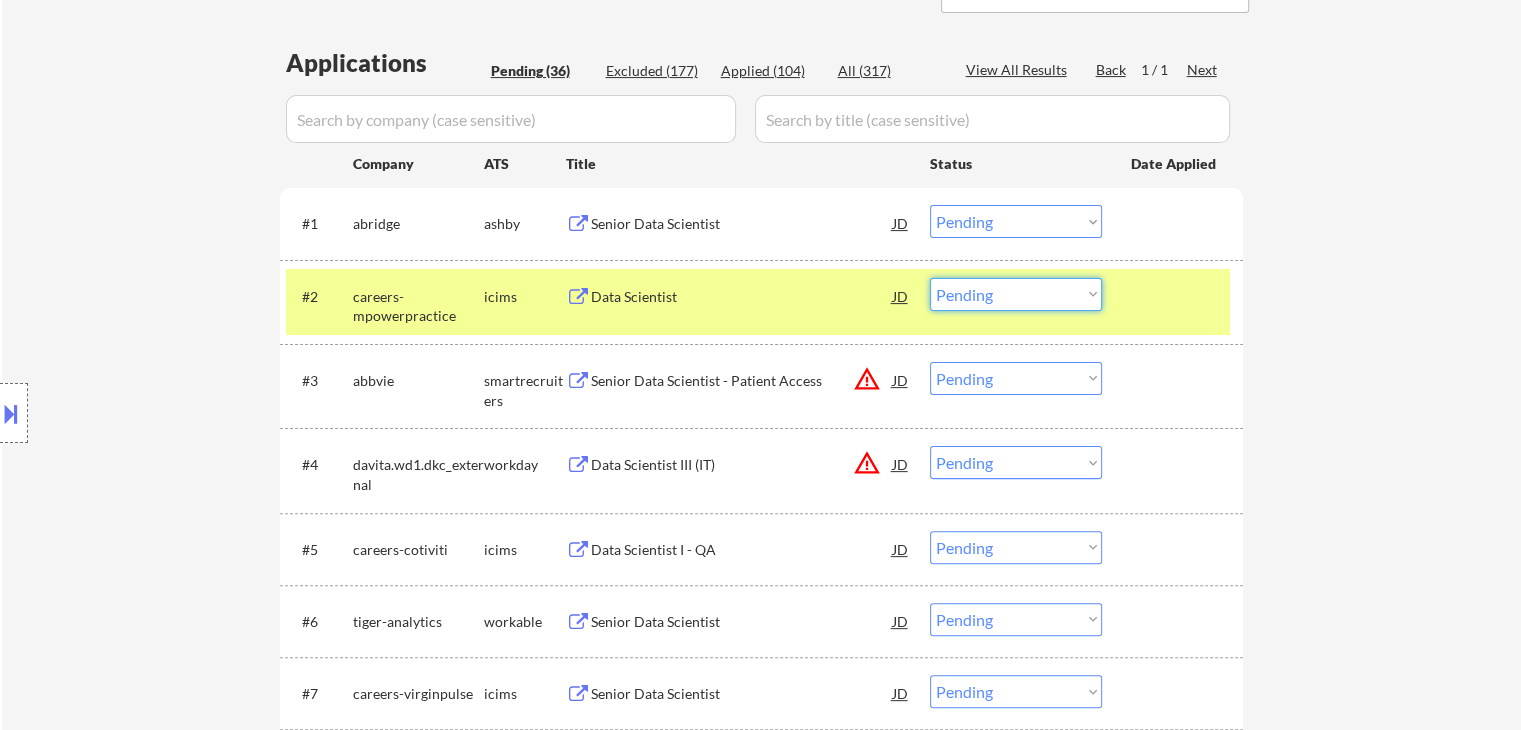 click on "Choose an option... Pending Applied Excluded (Questions) Excluded (Expired) Excluded (Location) Excluded (Bad Match) Excluded (Blocklist) Excluded (Salary) Excluded (Other)" at bounding box center (1016, 294) 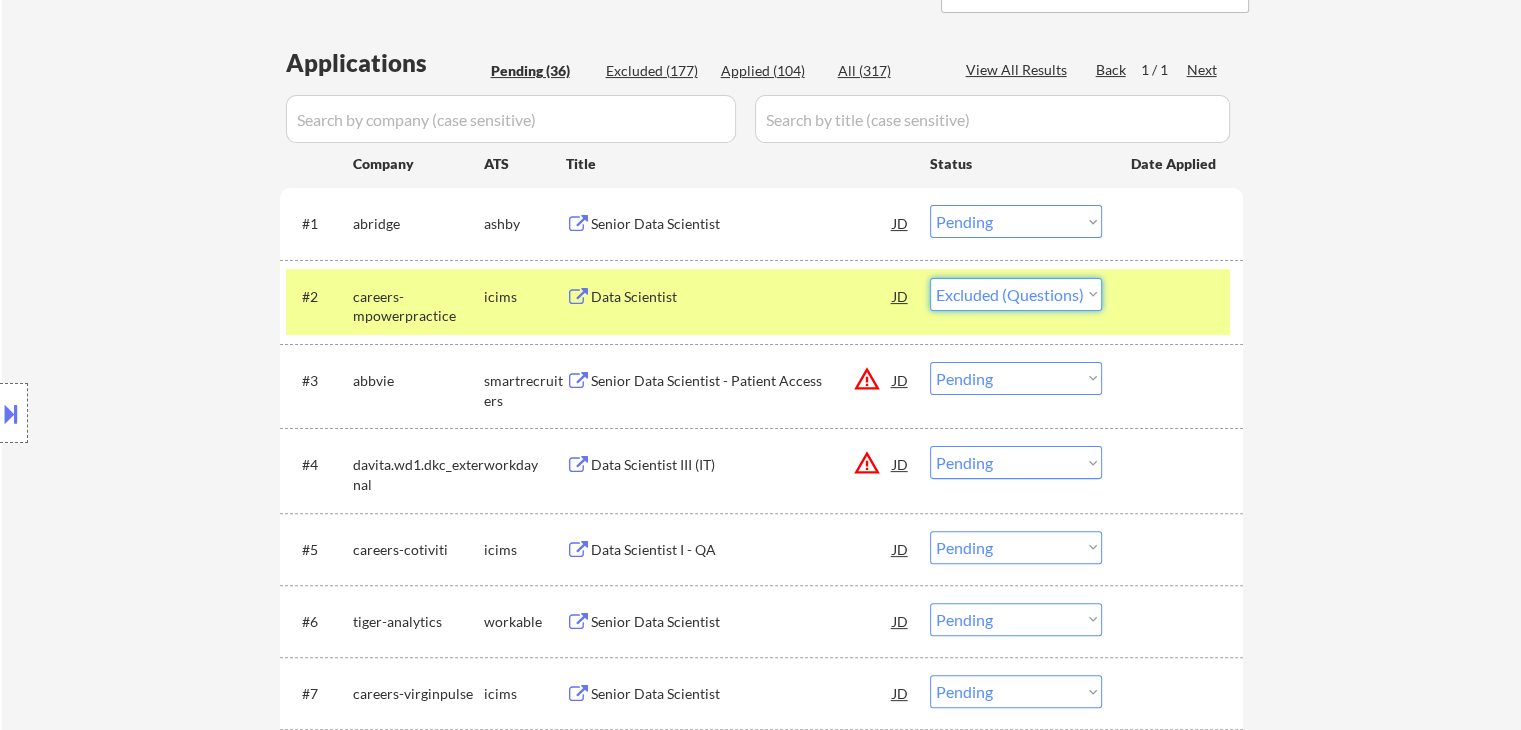 click on "Choose an option... Pending Applied Excluded (Questions) Excluded (Expired) Excluded (Location) Excluded (Bad Match) Excluded (Blocklist) Excluded (Salary) Excluded (Other)" at bounding box center [1016, 294] 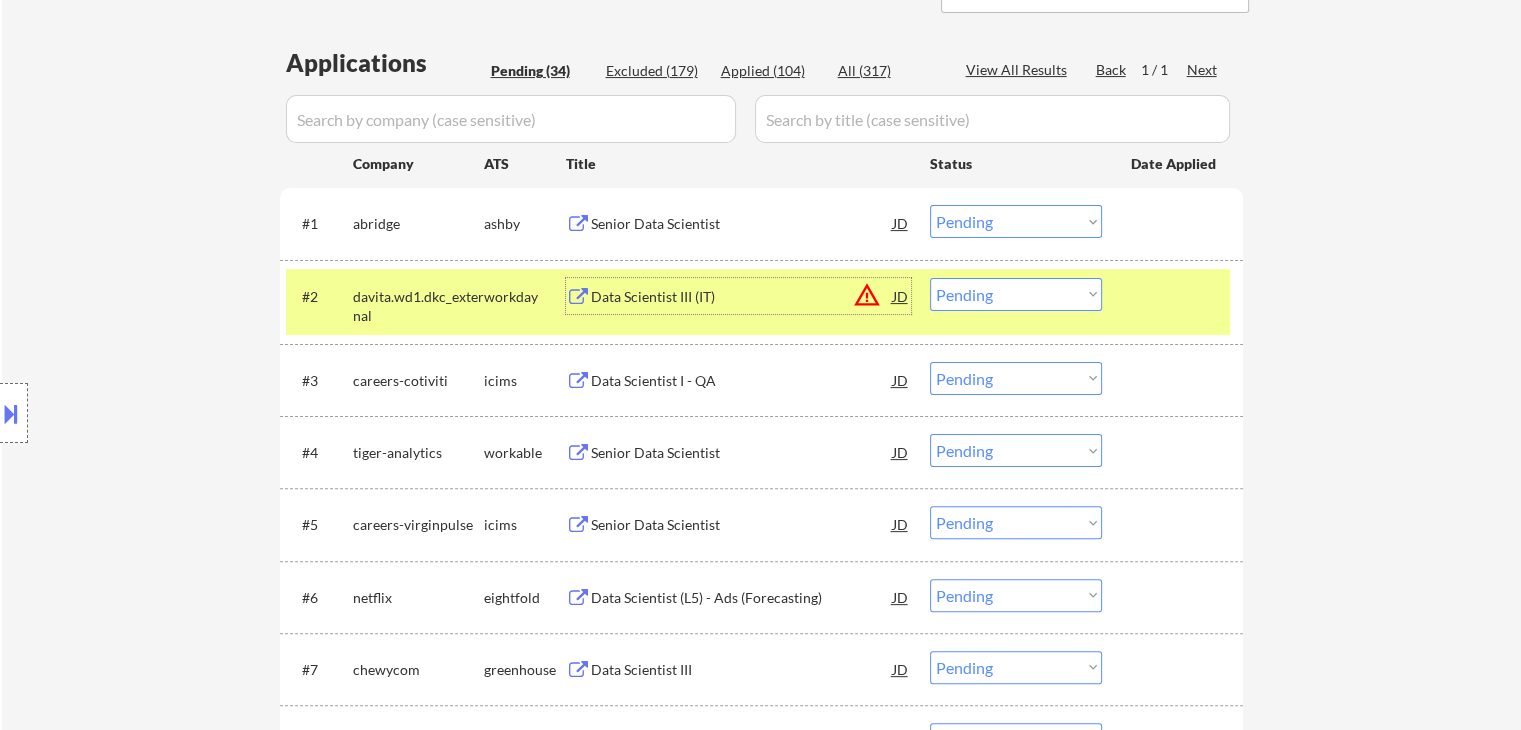 click on "Data Scientist III (IT)" at bounding box center [742, 297] 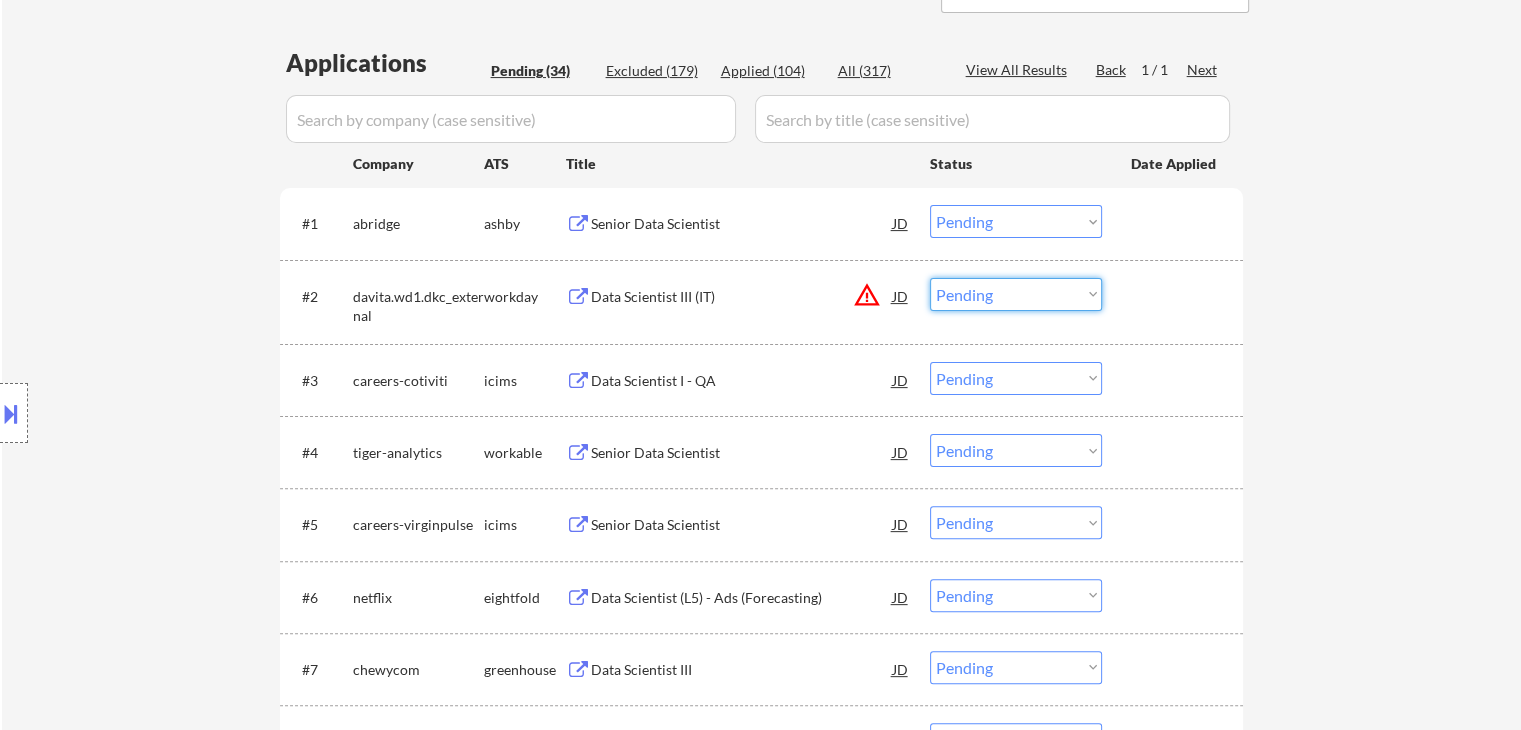 click on "Choose an option... Pending Applied Excluded (Questions) Excluded (Expired) Excluded (Location) Excluded (Bad Match) Excluded (Blocklist) Excluded (Salary) Excluded (Other)" at bounding box center (1016, 294) 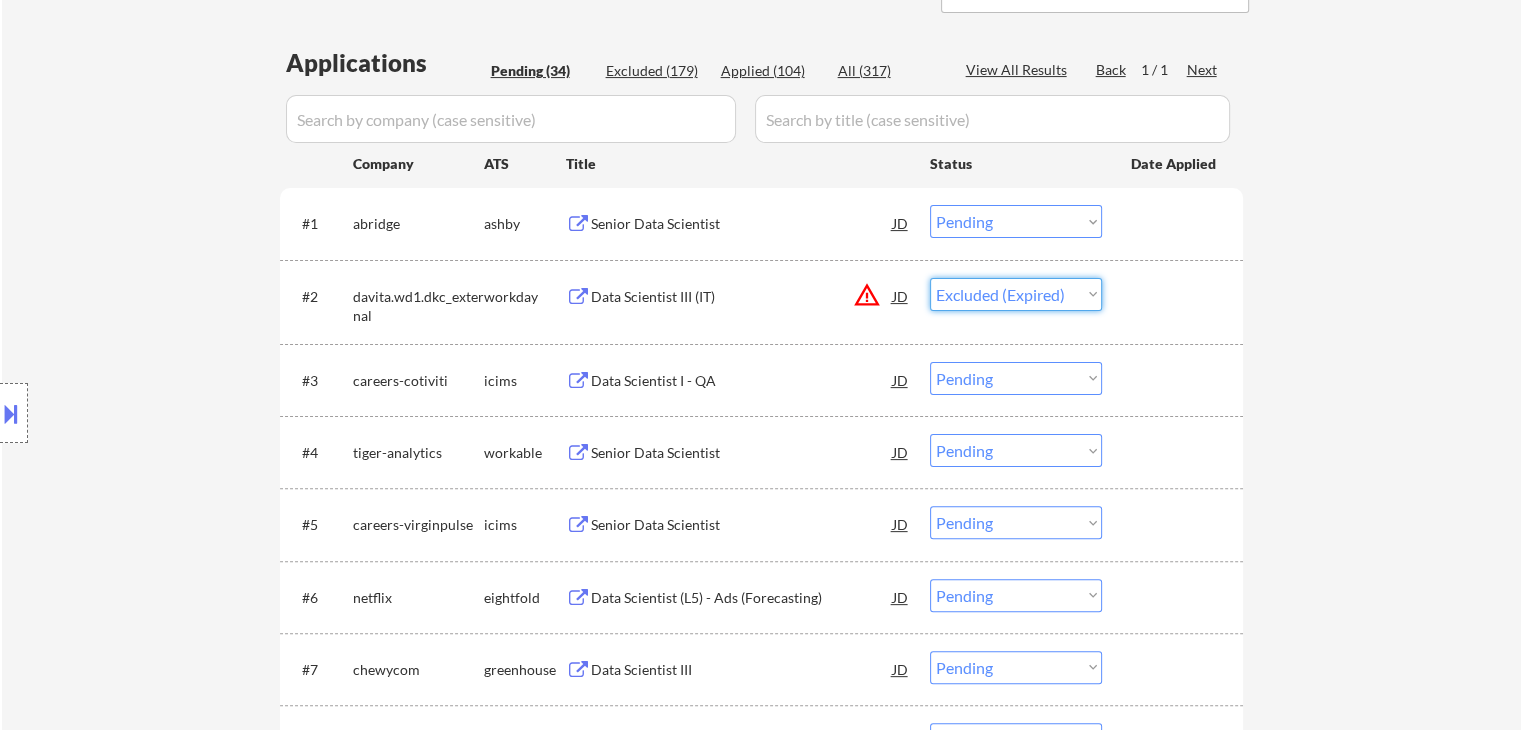 click on "Choose an option... Pending Applied Excluded (Questions) Excluded (Expired) Excluded (Location) Excluded (Bad Match) Excluded (Blocklist) Excluded (Salary) Excluded (Other)" at bounding box center [1016, 294] 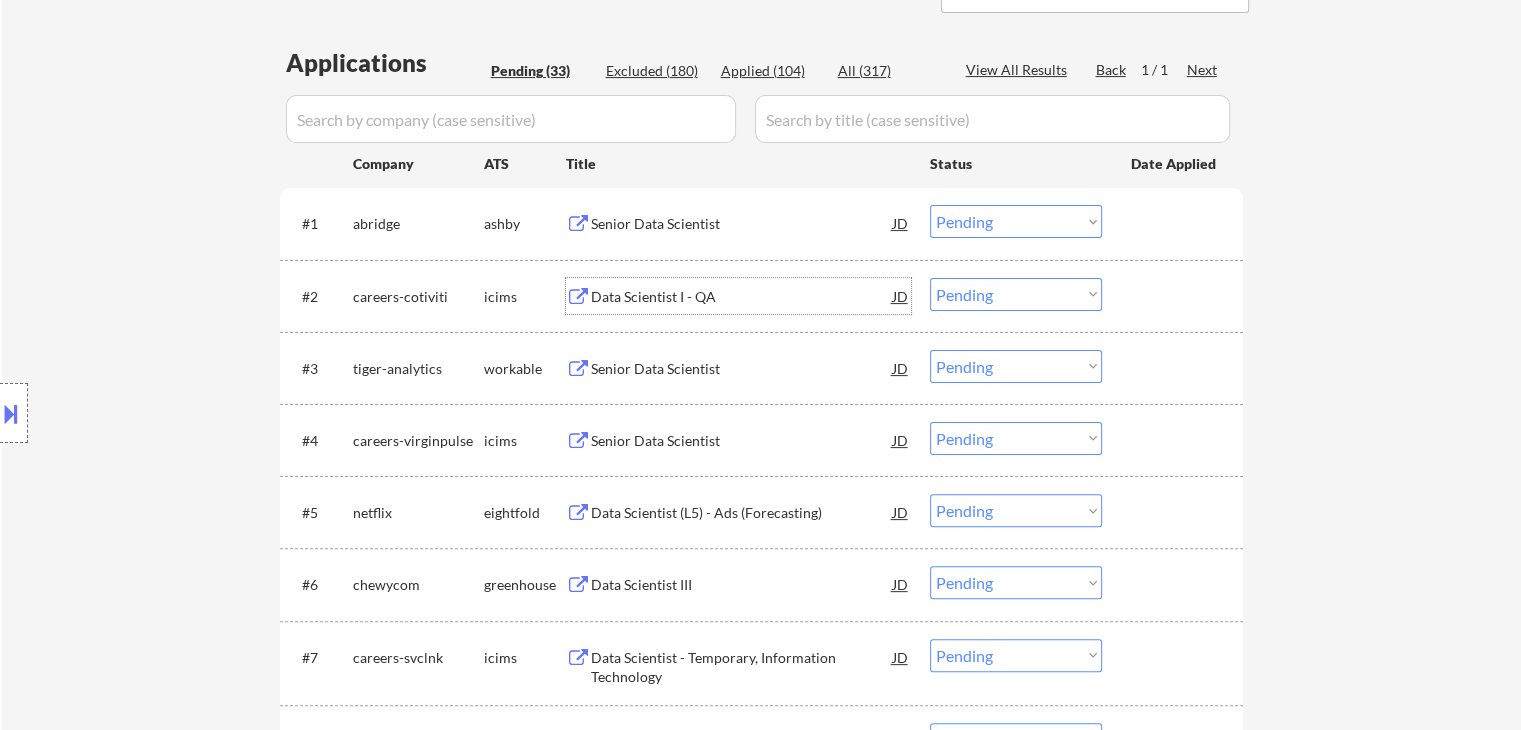 click on "Data Scientist I - QA" at bounding box center (742, 297) 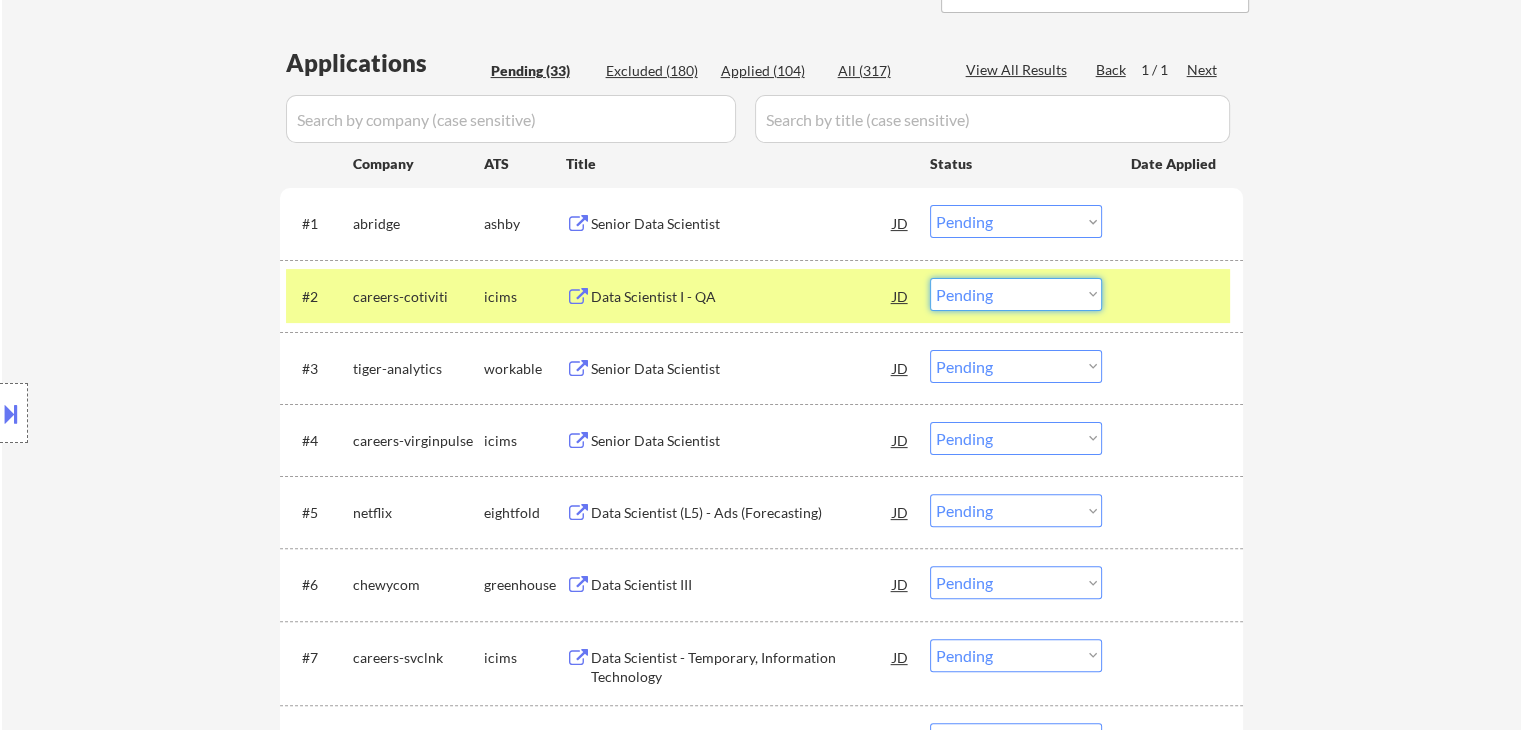 click on "Choose an option... Pending Applied Excluded (Questions) Excluded (Expired) Excluded (Location) Excluded (Bad Match) Excluded (Blocklist) Excluded (Salary) Excluded (Other)" at bounding box center [1016, 294] 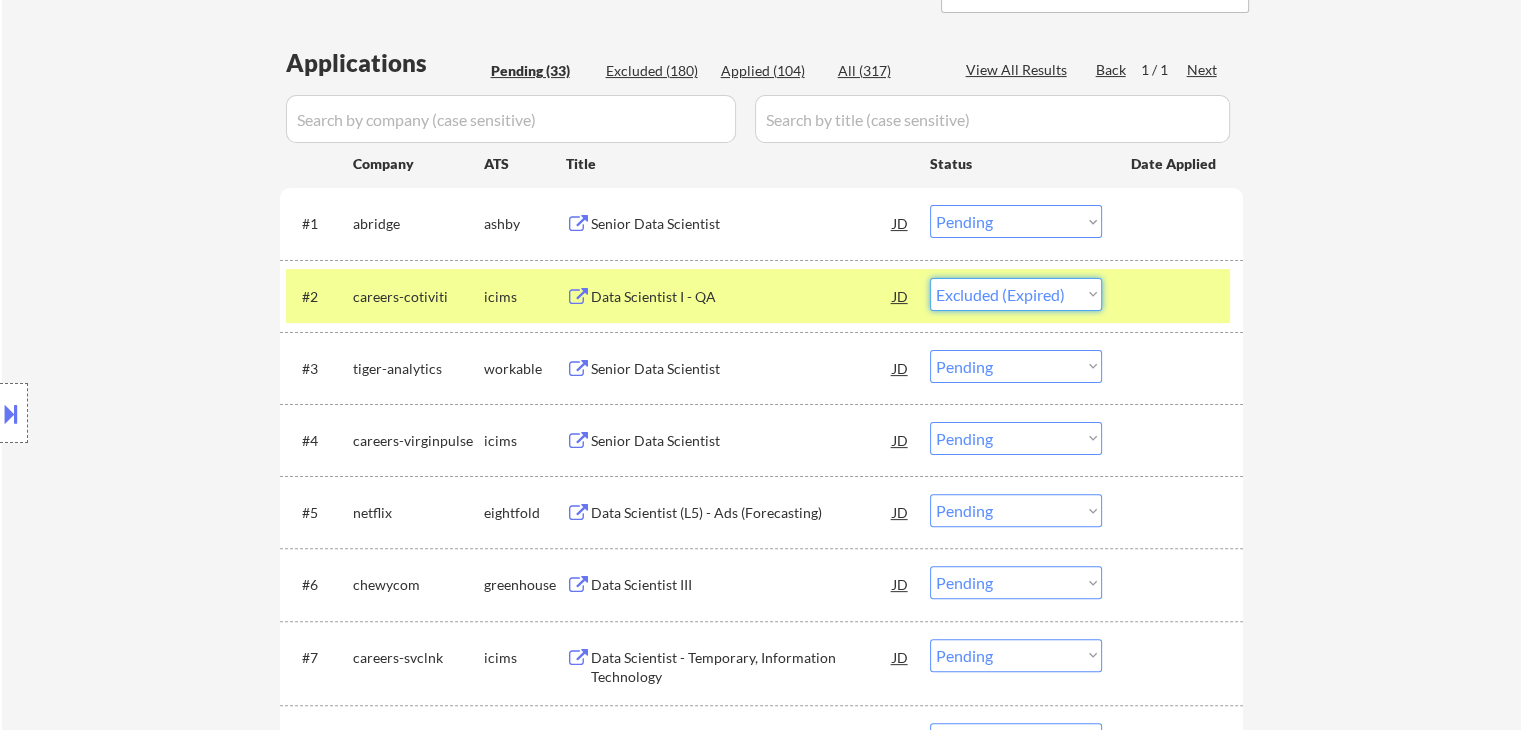 click on "Choose an option... Pending Applied Excluded (Questions) Excluded (Expired) Excluded (Location) Excluded (Bad Match) Excluded (Blocklist) Excluded (Salary) Excluded (Other)" at bounding box center (1016, 294) 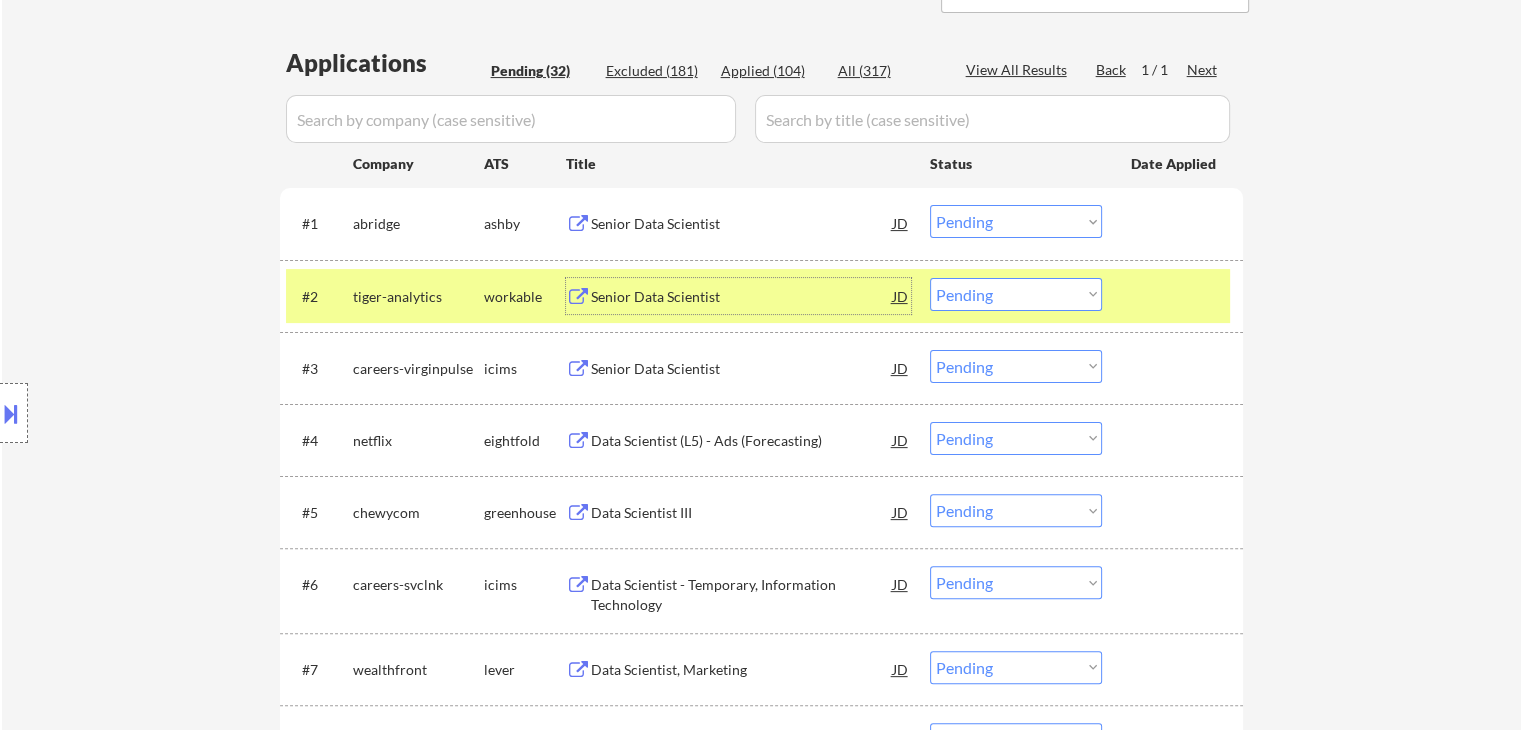 click on "Senior Data Scientist" at bounding box center (742, 297) 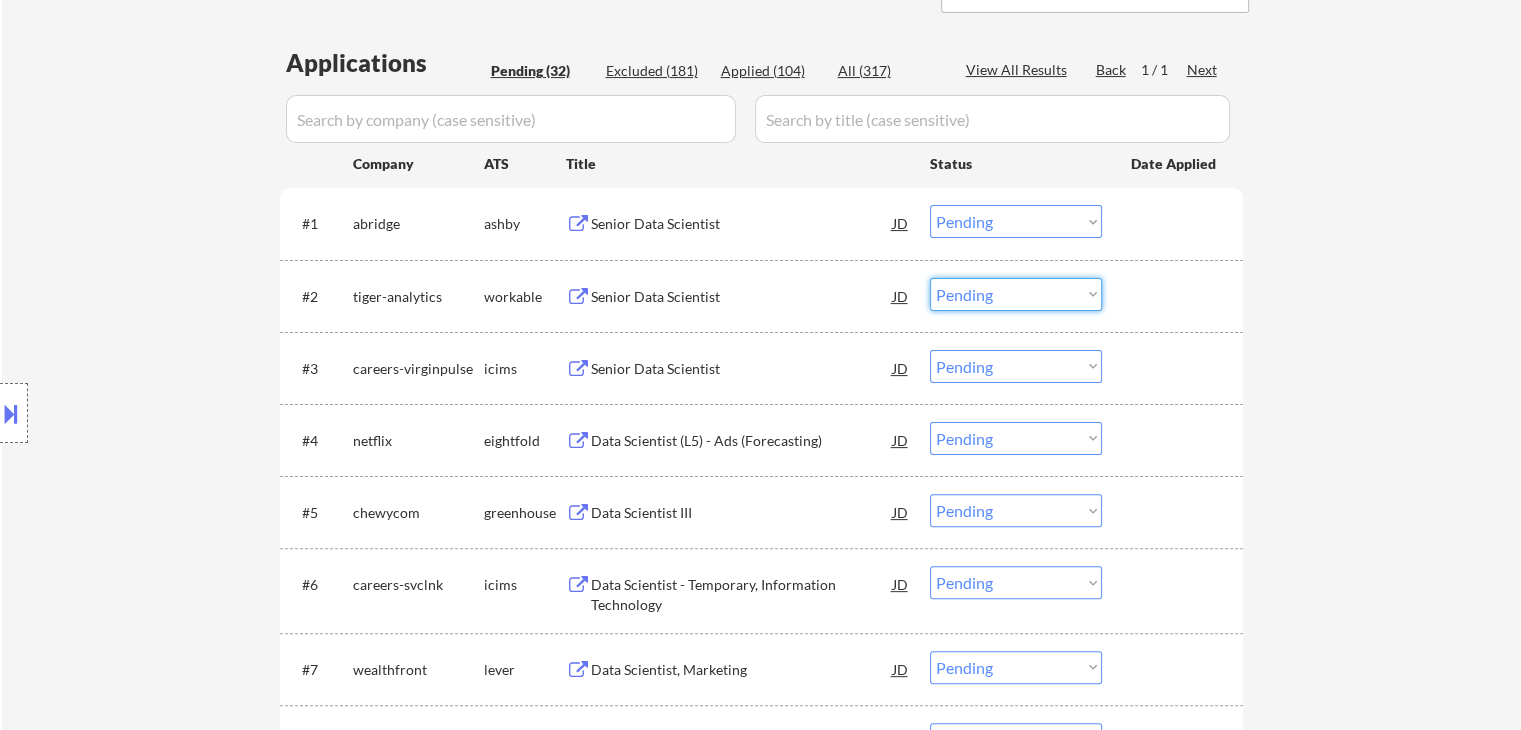 click on "Choose an option... Pending Applied Excluded (Questions) Excluded (Expired) Excluded (Location) Excluded (Bad Match) Excluded (Blocklist) Excluded (Salary) Excluded (Other)" at bounding box center [1016, 294] 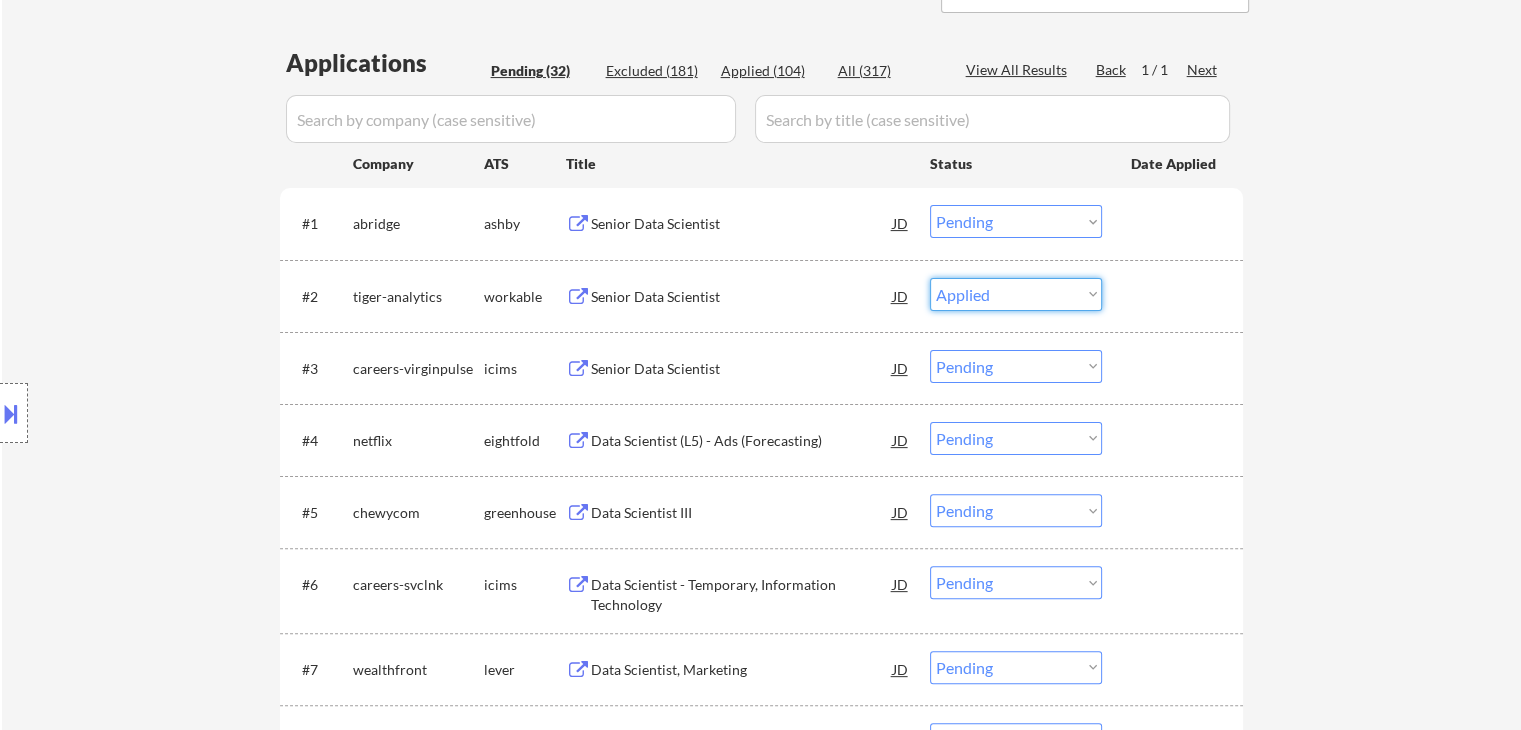 click on "Choose an option... Pending Applied Excluded (Questions) Excluded (Expired) Excluded (Location) Excluded (Bad Match) Excluded (Blocklist) Excluded (Salary) Excluded (Other)" at bounding box center [1016, 294] 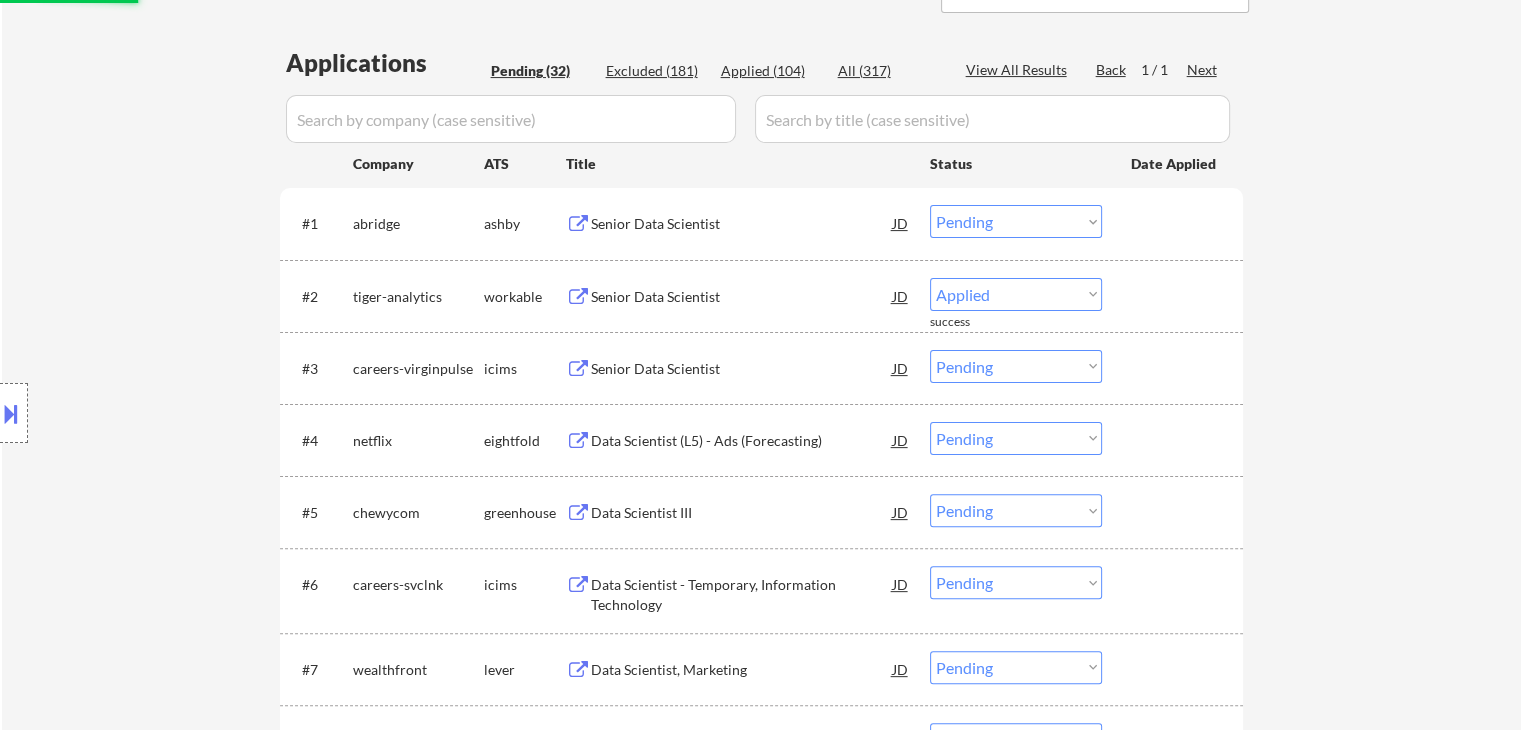 select on ""pending"" 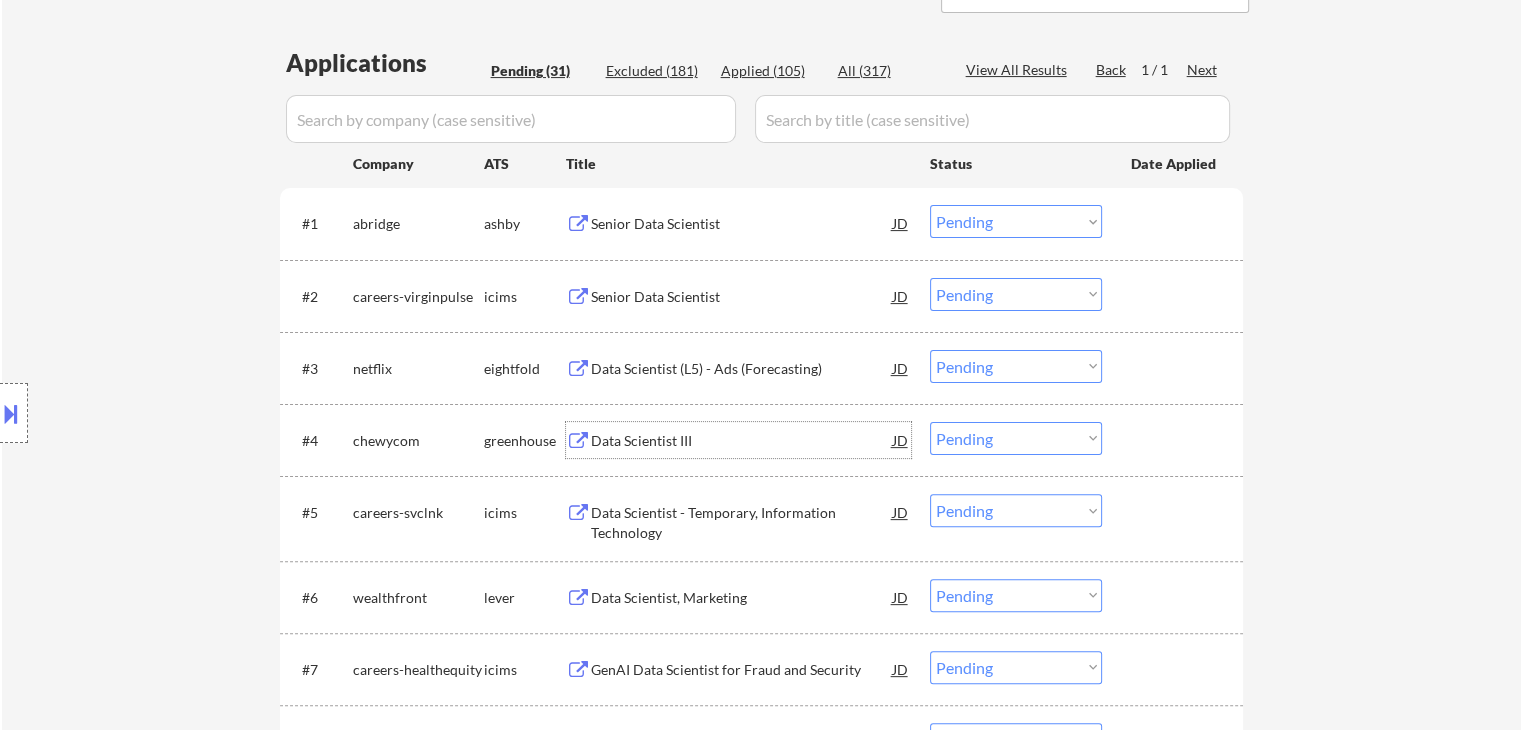 click on "Data Scientist III" at bounding box center [742, 440] 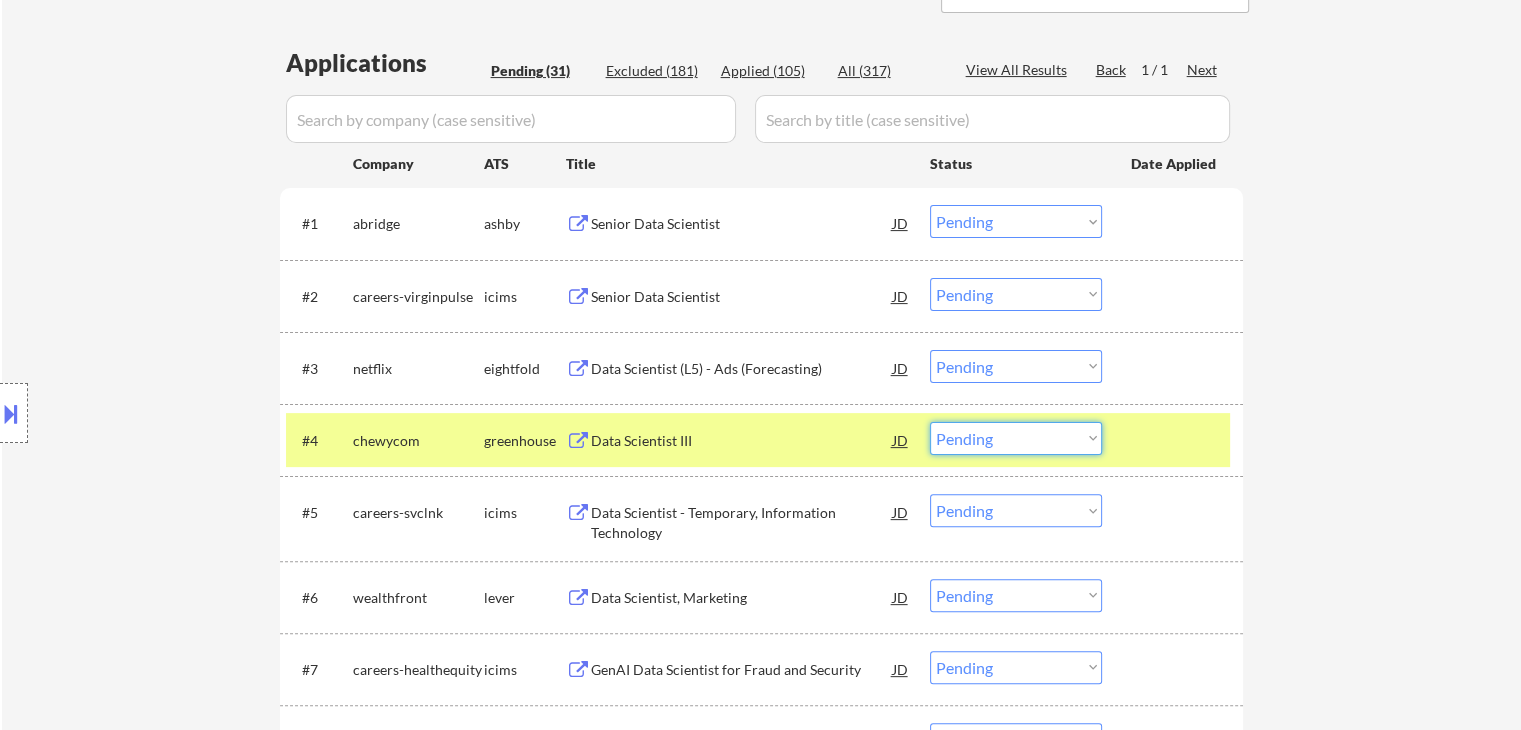 click on "Choose an option... Pending Applied Excluded (Questions) Excluded (Expired) Excluded (Location) Excluded (Bad Match) Excluded (Blocklist) Excluded (Salary) Excluded (Other)" at bounding box center [1016, 438] 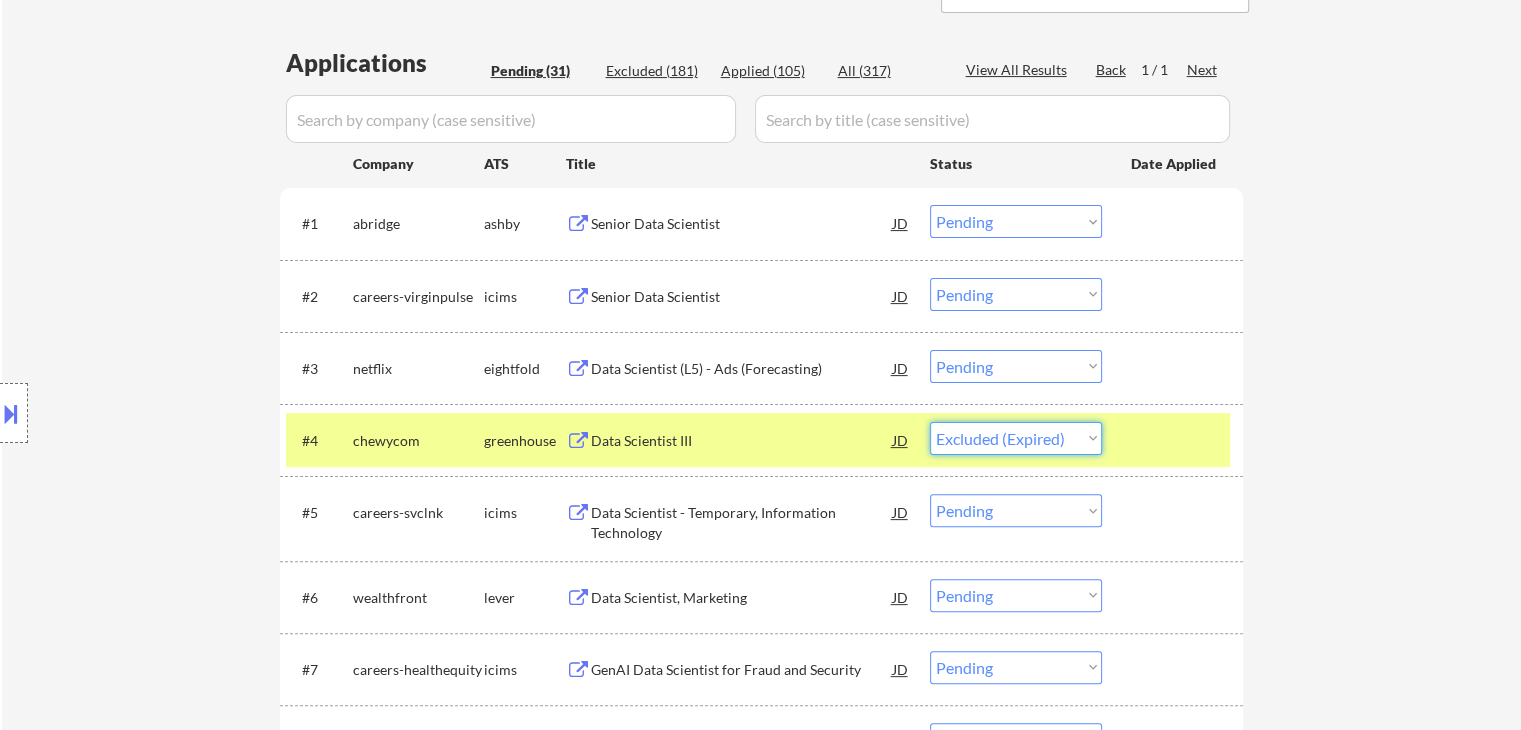 click on "Choose an option... Pending Applied Excluded (Questions) Excluded (Expired) Excluded (Location) Excluded (Bad Match) Excluded (Blocklist) Excluded (Salary) Excluded (Other)" at bounding box center (1016, 438) 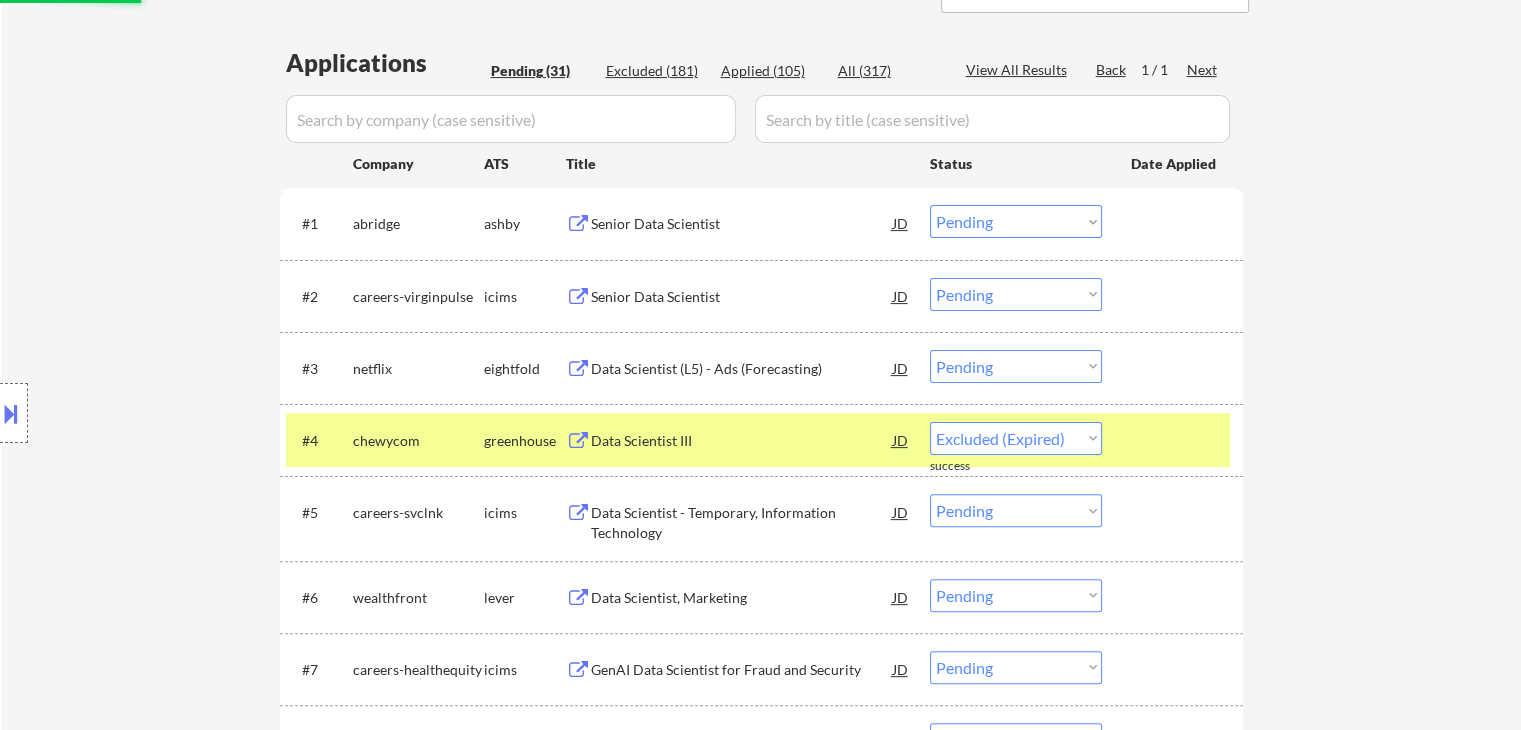 select on ""pending"" 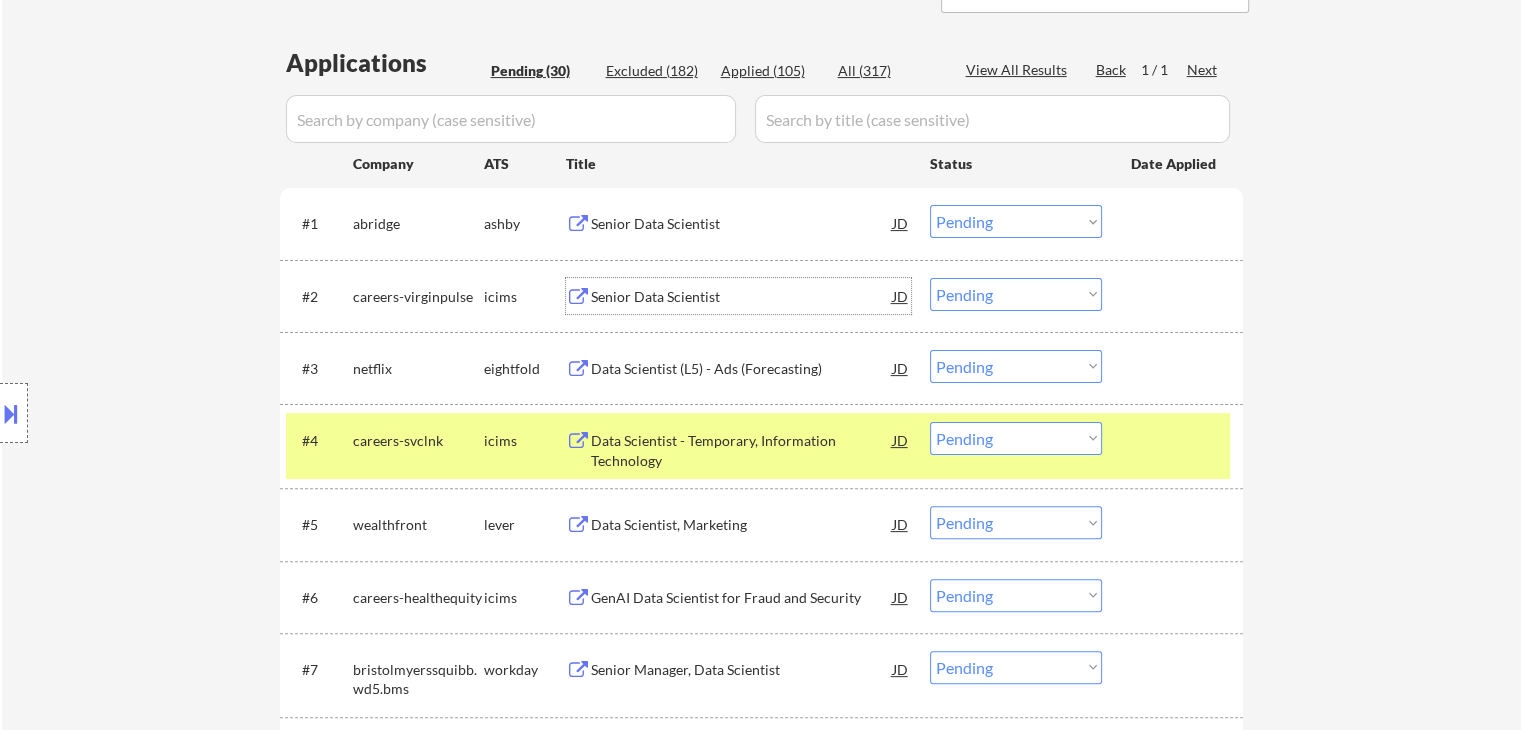 click on "Senior Data Scientist" at bounding box center [742, 297] 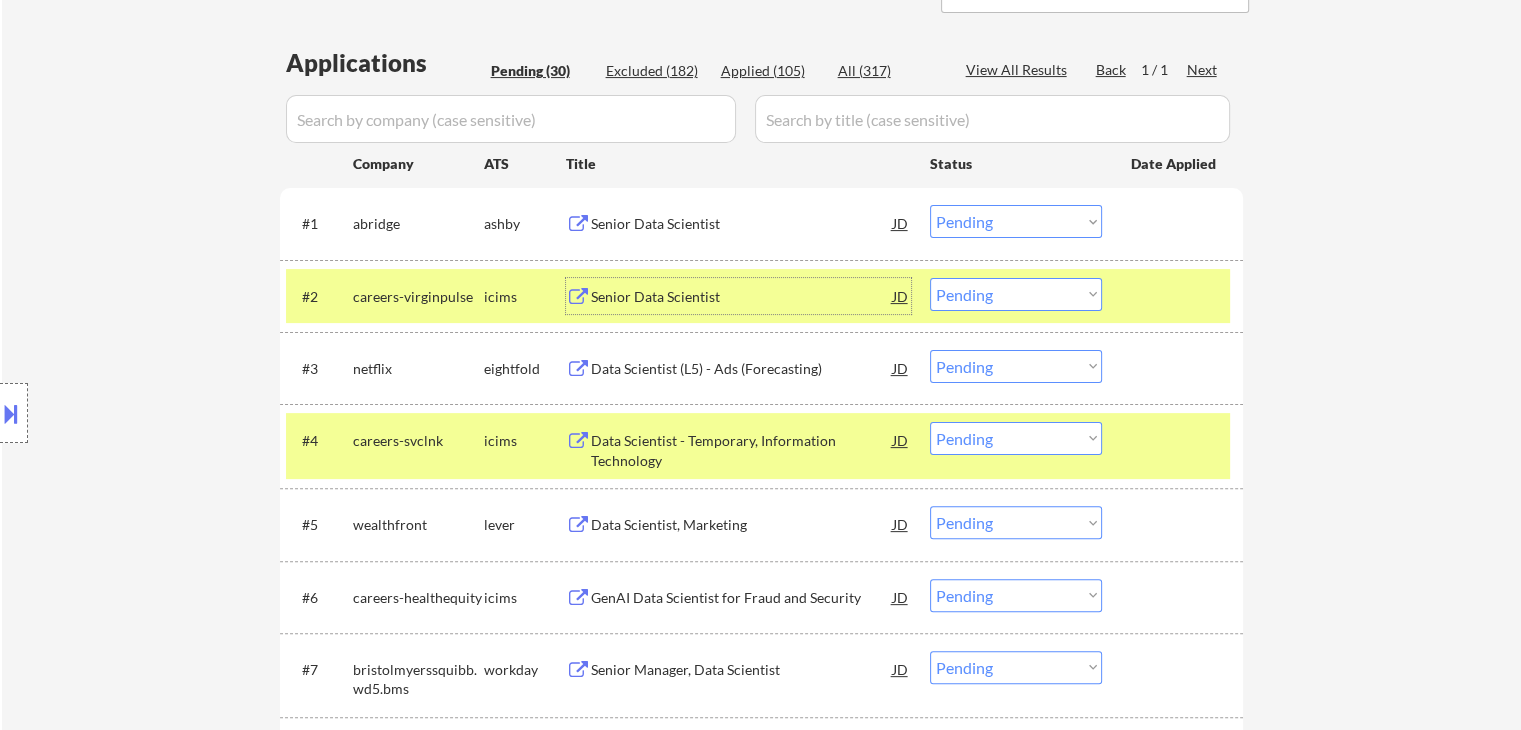 click on "Choose an option... Pending Applied Excluded (Questions) Excluded (Expired) Excluded (Location) Excluded (Bad Match) Excluded (Blocklist) Excluded (Salary) Excluded (Other)" at bounding box center (1016, 294) 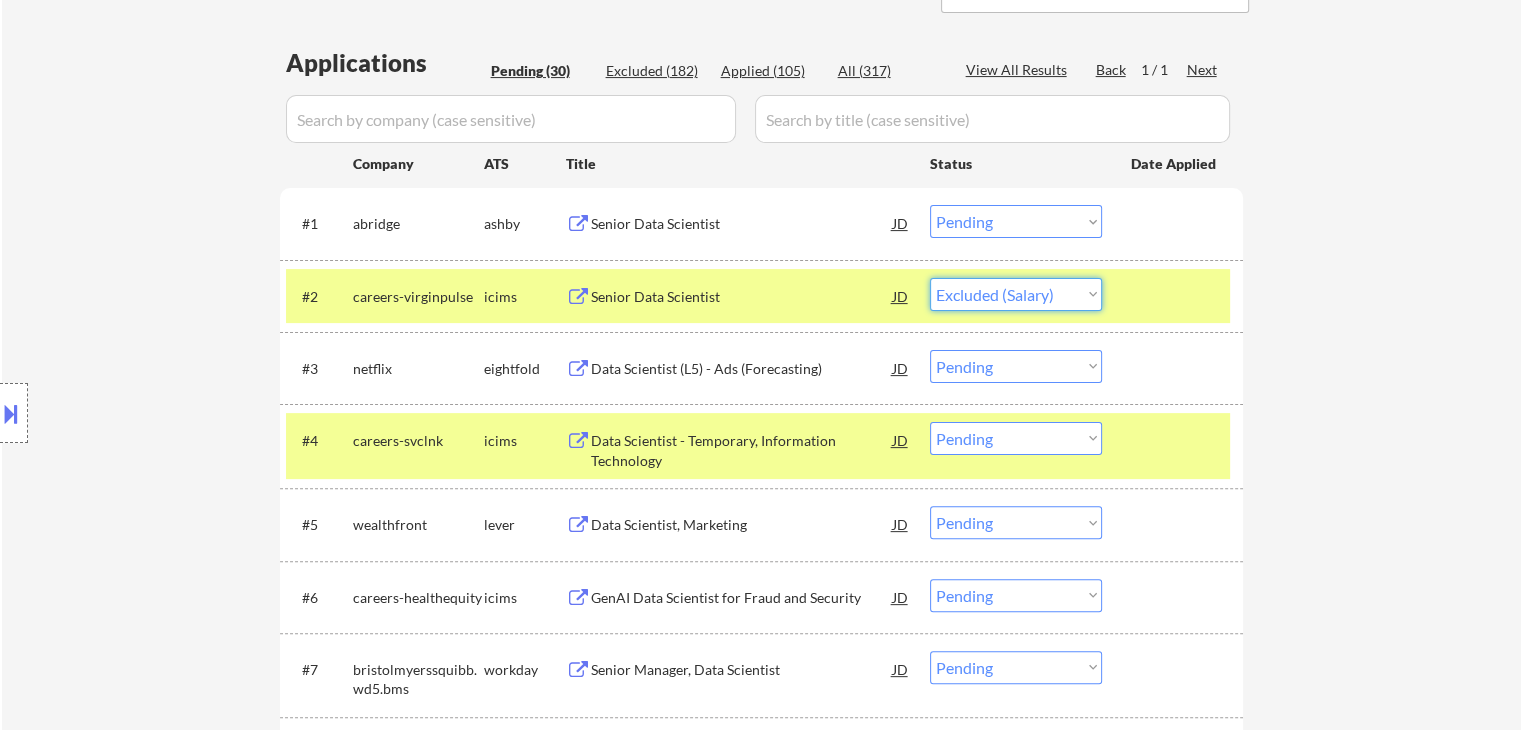 click on "Choose an option... Pending Applied Excluded (Questions) Excluded (Expired) Excluded (Location) Excluded (Bad Match) Excluded (Blocklist) Excluded (Salary) Excluded (Other)" at bounding box center [1016, 294] 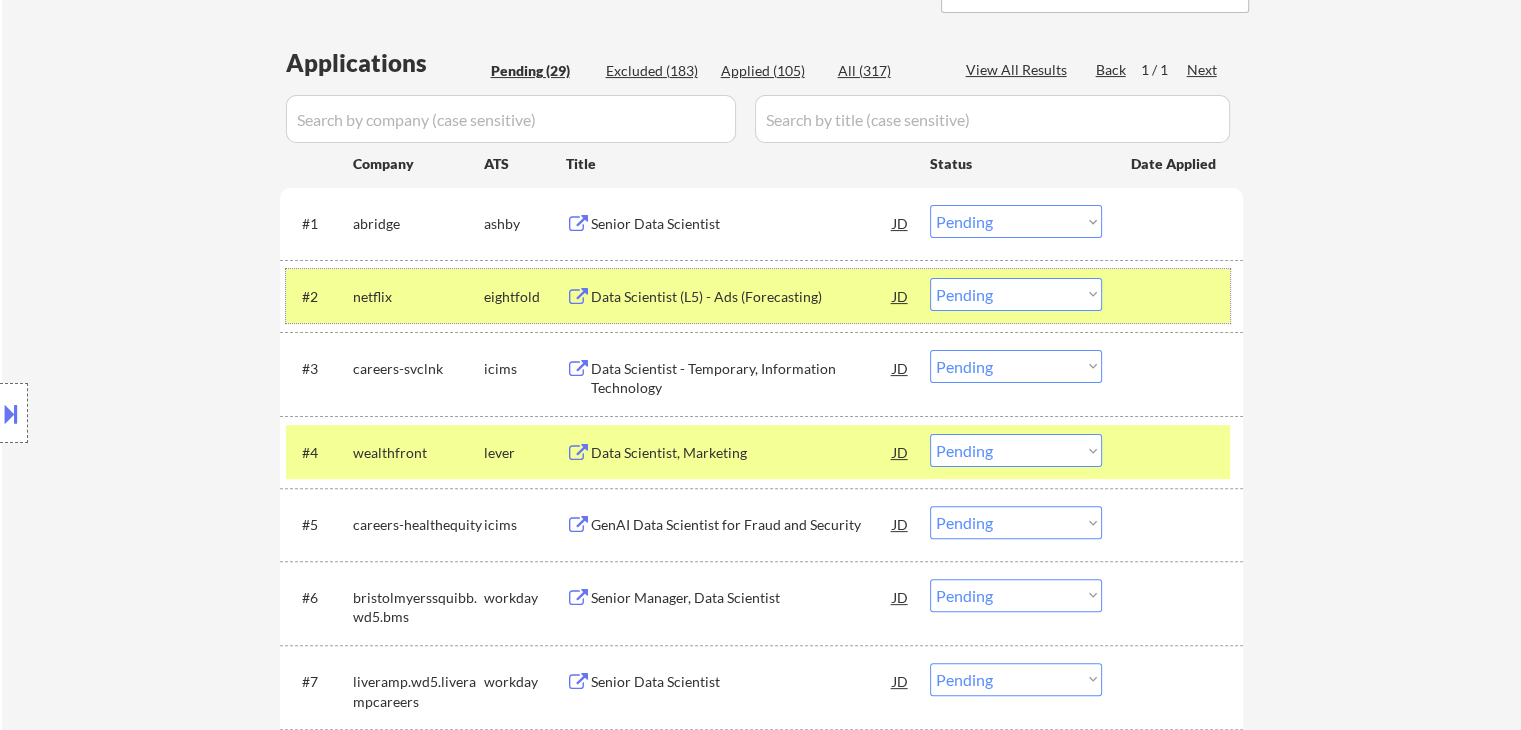 click on "netflix" at bounding box center (418, 297) 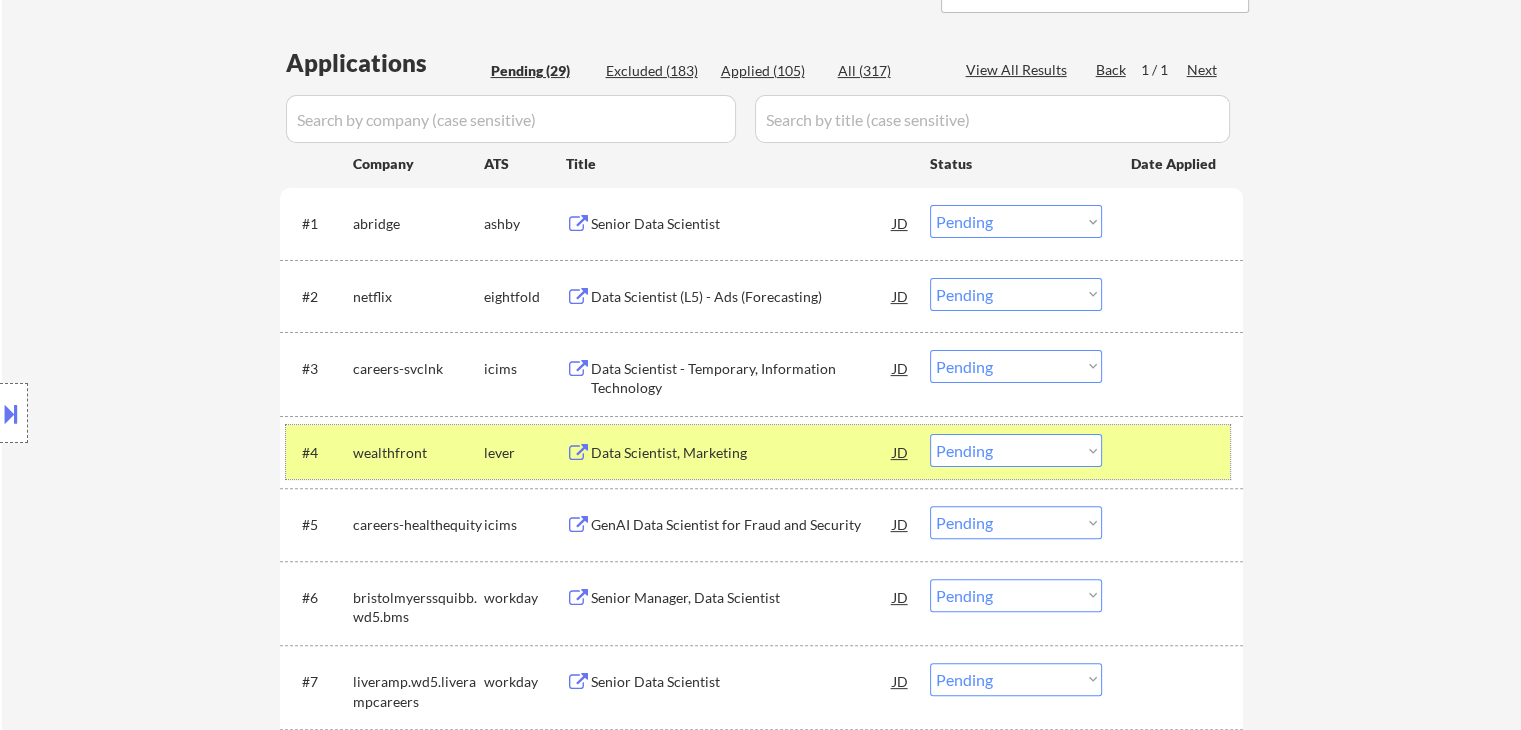 click on "wealthfront" at bounding box center [418, 452] 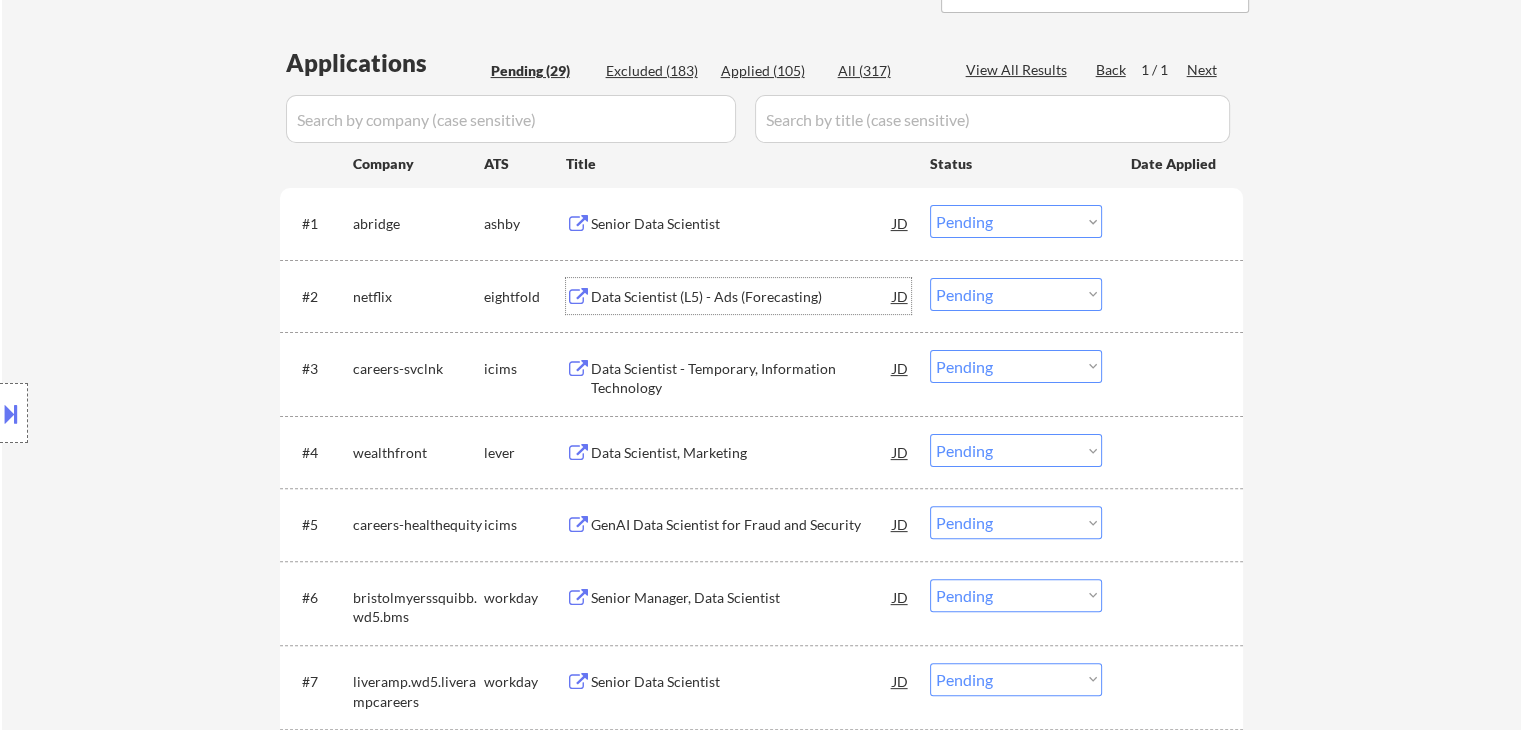 click on "Data Scientist (L5) - Ads (Forecasting)" at bounding box center (742, 297) 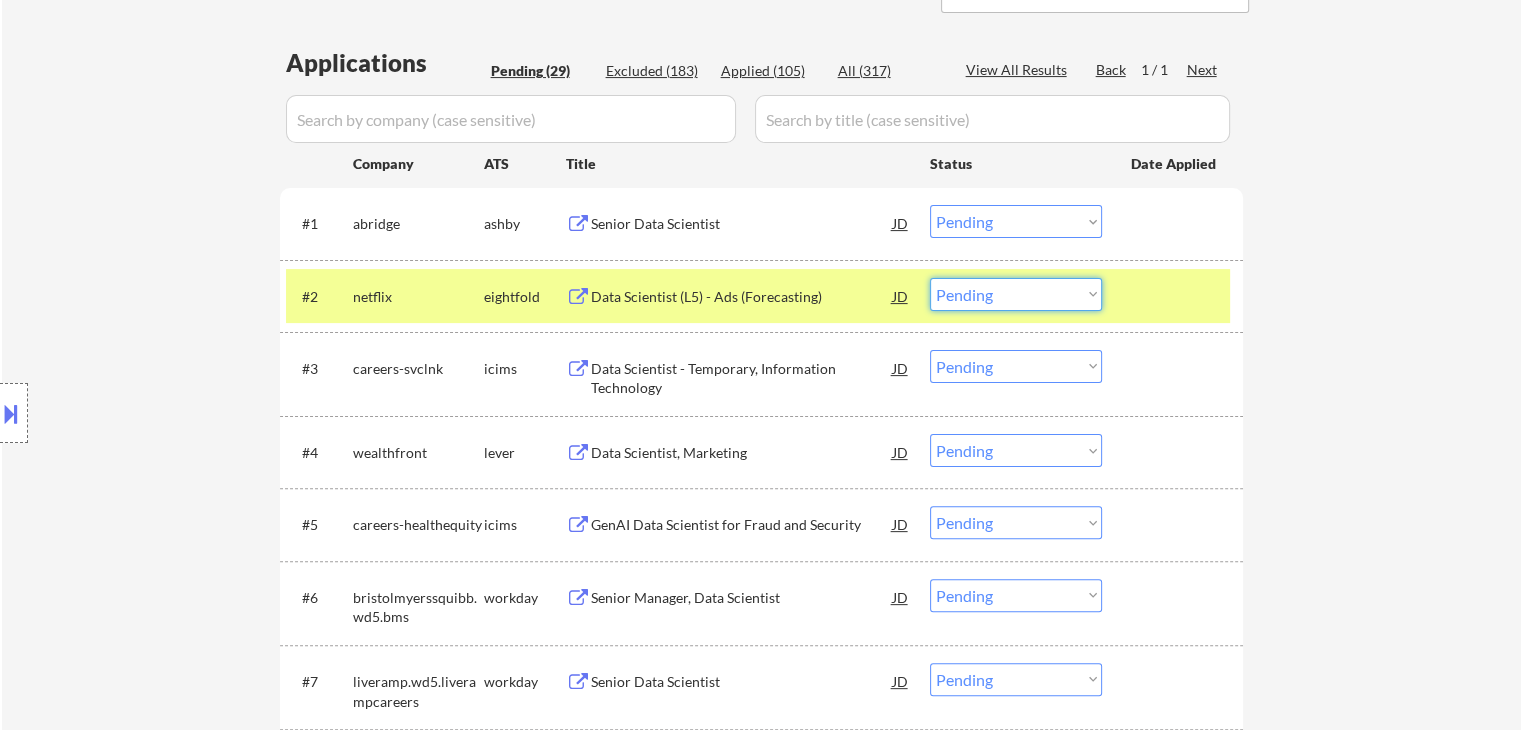 click on "Choose an option... Pending Applied Excluded (Questions) Excluded (Expired) Excluded (Location) Excluded (Bad Match) Excluded (Blocklist) Excluded (Salary) Excluded (Other)" at bounding box center (1016, 294) 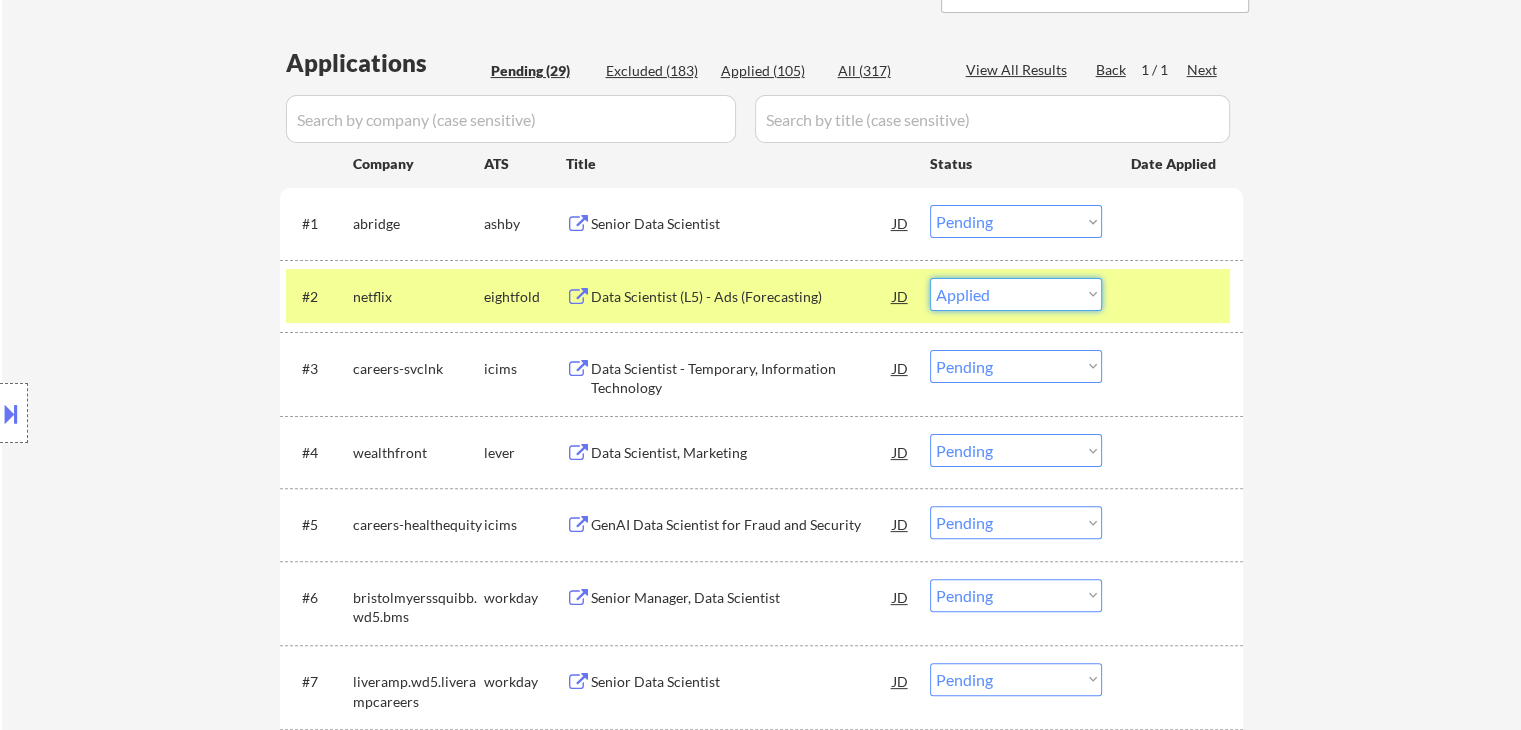 click on "Choose an option... Pending Applied Excluded (Questions) Excluded (Expired) Excluded (Location) Excluded (Bad Match) Excluded (Blocklist) Excluded (Salary) Excluded (Other)" at bounding box center (1016, 294) 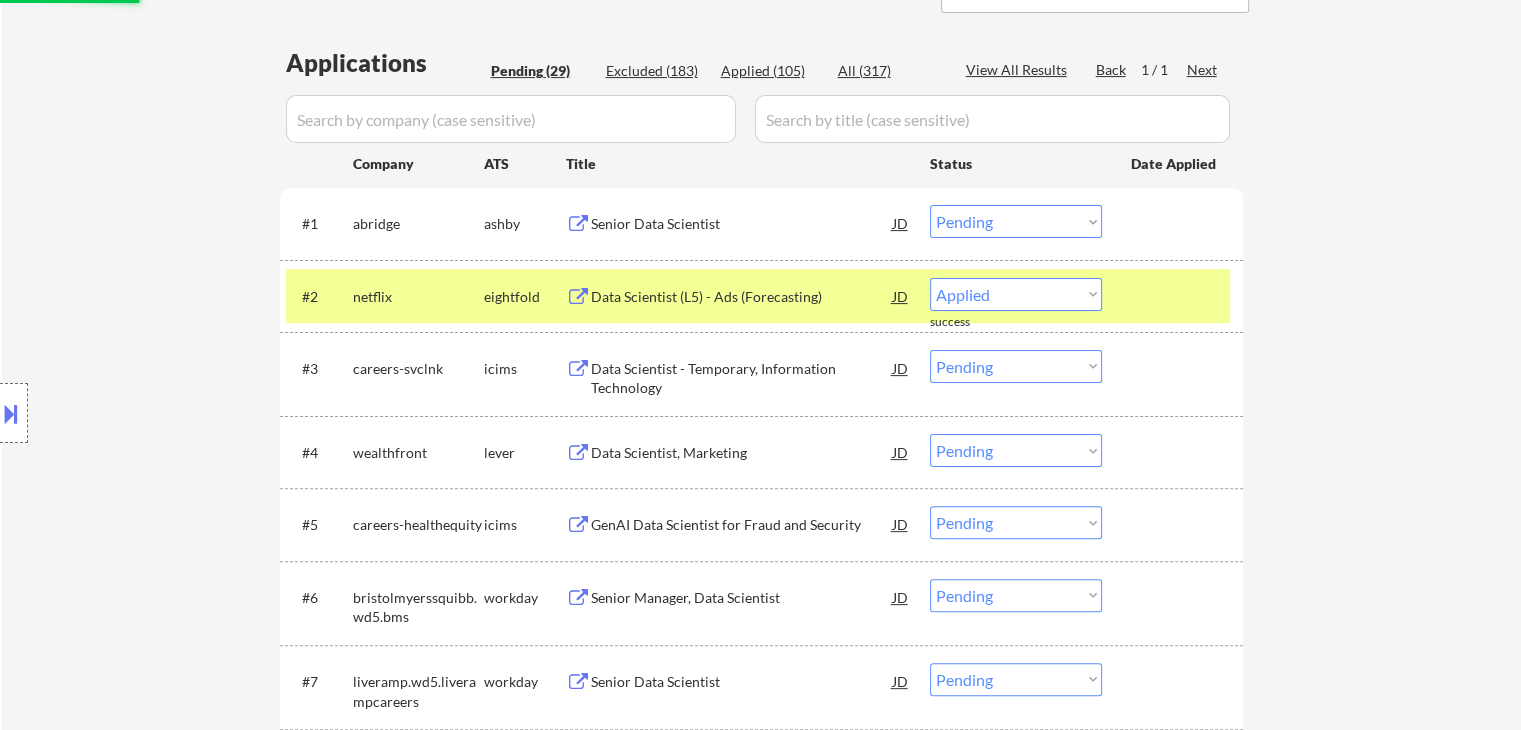 select on ""pending"" 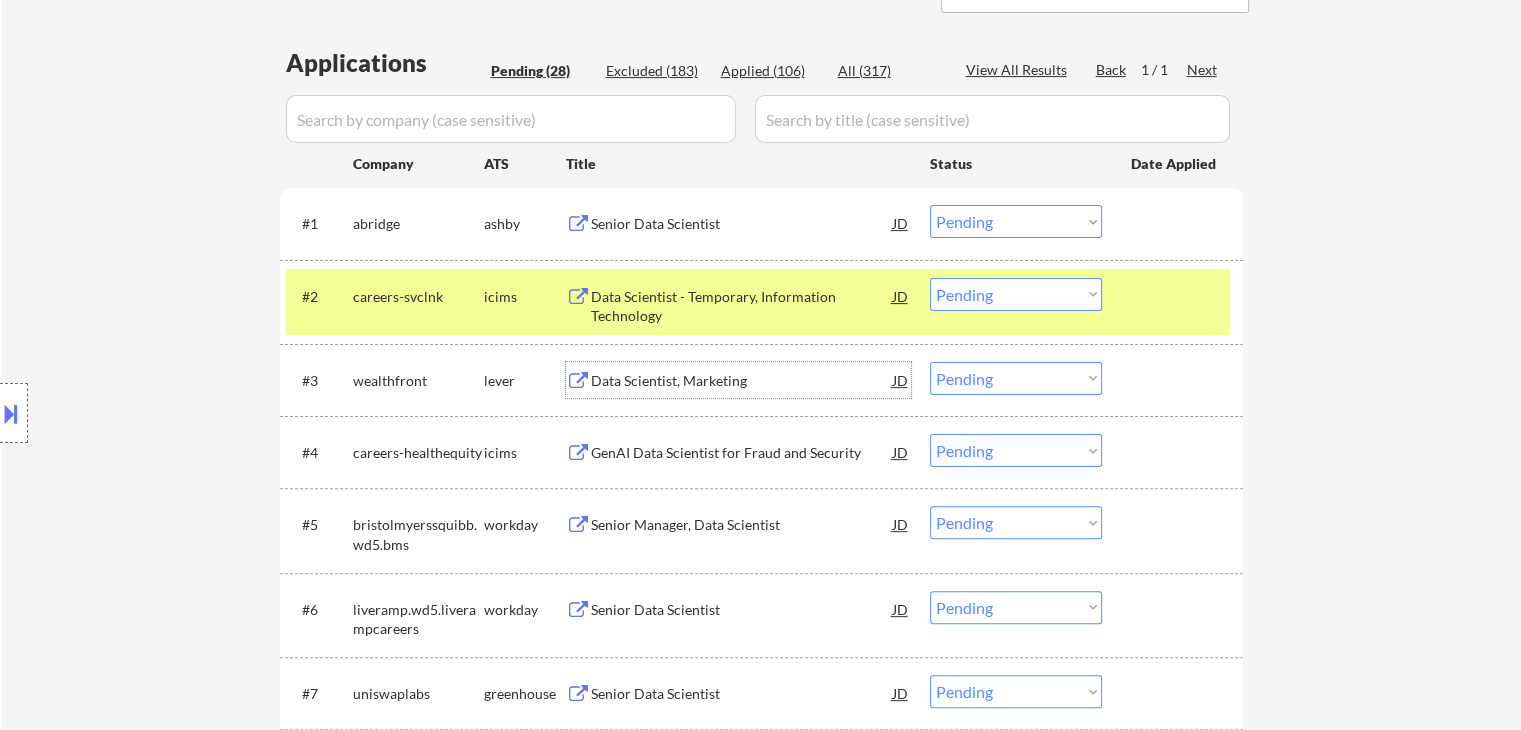 click on "Data Scientist, Marketing" at bounding box center [742, 381] 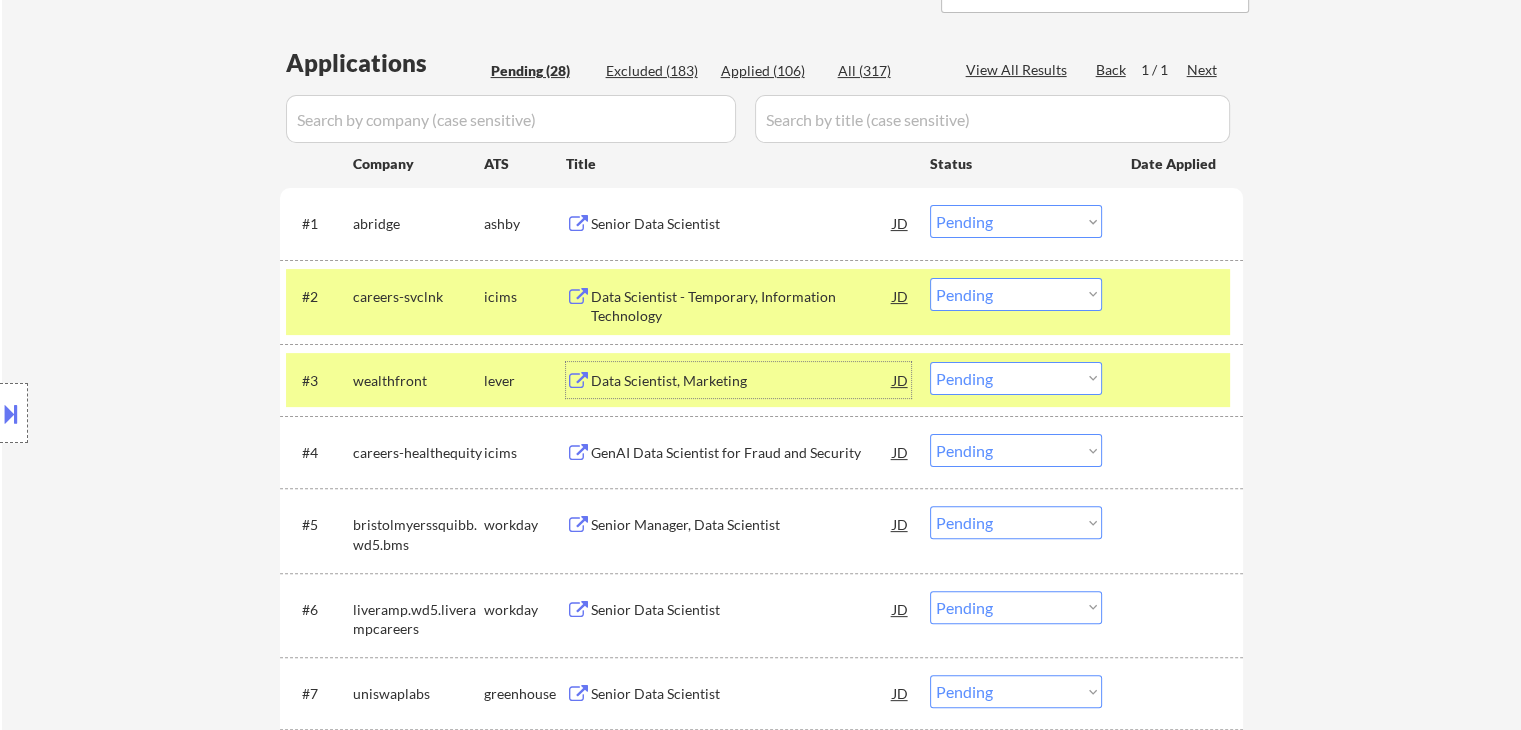 click on "careers-svclnk" at bounding box center (418, 297) 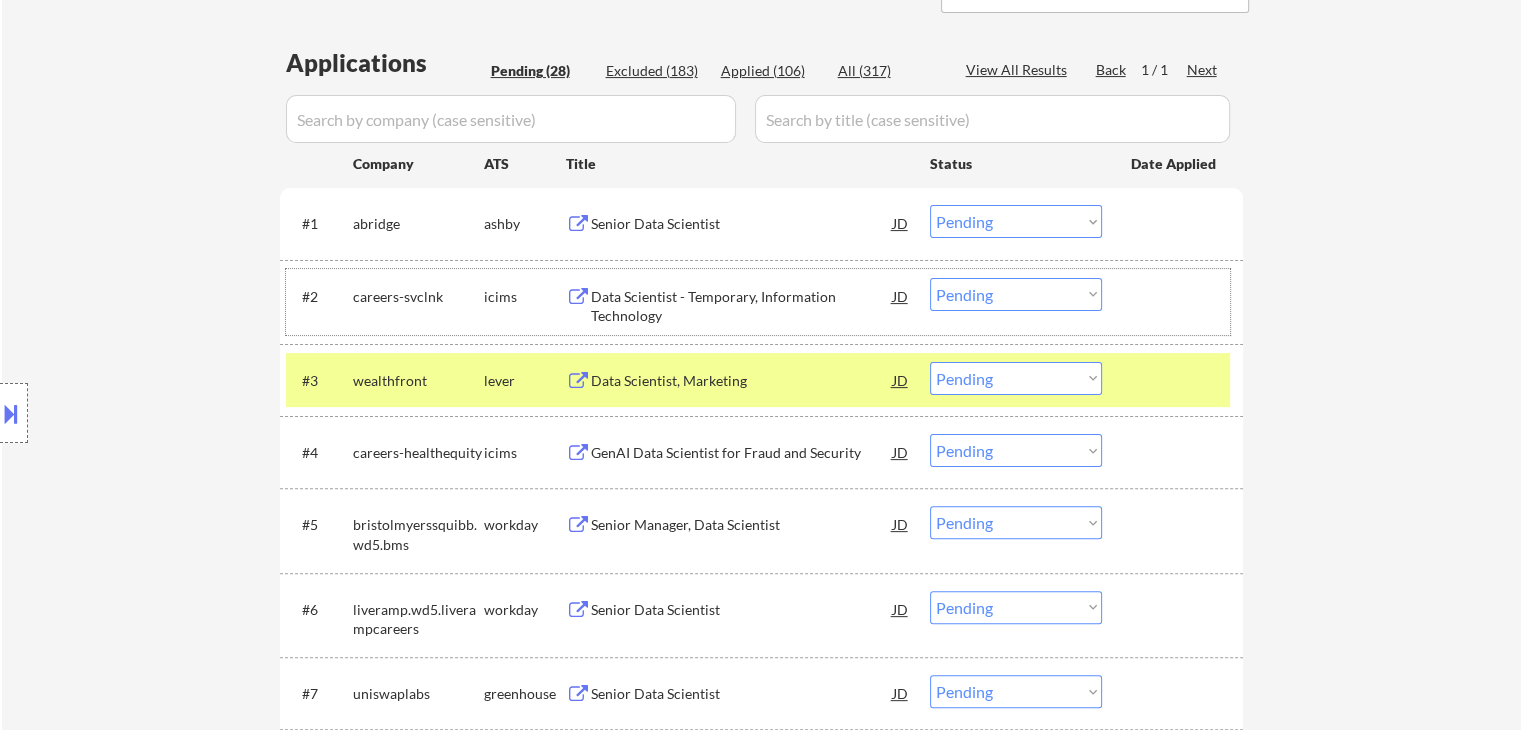 click on "Choose an option... Pending Applied Excluded (Questions) Excluded (Expired) Excluded (Location) Excluded (Bad Match) Excluded (Blocklist) Excluded (Salary) Excluded (Other)" at bounding box center (1016, 378) 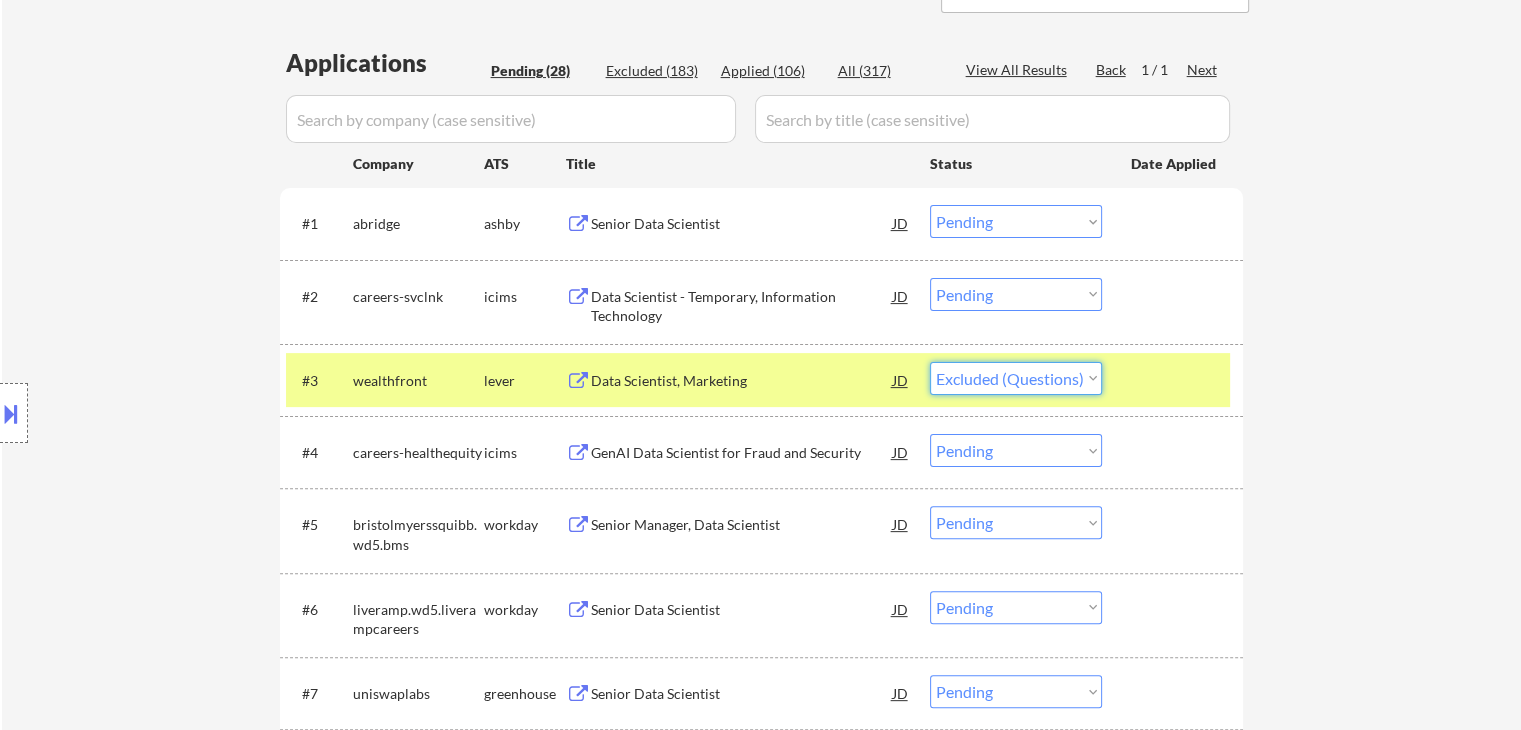 click on "Choose an option... Pending Applied Excluded (Questions) Excluded (Expired) Excluded (Location) Excluded (Bad Match) Excluded (Blocklist) Excluded (Salary) Excluded (Other)" at bounding box center (1016, 378) 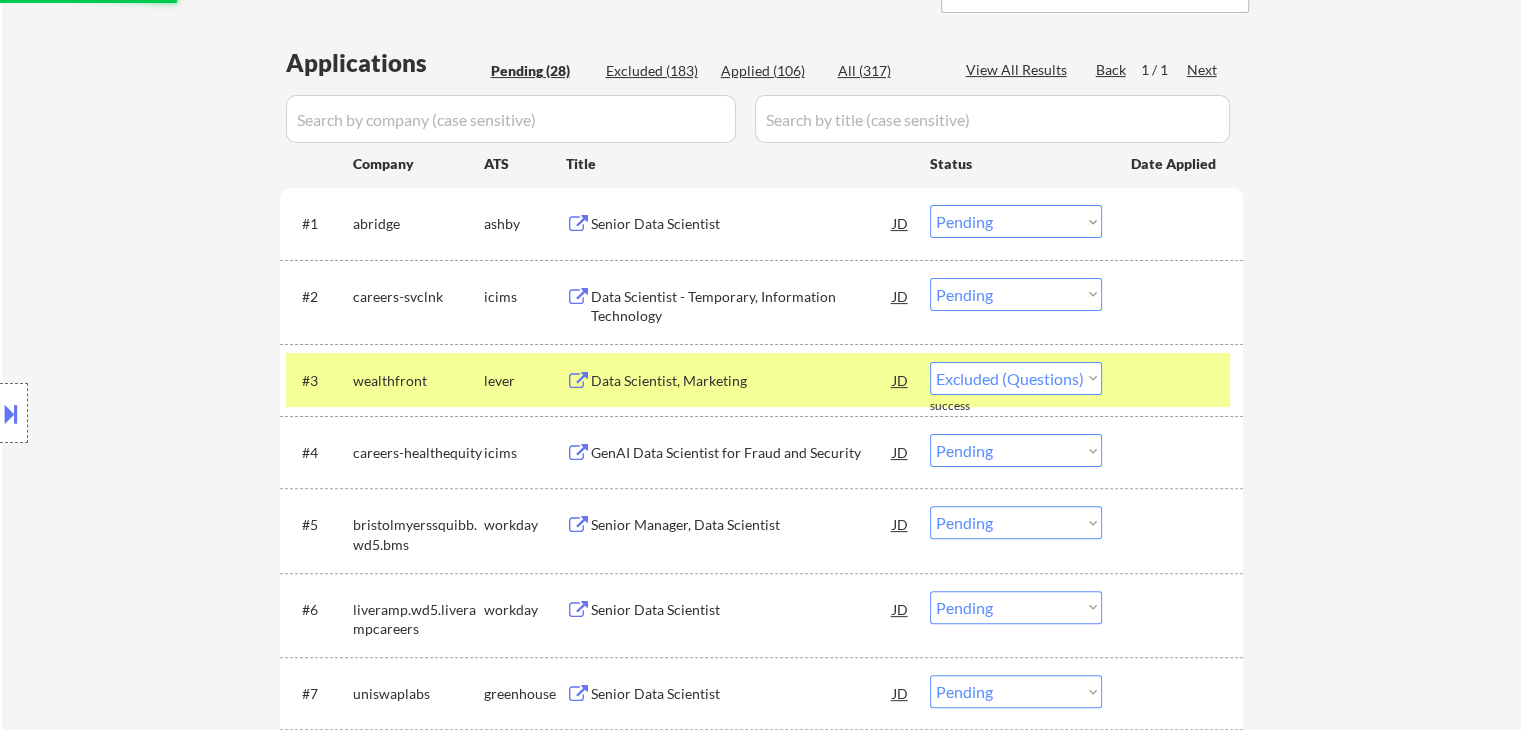 select on ""pending"" 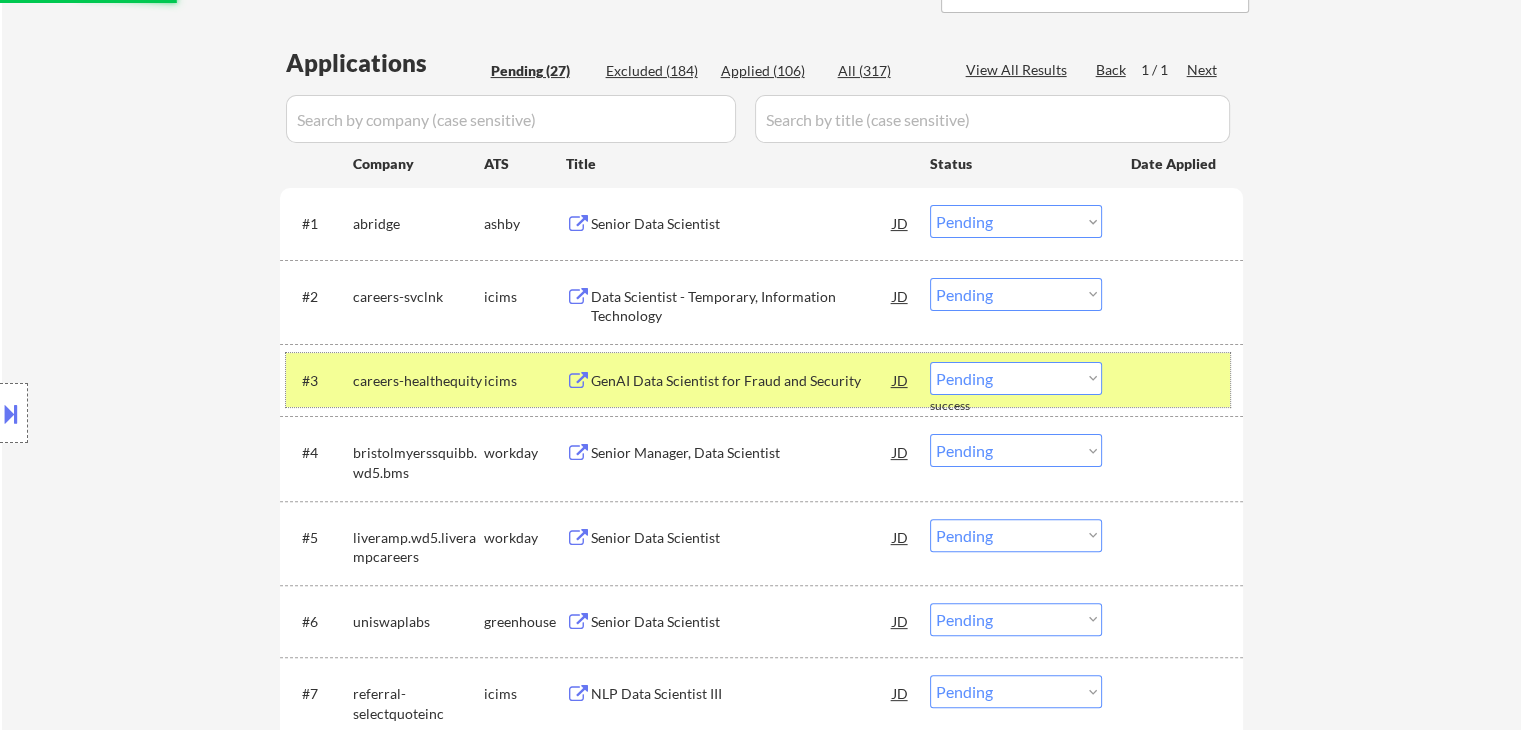 click on "careers-healthequity" at bounding box center [418, 381] 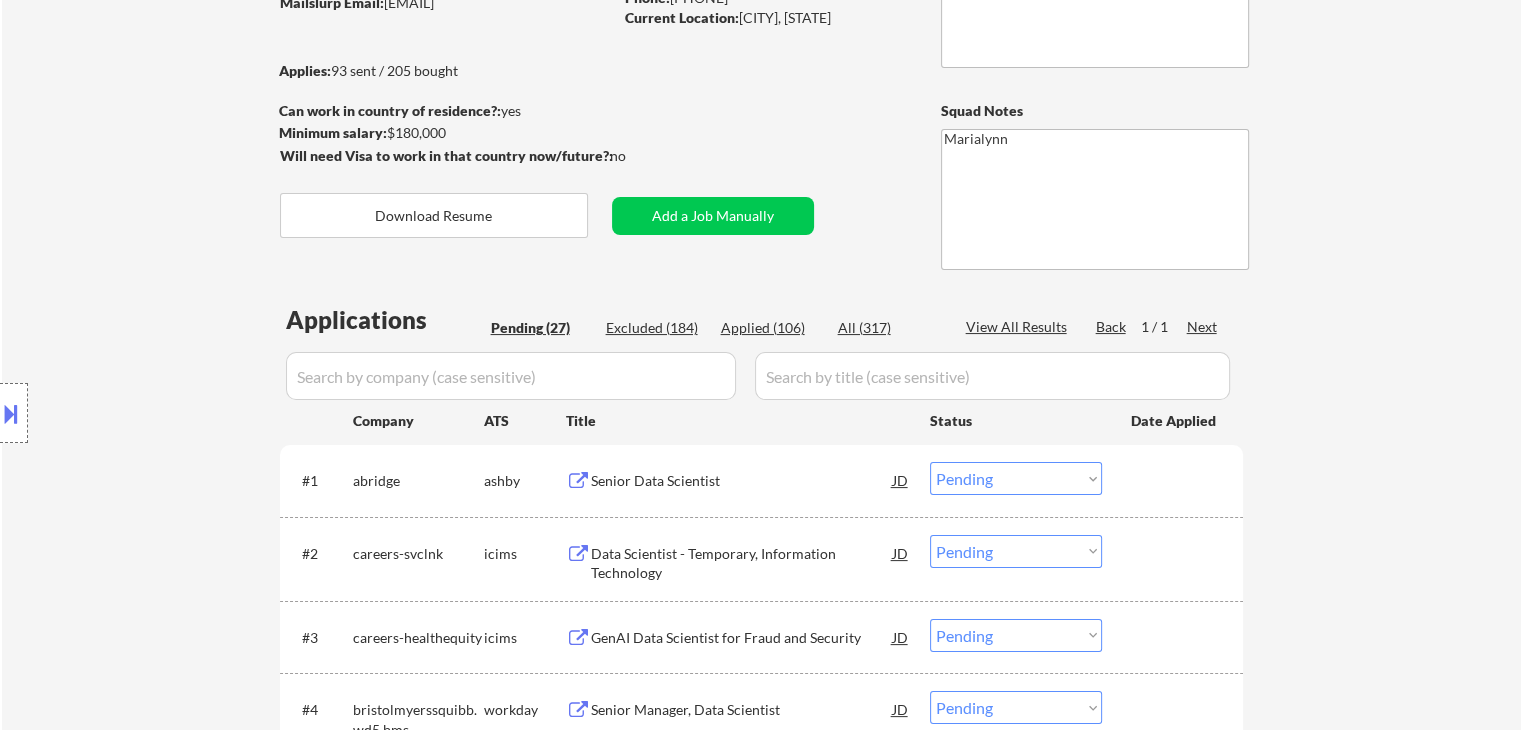 scroll, scrollTop: 287, scrollLeft: 0, axis: vertical 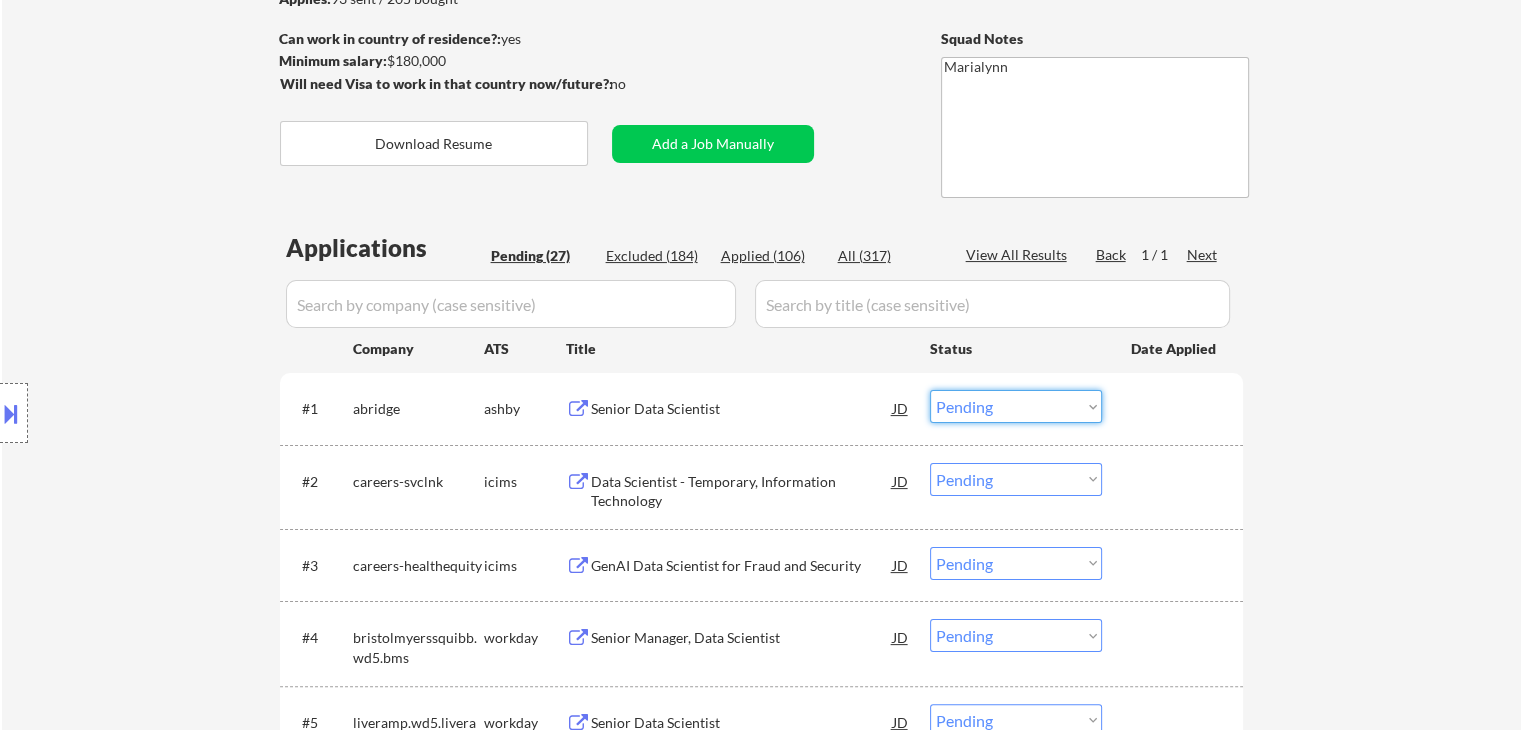 click on "Choose an option... Pending Applied Excluded (Questions) Excluded (Expired) Excluded (Location) Excluded (Bad Match) Excluded (Blocklist) Excluded (Salary) Excluded (Other)" at bounding box center (1016, 406) 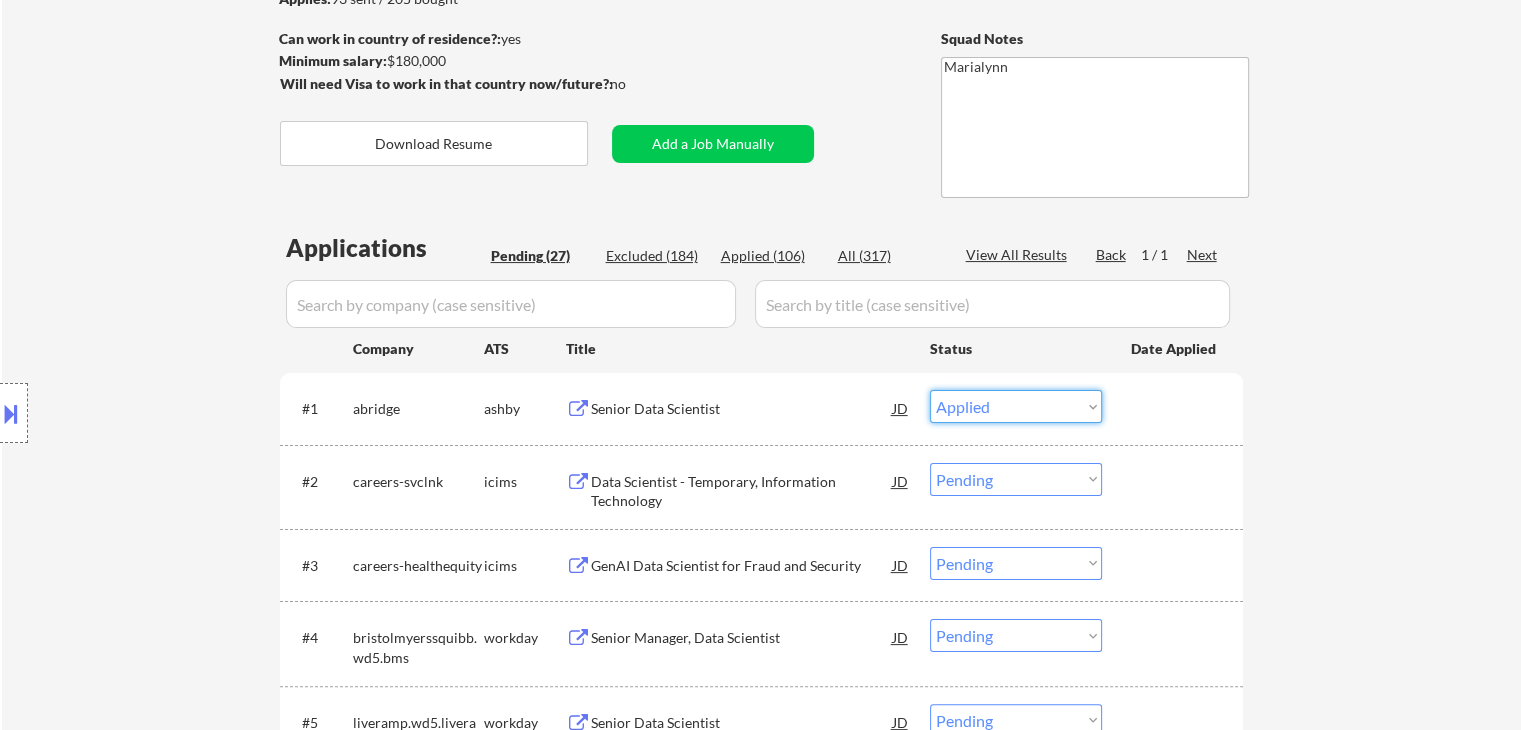 click on "Choose an option... Pending Applied Excluded (Questions) Excluded (Expired) Excluded (Location) Excluded (Bad Match) Excluded (Blocklist) Excluded (Salary) Excluded (Other)" at bounding box center (1016, 406) 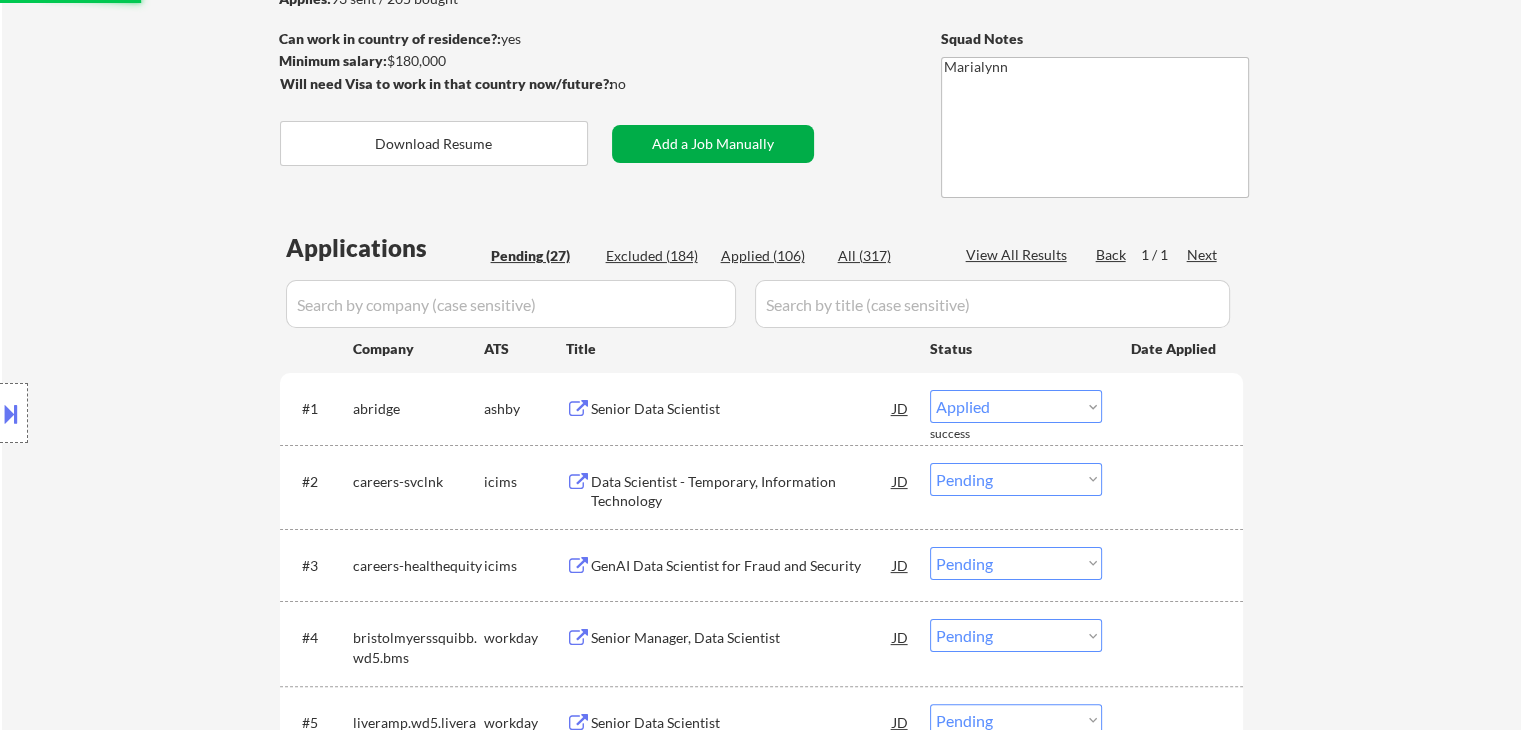 select on ""pending"" 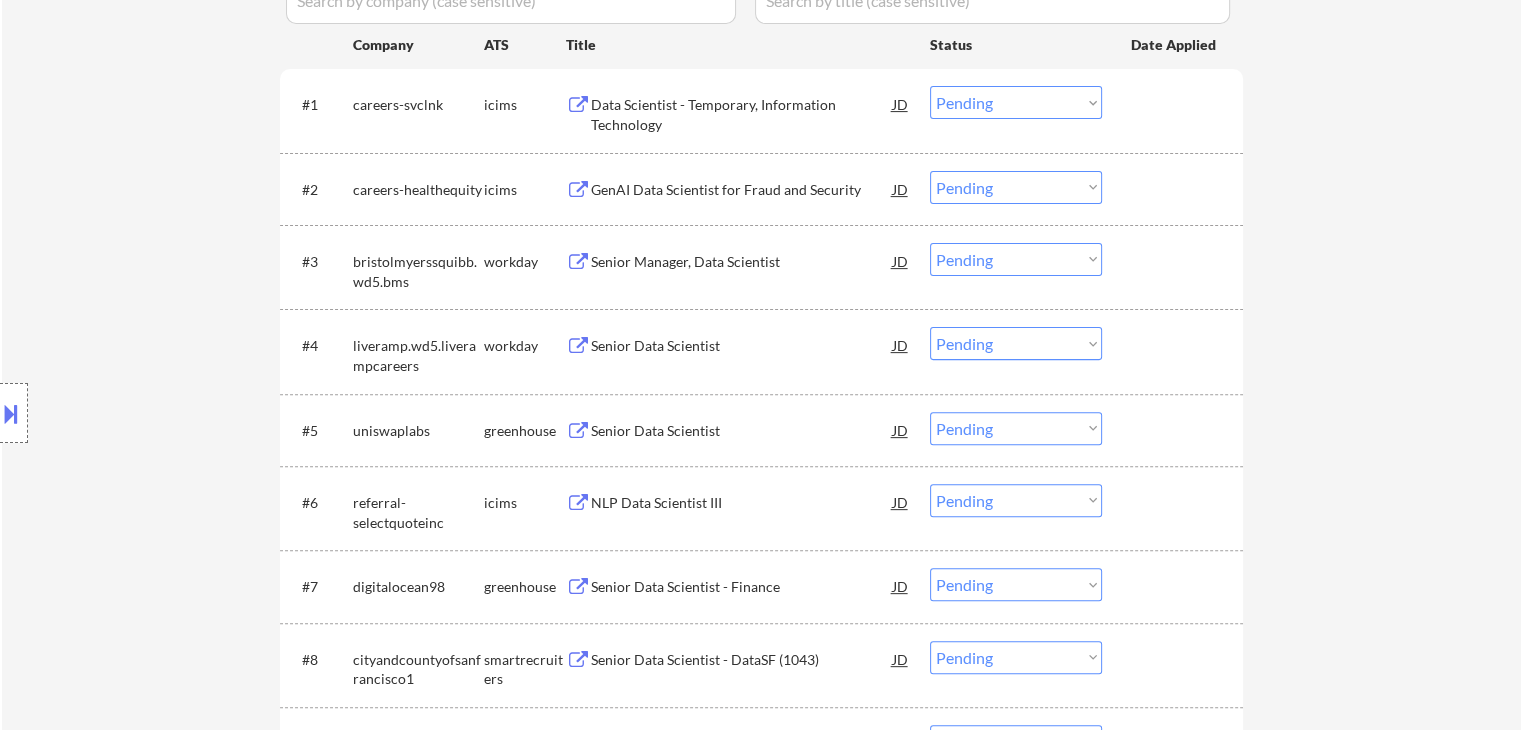 scroll, scrollTop: 592, scrollLeft: 0, axis: vertical 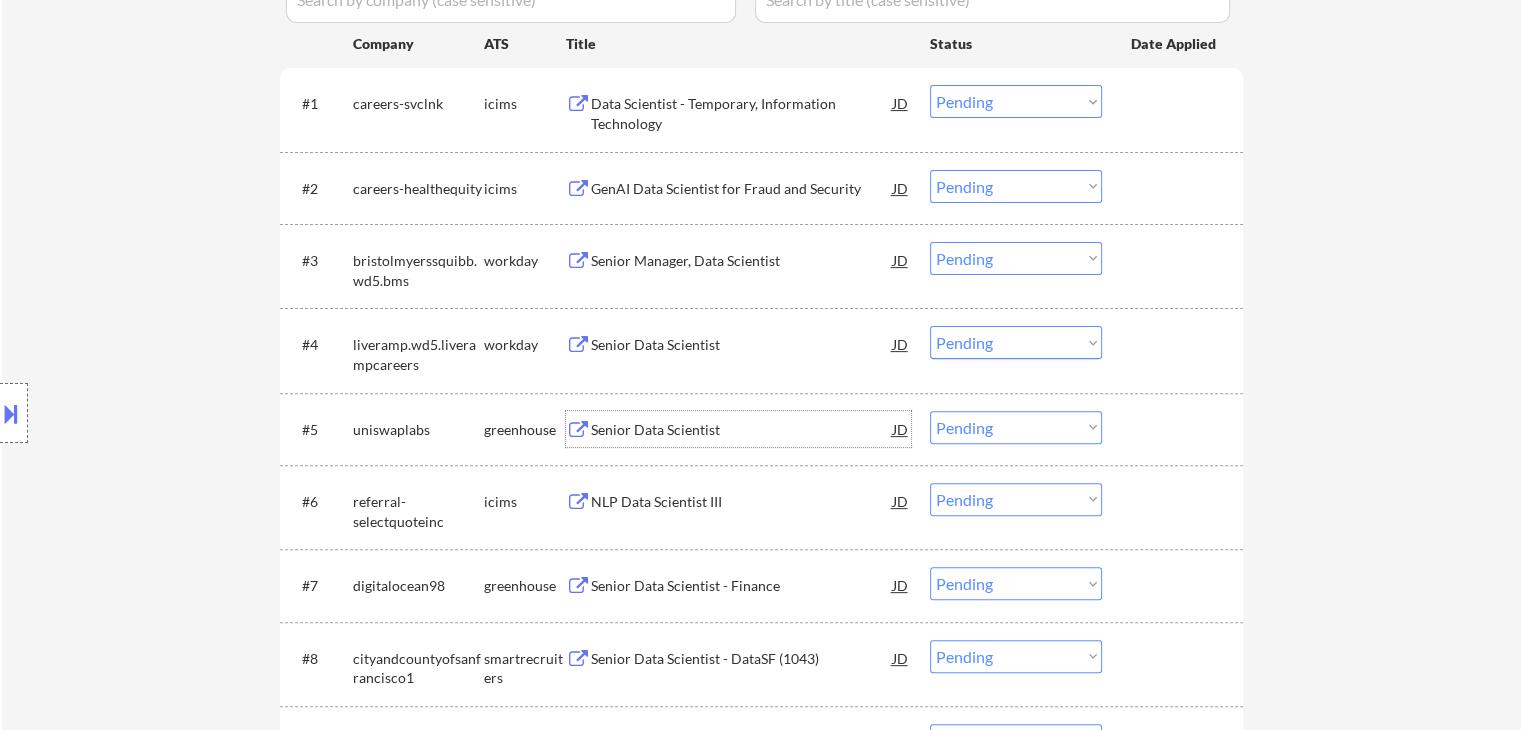 click on "Senior Data Scientist" at bounding box center (742, 430) 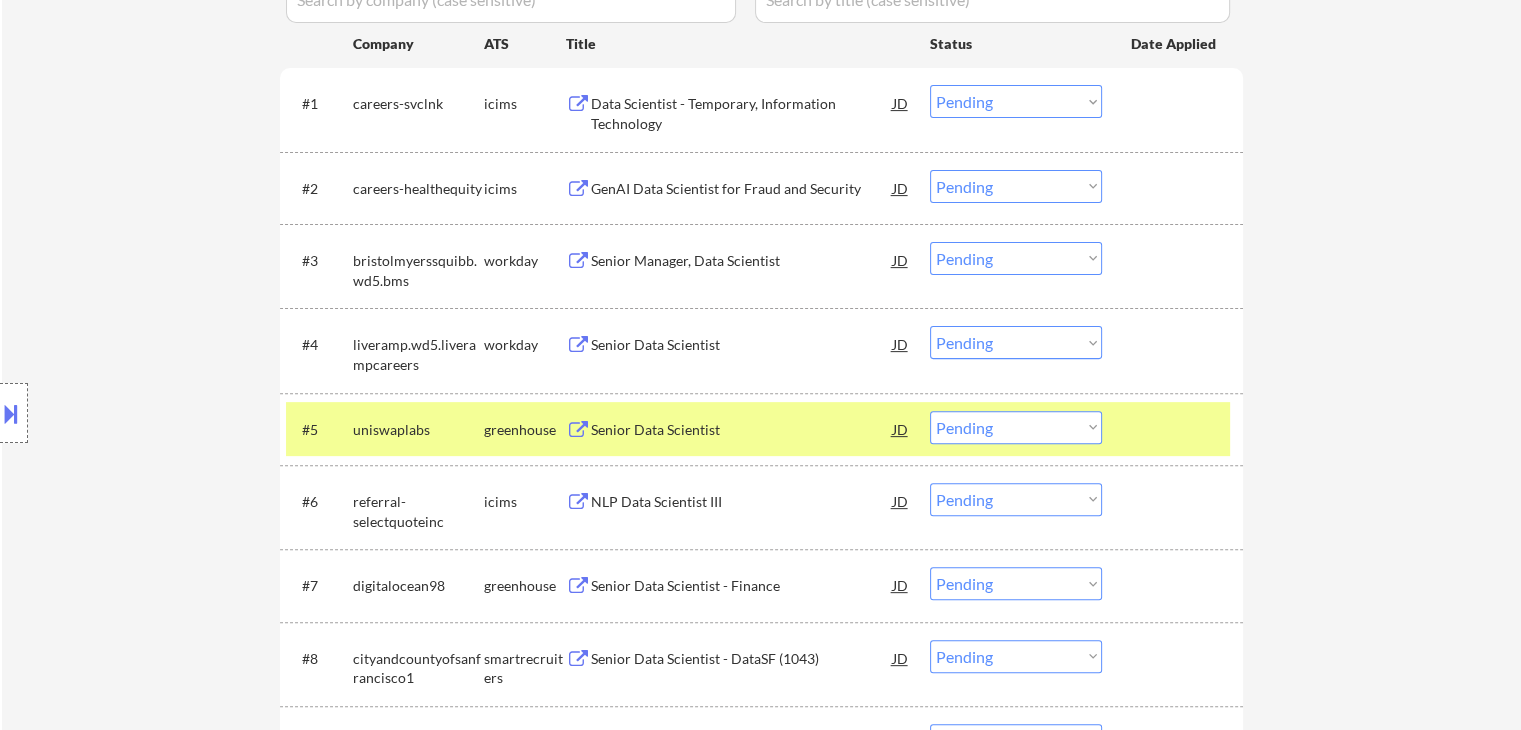 select on ""pending"" 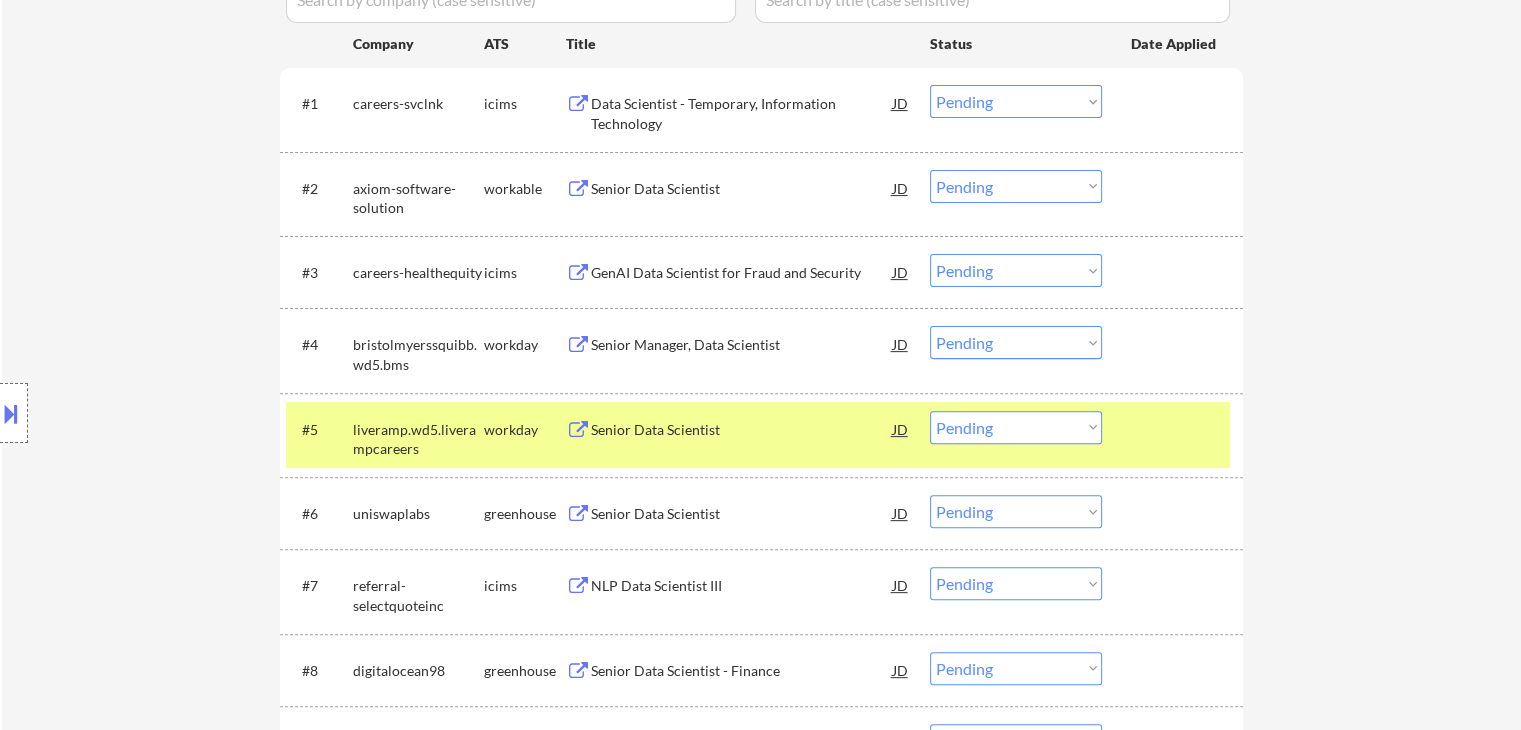 click on "← Return to /applysquad Mailslurp Inbox Job Search Builder Shane Francis User Email:  dtaspire@gmail.com Application Email:  dtaspire@gmail.com Mailslurp Email:  shane.francis@mailflux.com LinkedIn:   https://www.linkedin.com/in/sfeconomist/
Phone:  760.889.3091 Current Location:  Oceanside, California Applies:  93 sent / 205 bought Internal Notes +5 for late - 8/1 AB
Use Oceanside, CA for current location
Outreach about improvements - 8/4 AB Can work in country of residence?:  yes Squad Notes Minimum salary:  $180,000 Will need Visa to work in that country now/future?:   no Download Resume Add a Job Manually Marialynn Applications Pending (28) Excluded (184) Applied (107) All (319) View All Results Back 1 / 1
Next Company ATS Title Status Date Applied #1 careers-svclnk icims Data Scientist - Temporary, Information Technology JD Choose an option... Pending Applied Excluded (Questions) Excluded (Expired) Excluded (Location) Excluded (Bad Match) Excluded (Blocklist) Excluded (Salary) Excluded (Other) #2" at bounding box center (761, 965) 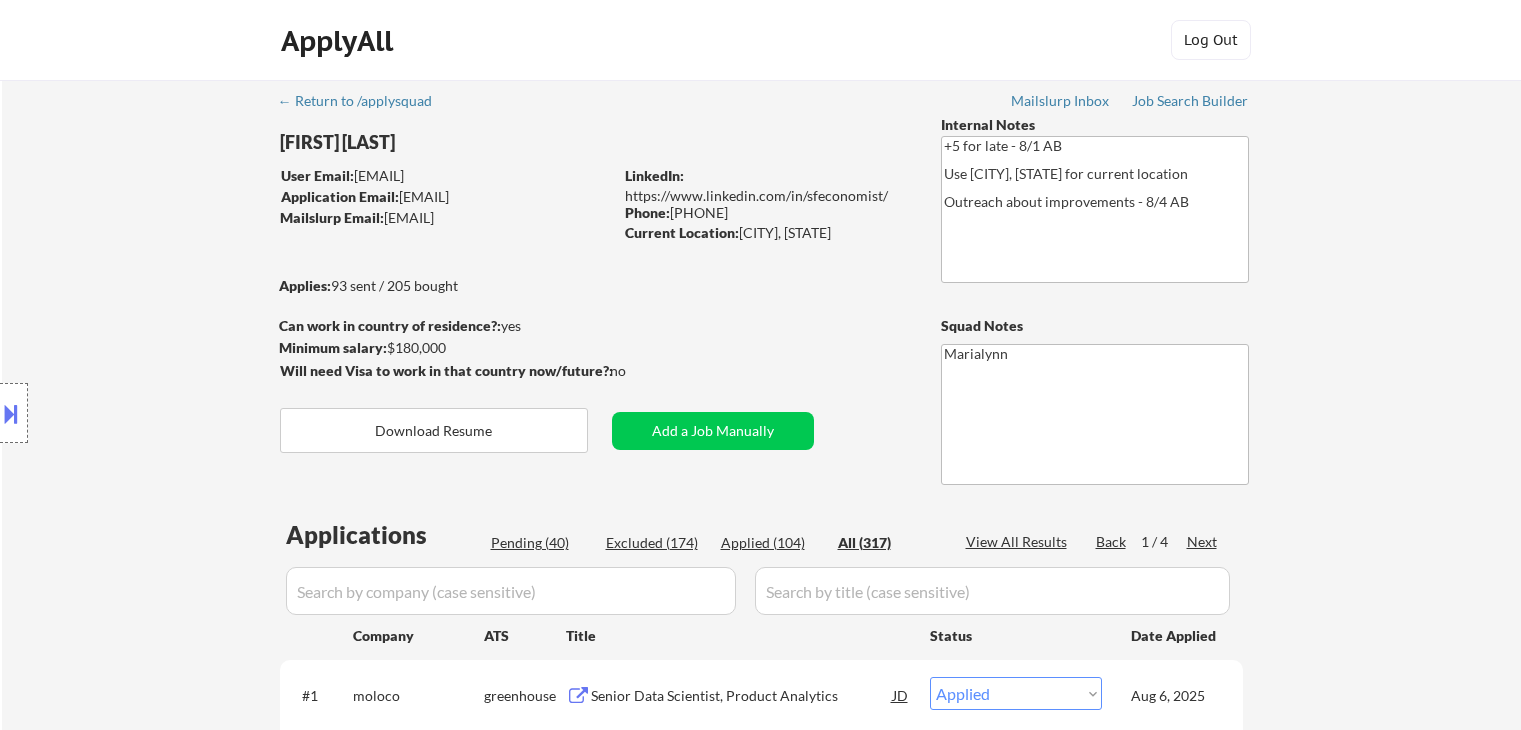 select on ""applied"" 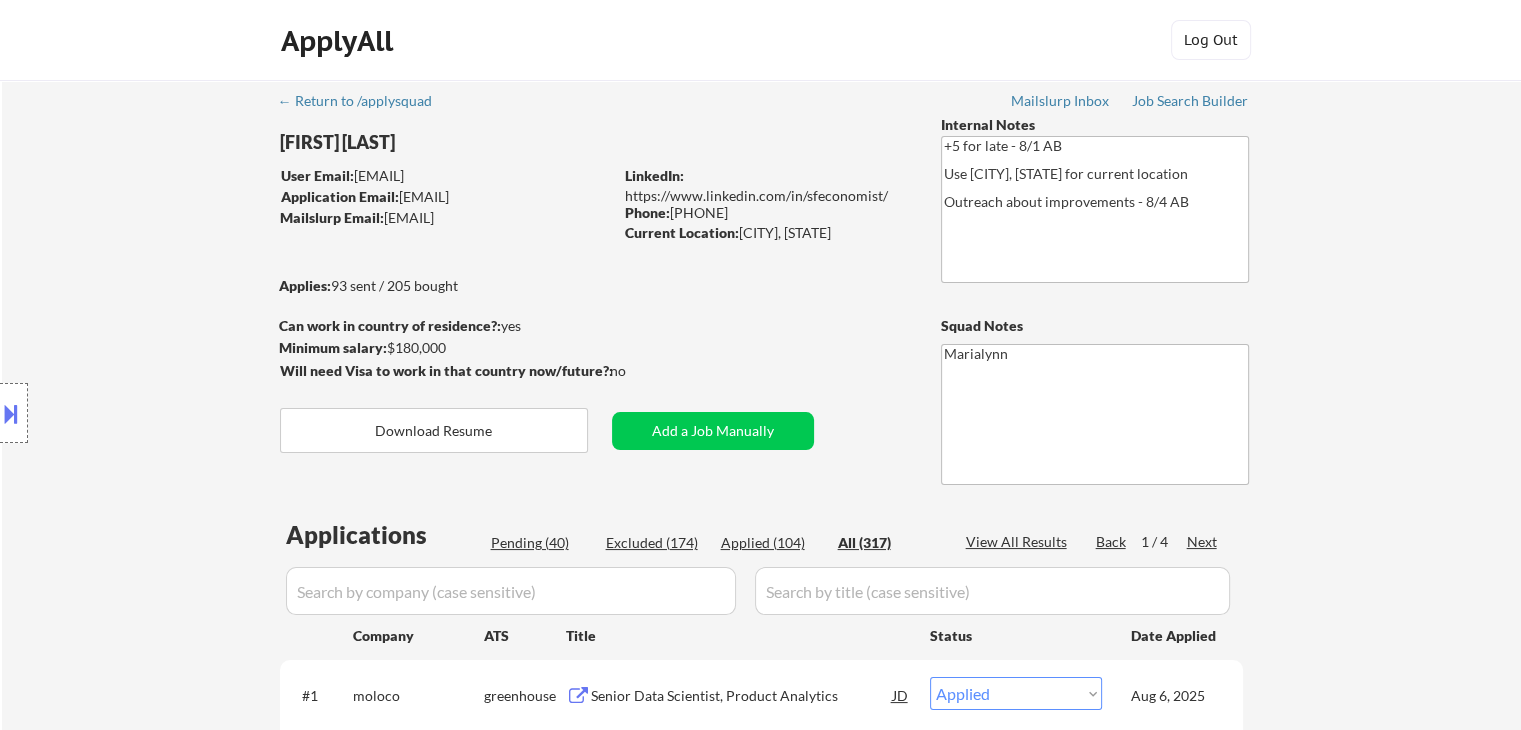 drag, startPoint x: 740, startPoint y: 231, endPoint x: 775, endPoint y: 205, distance: 43.60046 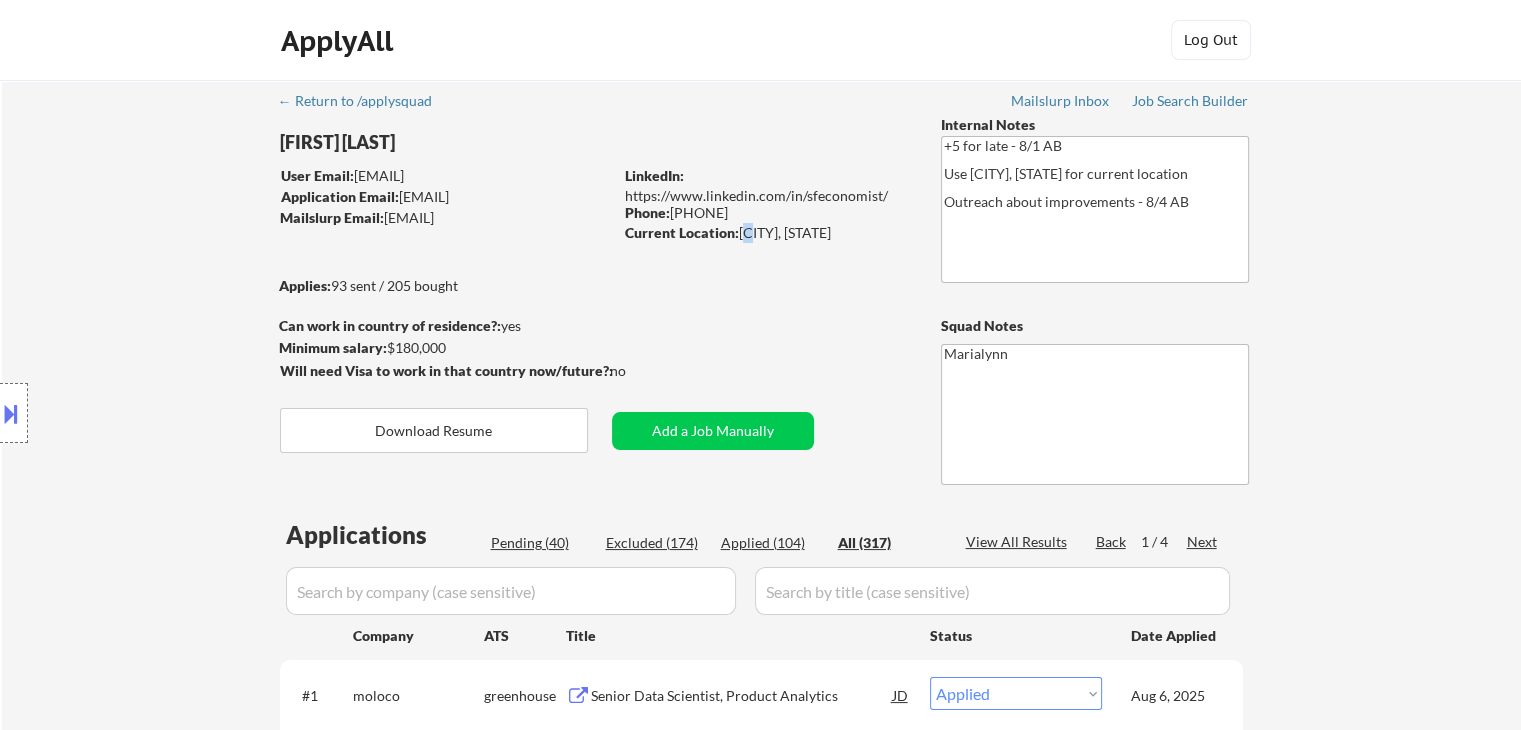click on "Current Location:  [CITY], [STATE]" at bounding box center (766, 233) 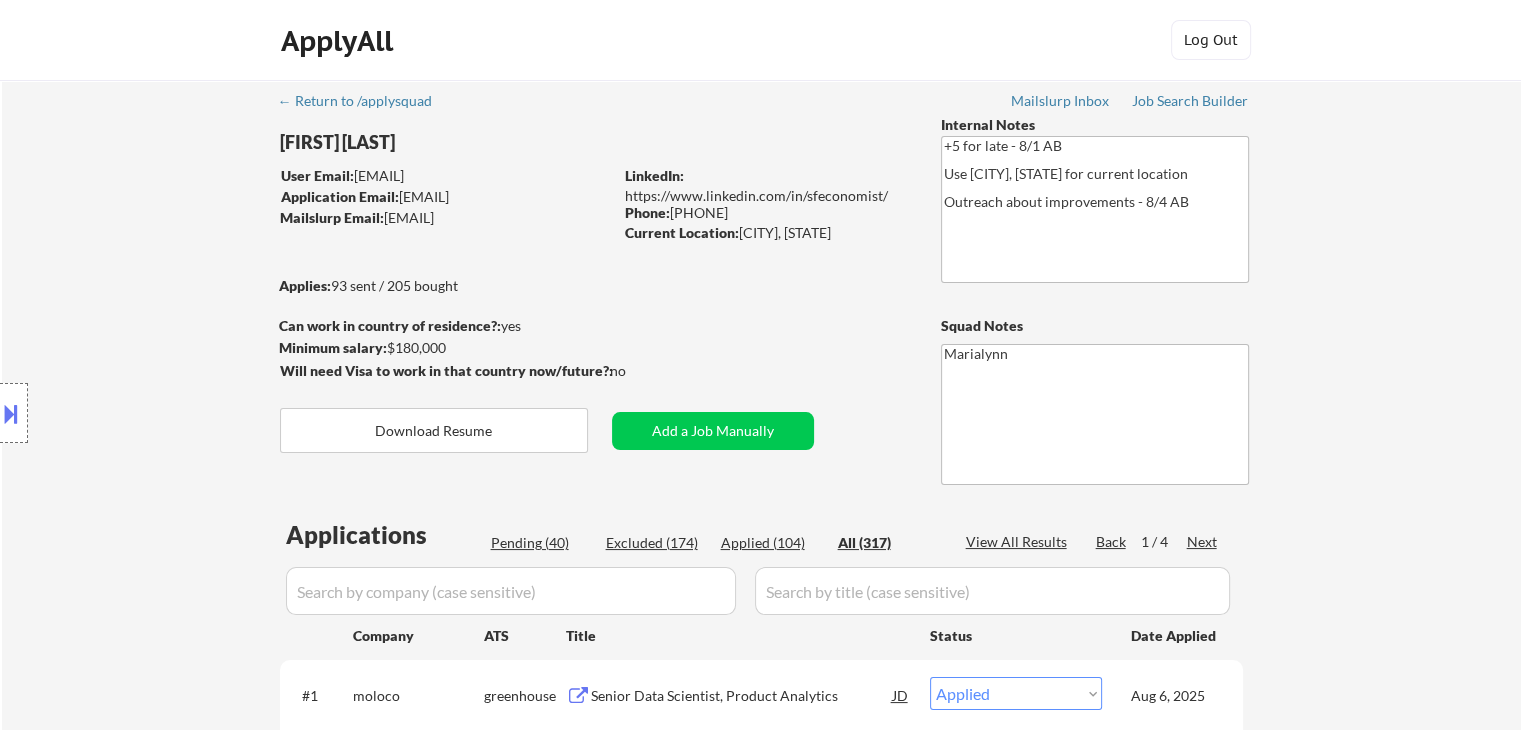 click on "← Return to /applysquad Mailslurp Inbox Job Search Builder [FIRST] [LAST] User Email:  [EMAIL] Application Email:  [EMAIL] Mailslurp Email:  [EMAIL] LinkedIn:   https://www.linkedin.com/in/sfeconomist/
Phone:  [PHONE] Current Location:  [CITY], [STATE] Applies:  93 sent / 205 bought Internal Notes +5 for late - 8/1 AB
Use [CITY], [STATE] for current location
Outreach about improvements - 8/4 AB Can work in country of residence?:  yes Squad Notes Minimum salary:  $180,000 Will need Visa to work in that country now/future?:   no Download Resume Add a Job Manually [LAST] Applications Pending (40) Excluded (174) Applied (104) All (317) View All Results Back 1 / 4
Next Company ATS Title Status Date Applied #1 moloco greenhouse Senior Data Scientist, Product Analytics JD warning_amber Choose an option... Pending Applied Excluded (Questions) Excluded (Expired) Excluded (Location) Excluded (Bad Match) Excluded (Blocklist) Excluded (Salary) Excluded (Other) #2" at bounding box center (762, 4478) 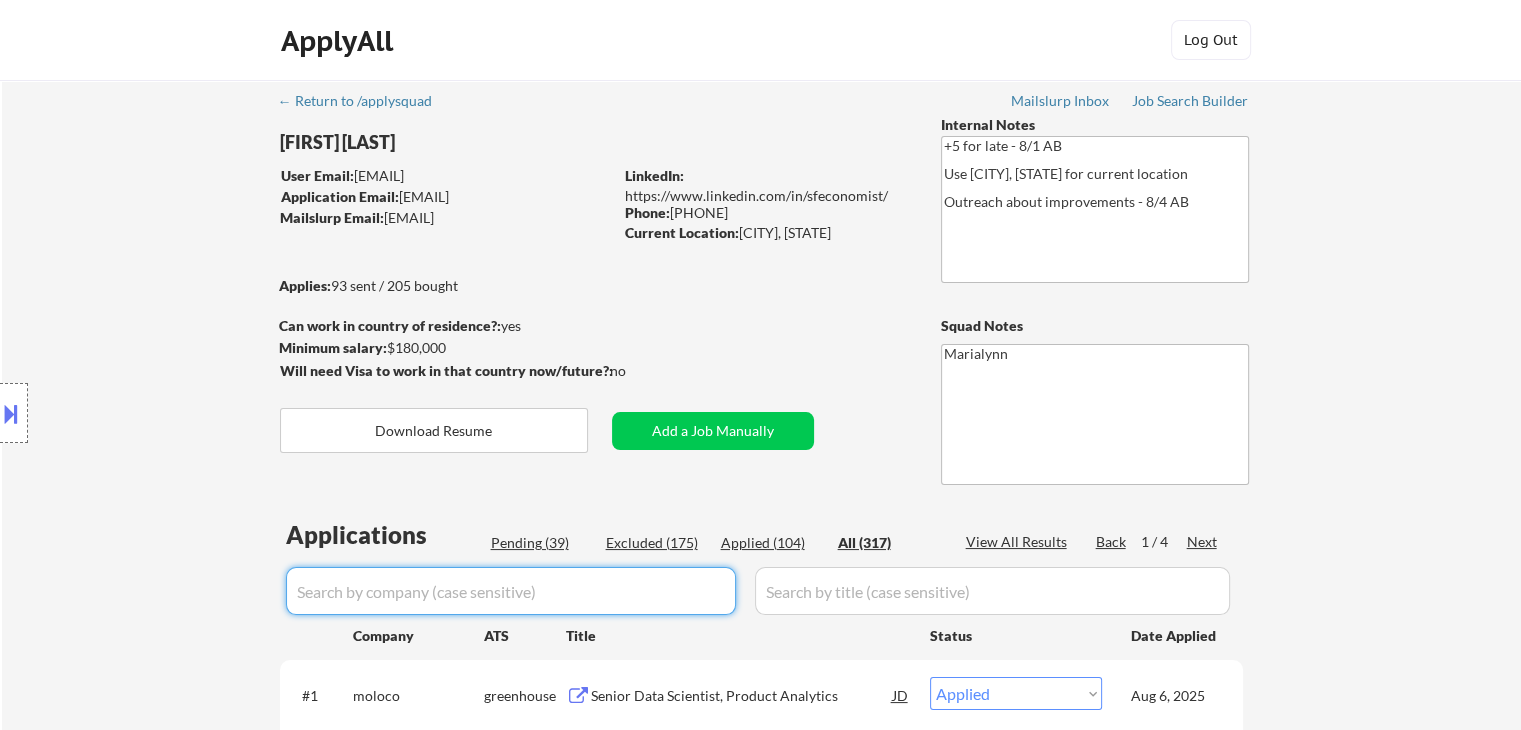 click at bounding box center (511, 591) 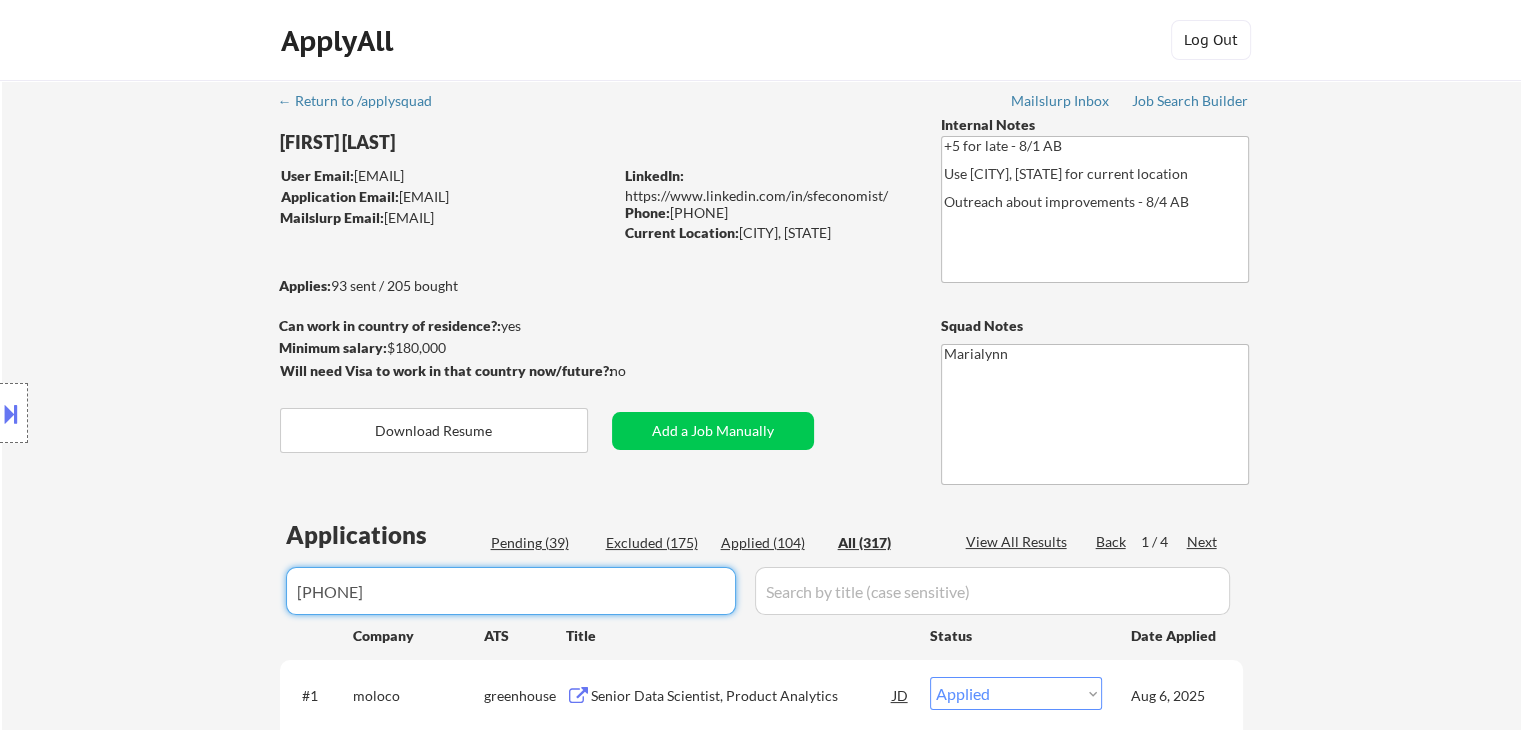 drag, startPoint x: 470, startPoint y: 587, endPoint x: 114, endPoint y: 566, distance: 356.61884 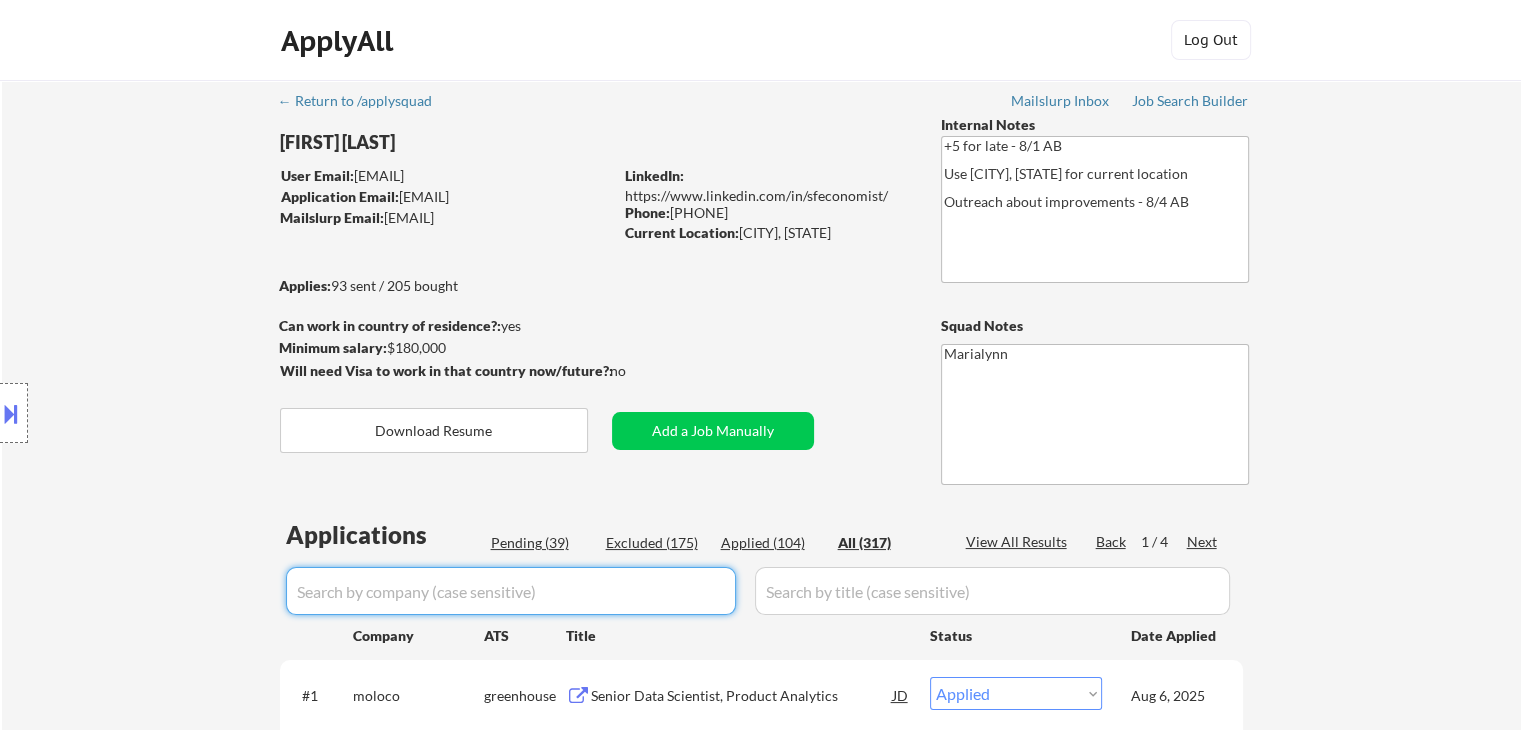 click at bounding box center (511, 591) 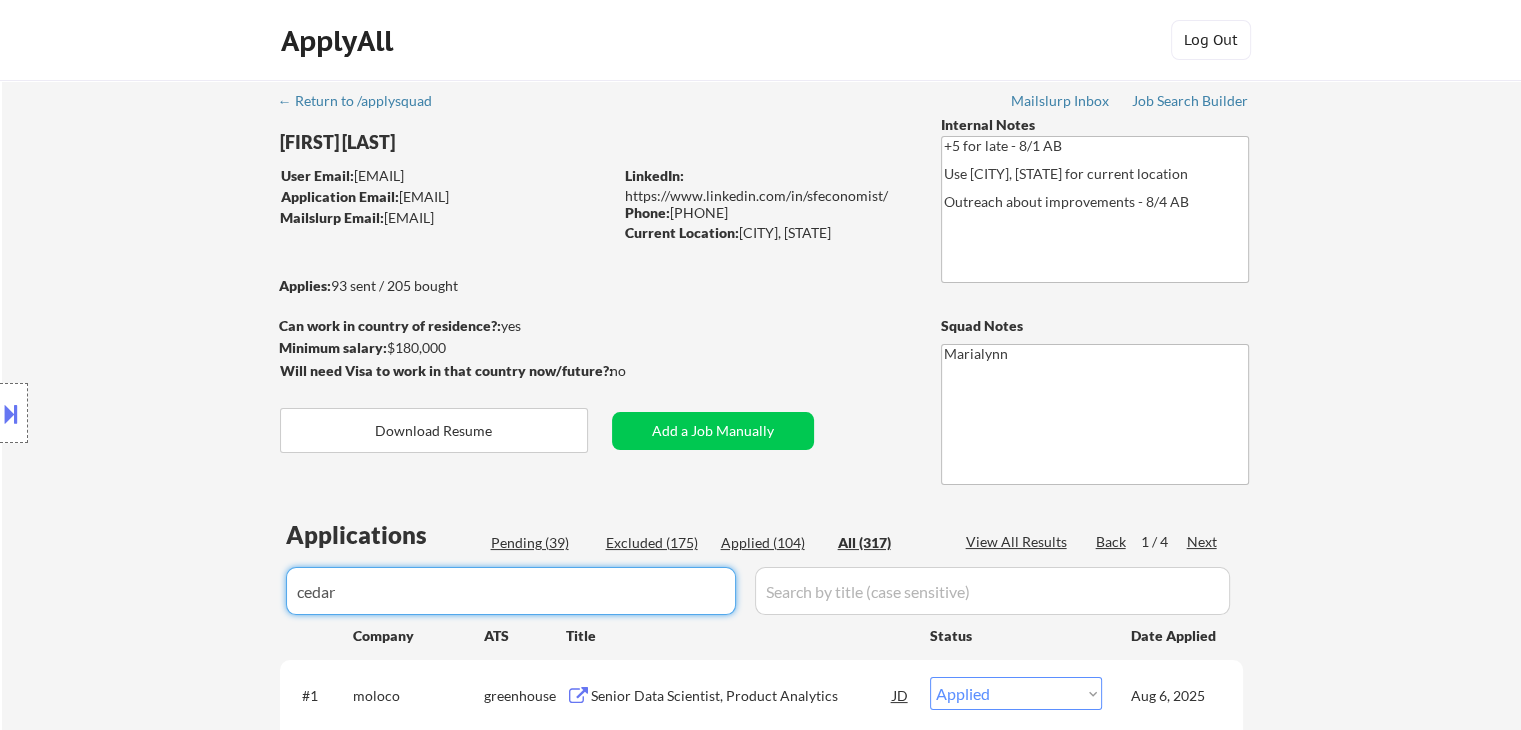 type on "cedar" 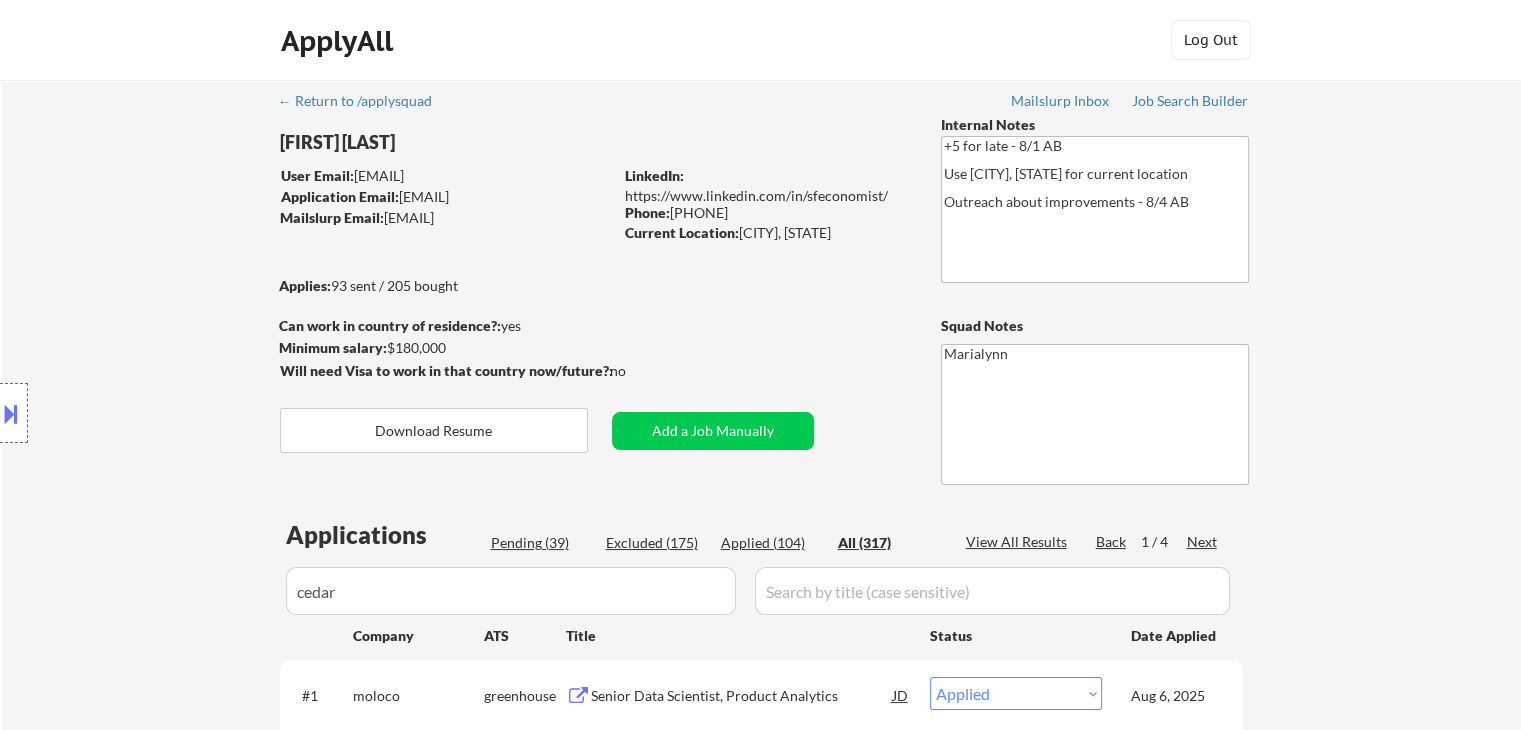 click on "Applications Pending (39) Excluded (175) Applied (104) All (317) View All Results Back 1 / 4
Next Company ATS Title Status Date Applied #1 moloco greenhouse Senior Data Scientist, Product Analytics JD warning_amber Choose an option... Pending Applied Excluded (Questions) Excluded (Expired) Excluded (Location) Excluded (Bad Match) Excluded (Blocklist) Excluded (Salary) Excluded (Other) Aug 6, 2025 success #2 beaconbiosignals greenhouse Data Scientist III, Biostatistics JD warning_amber Choose an option... Pending Applied Excluded (Questions) Excluded (Expired) Excluded (Location) Excluded (Bad Match) Excluded (Blocklist) Excluded (Salary) Excluded (Other) Aug 6, 2025 #3 kungfu lever Senior Data Scientist JD warning_amber Choose an option... Pending Applied Excluded (Questions) Excluded (Expired) Excluded (Location) Excluded (Bad Match) Excluded (Blocklist) Excluded (Salary) Excluded (Other) Aug 6, 2025 success #4 plaid lever Experienced Data Scientist JD warning_amber Choose an option... Pending Applied #5 JD" at bounding box center (761, 4686) 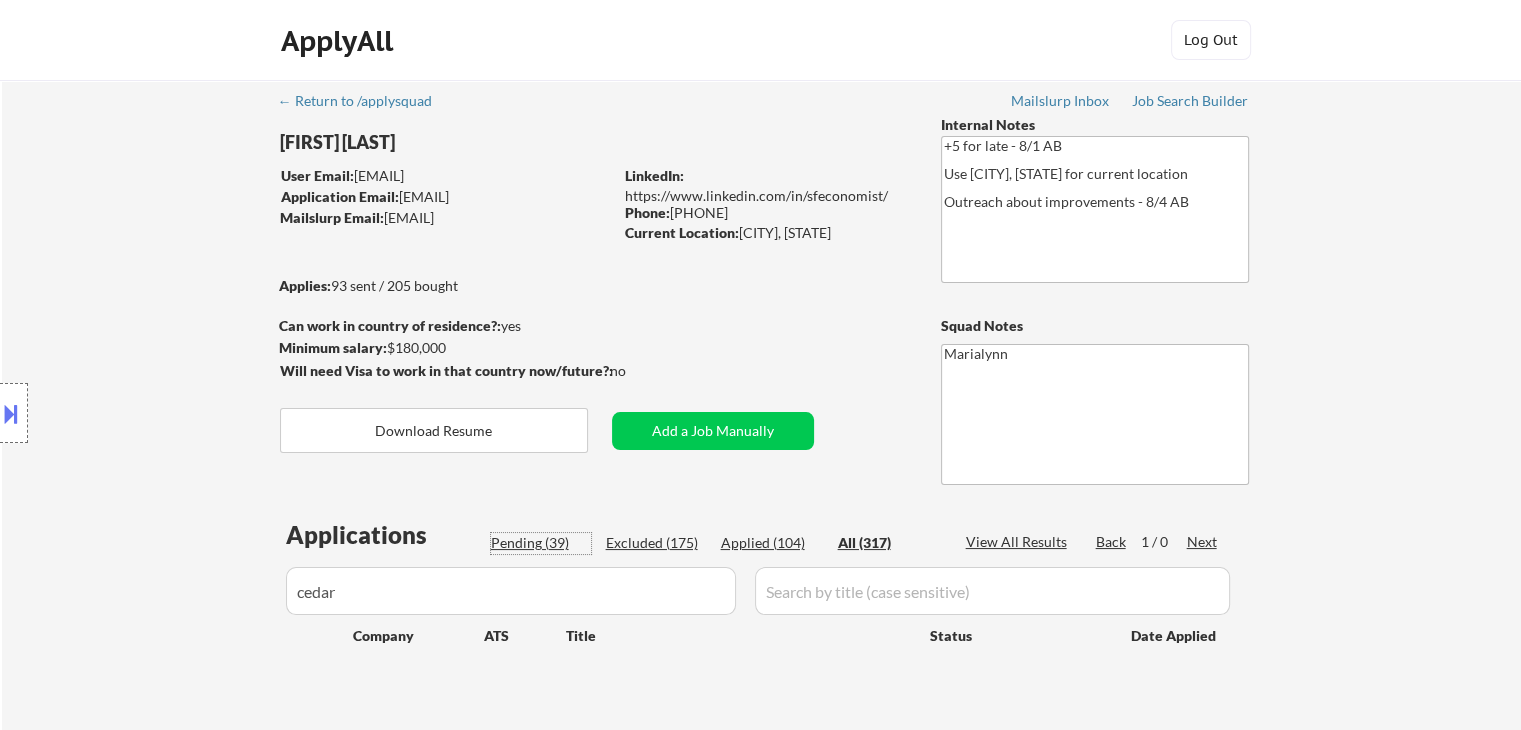 click on "Pending (39)" at bounding box center [541, 543] 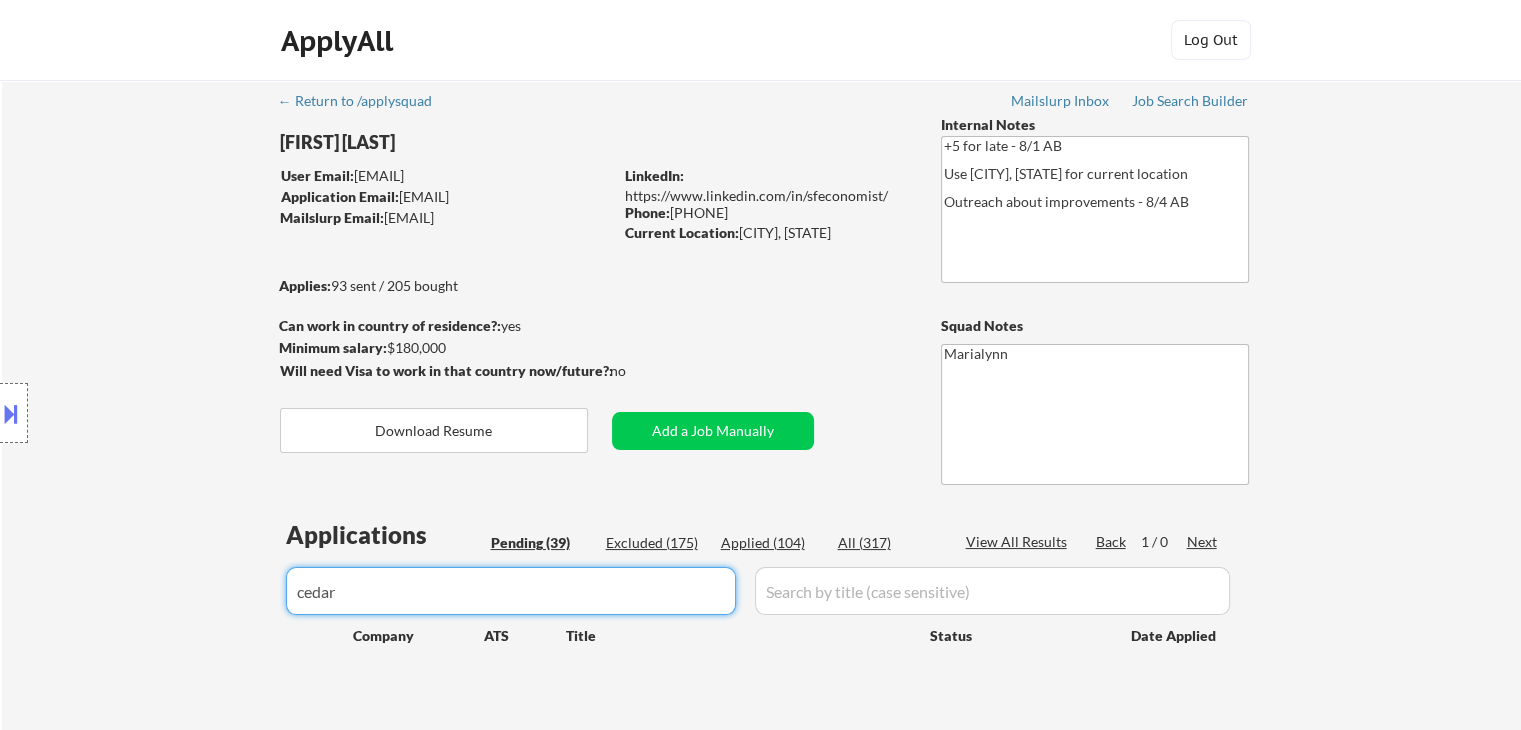 drag, startPoint x: 380, startPoint y: 610, endPoint x: 141, endPoint y: 573, distance: 241.84706 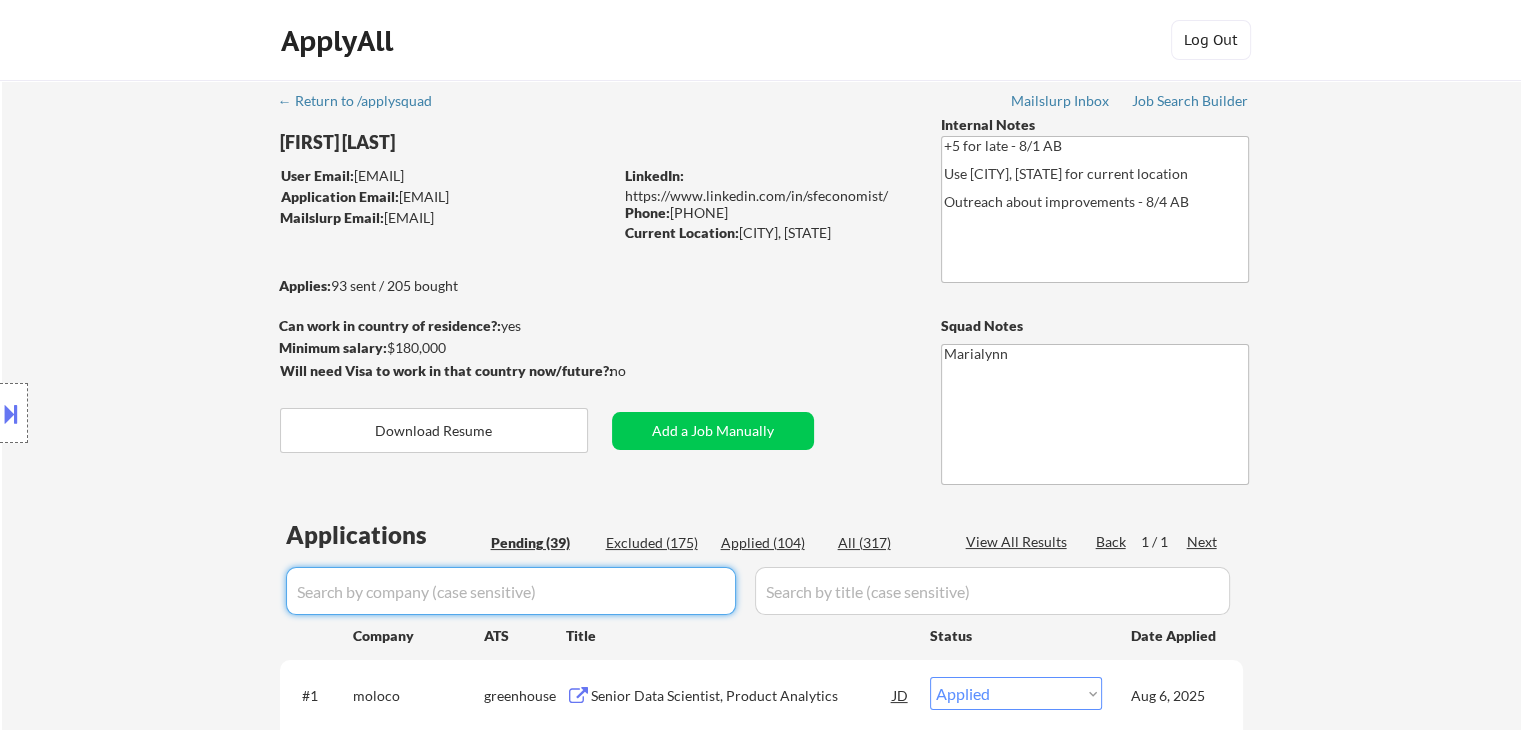 select on ""pending"" 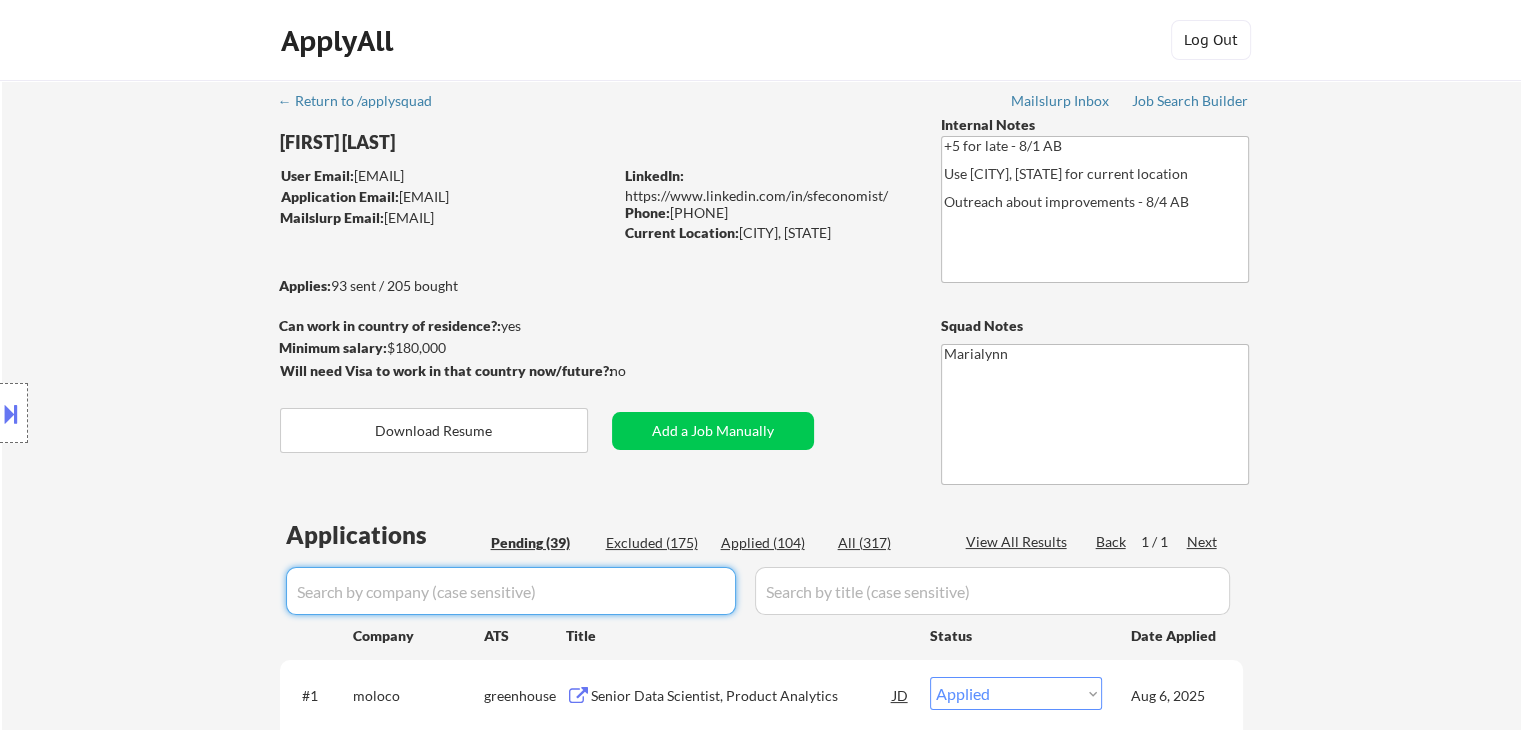 select on ""pending"" 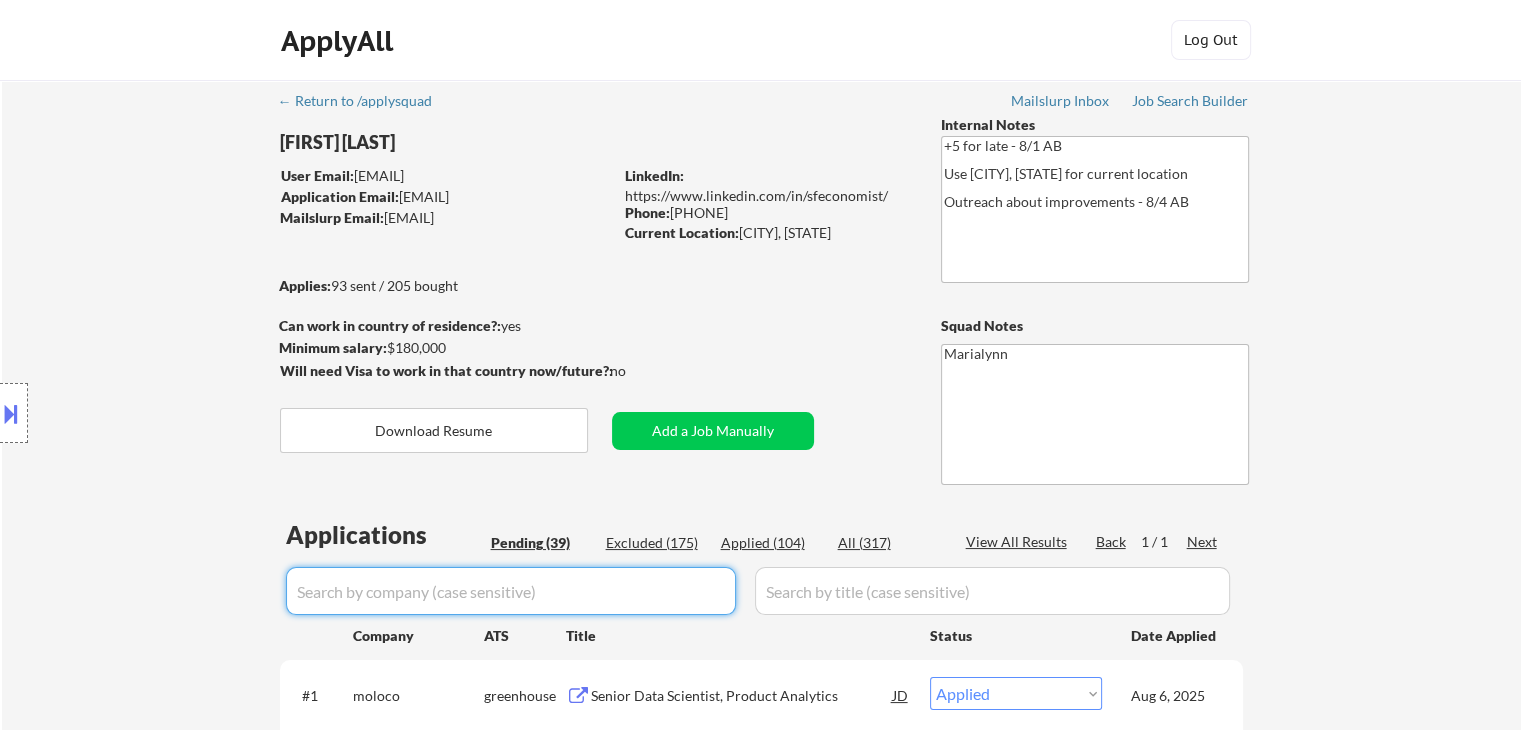 select on ""pending"" 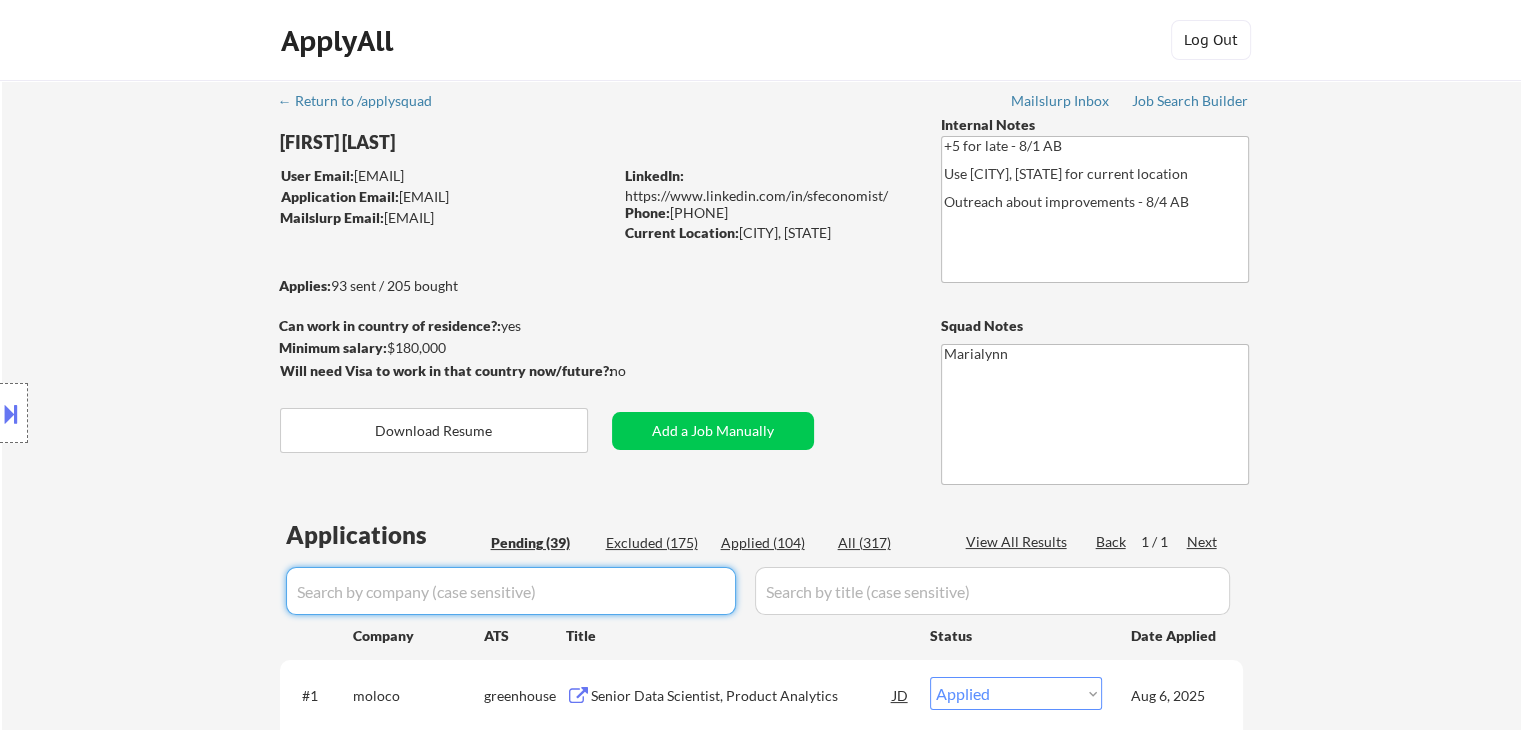 select on ""pending"" 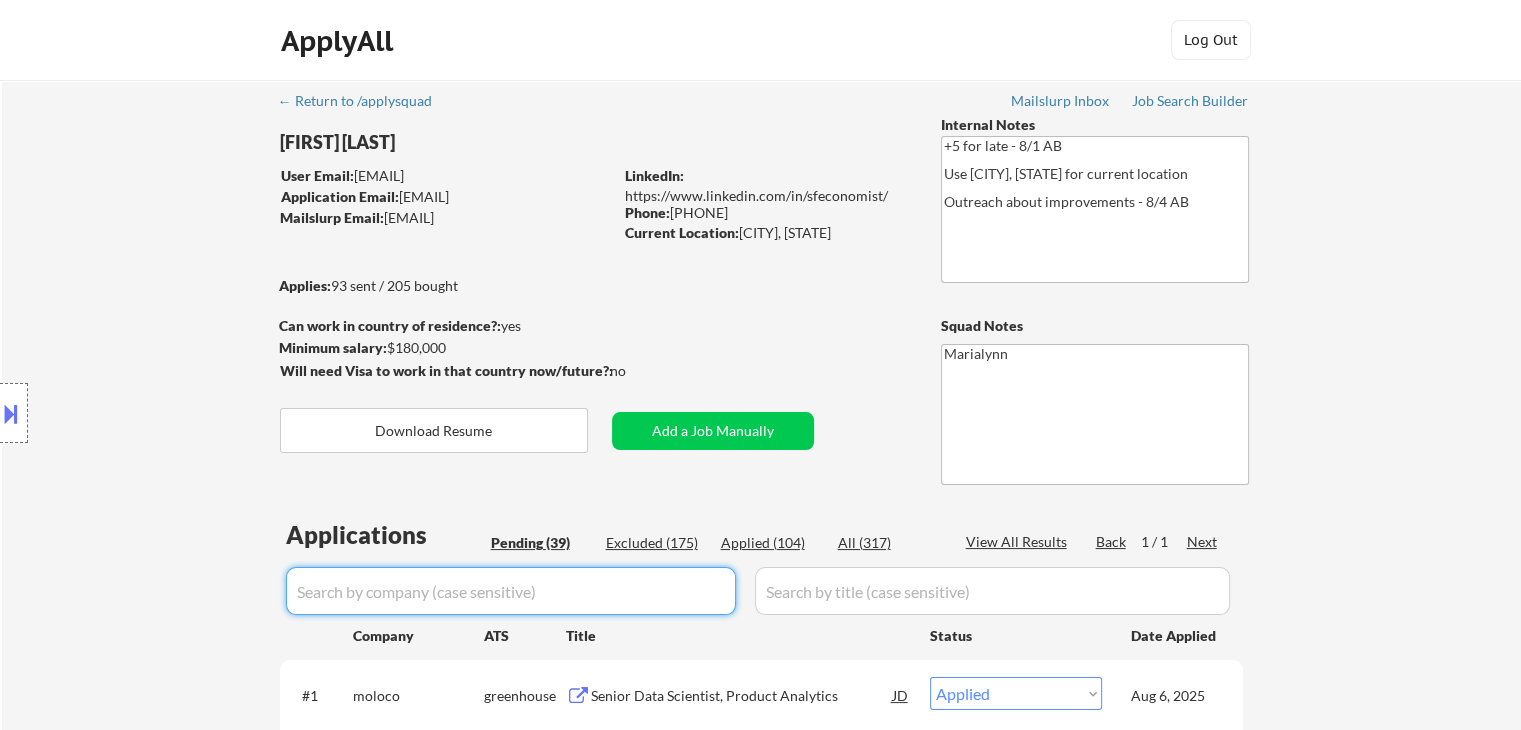 select on ""pending"" 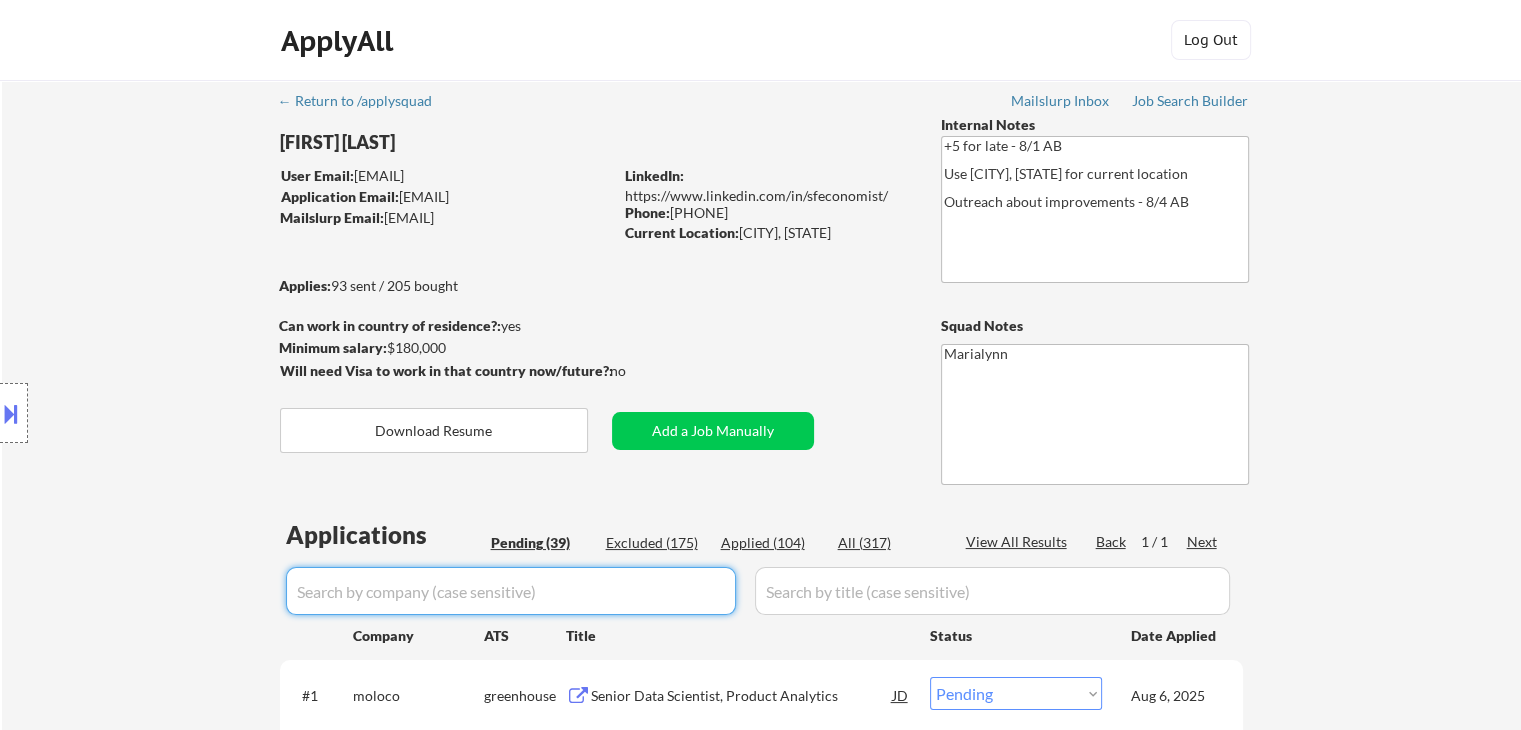 select on ""pending"" 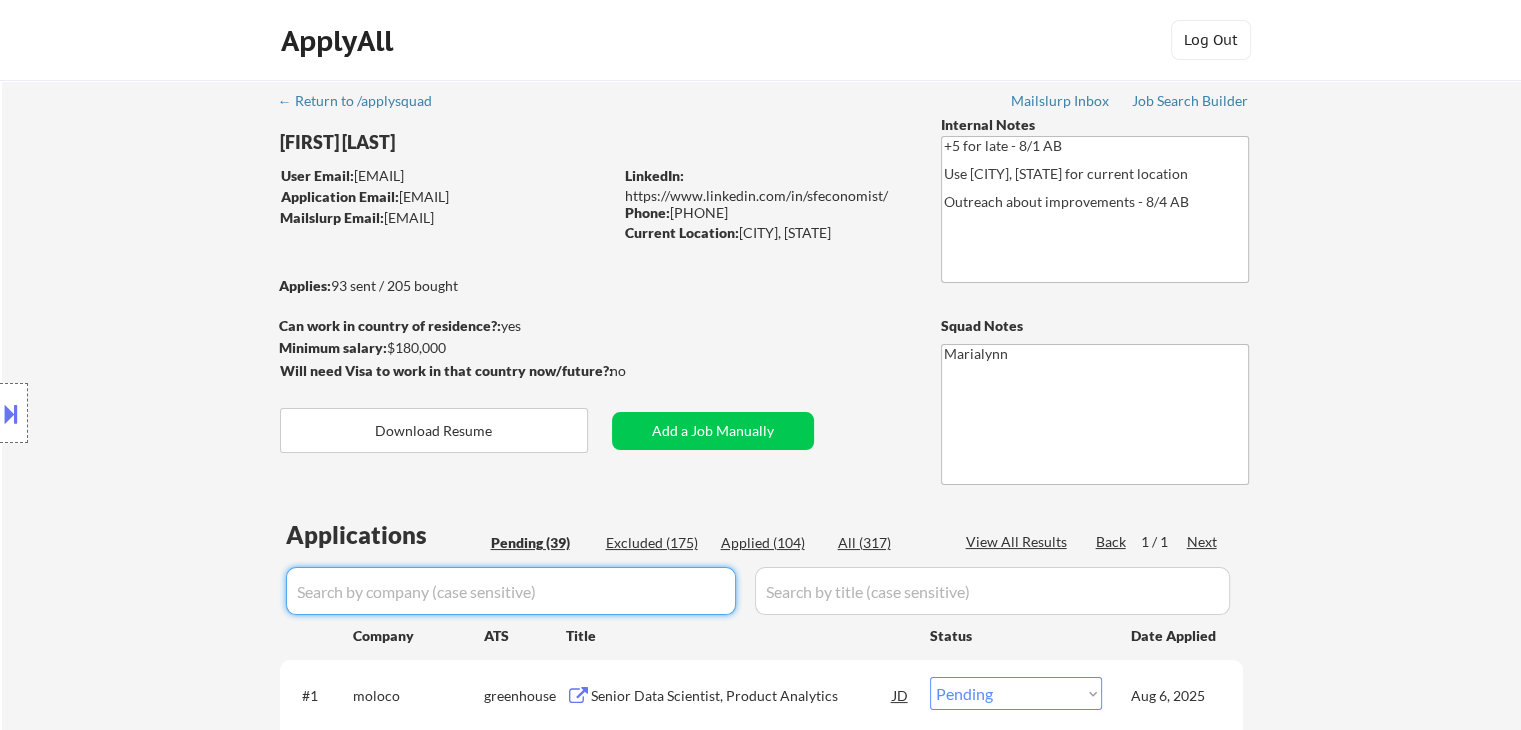 select on ""pending"" 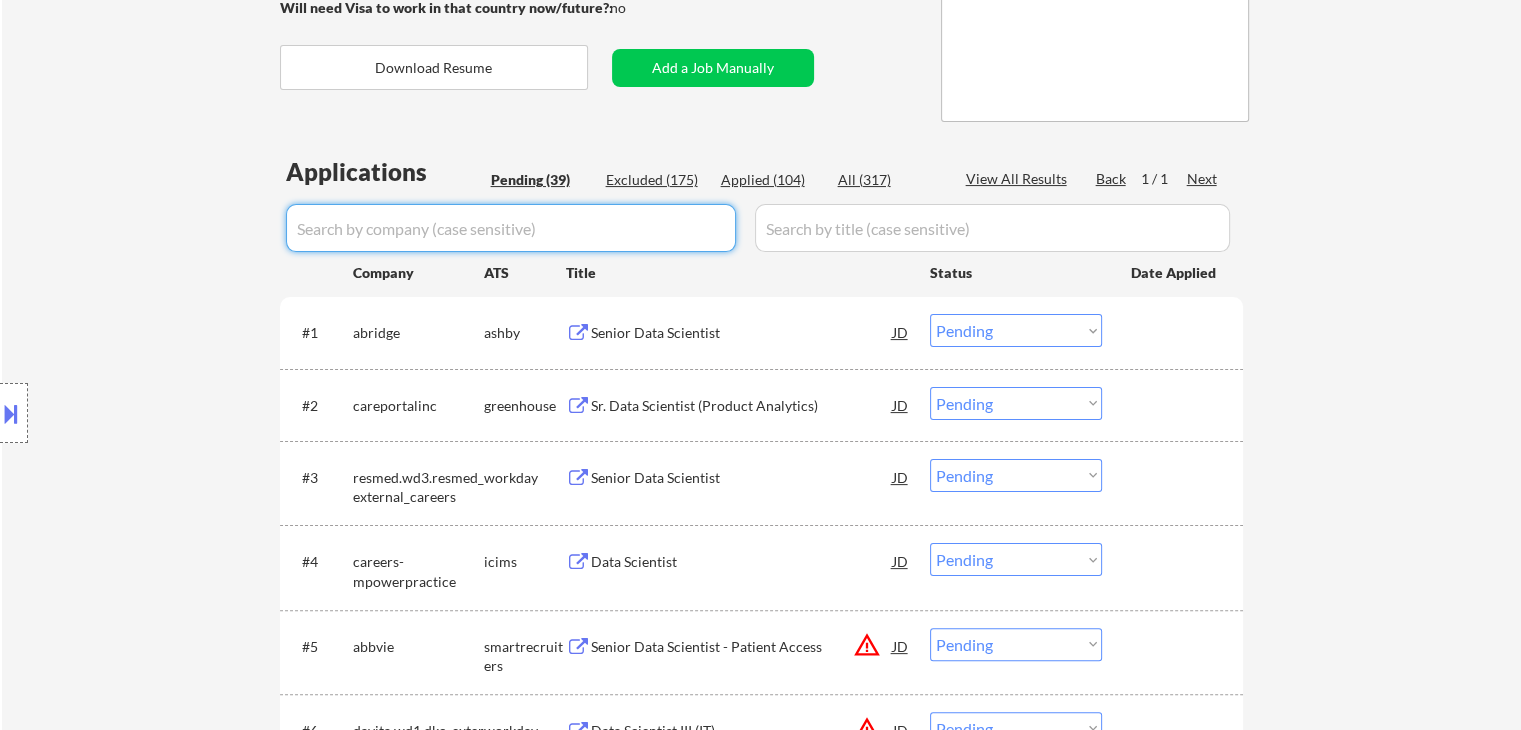 scroll, scrollTop: 368, scrollLeft: 0, axis: vertical 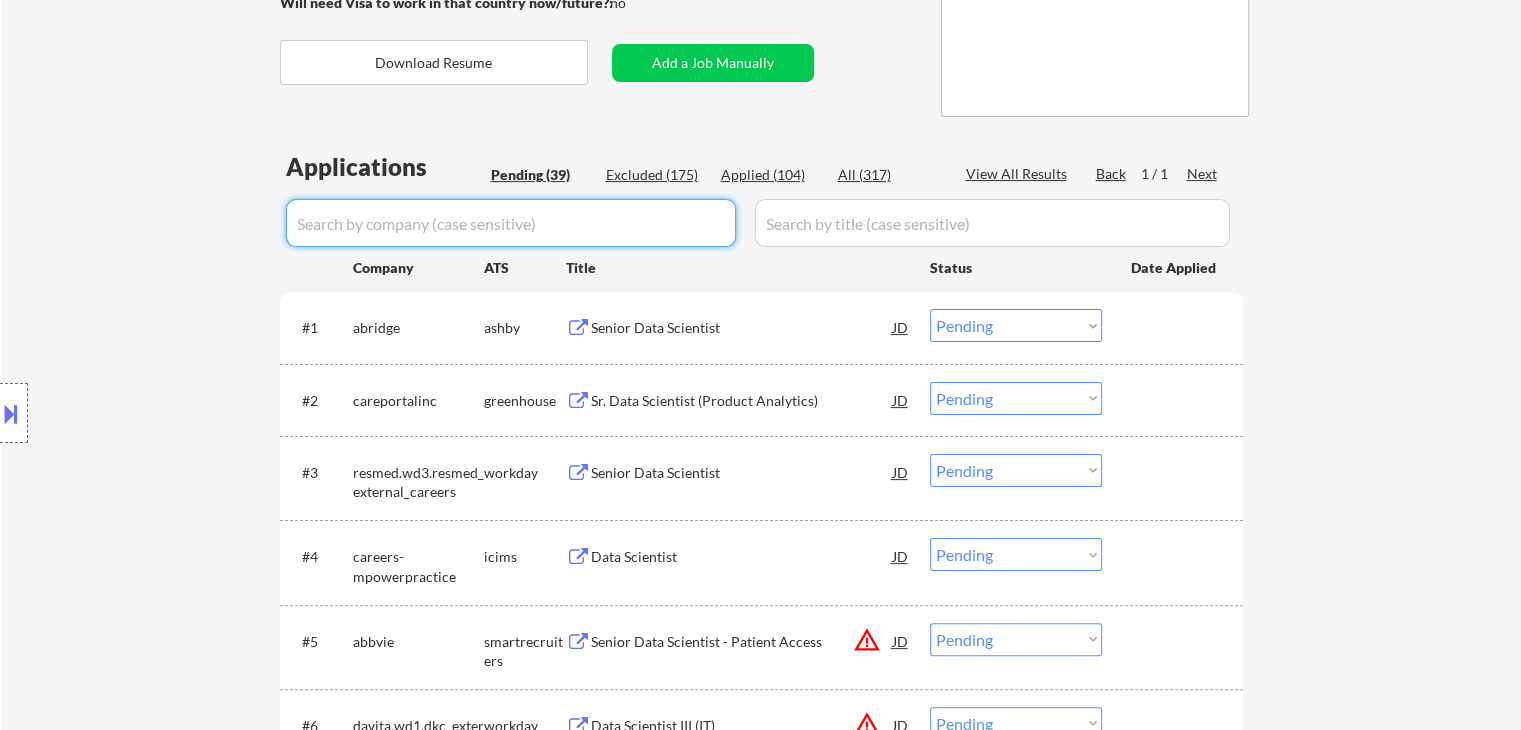 type 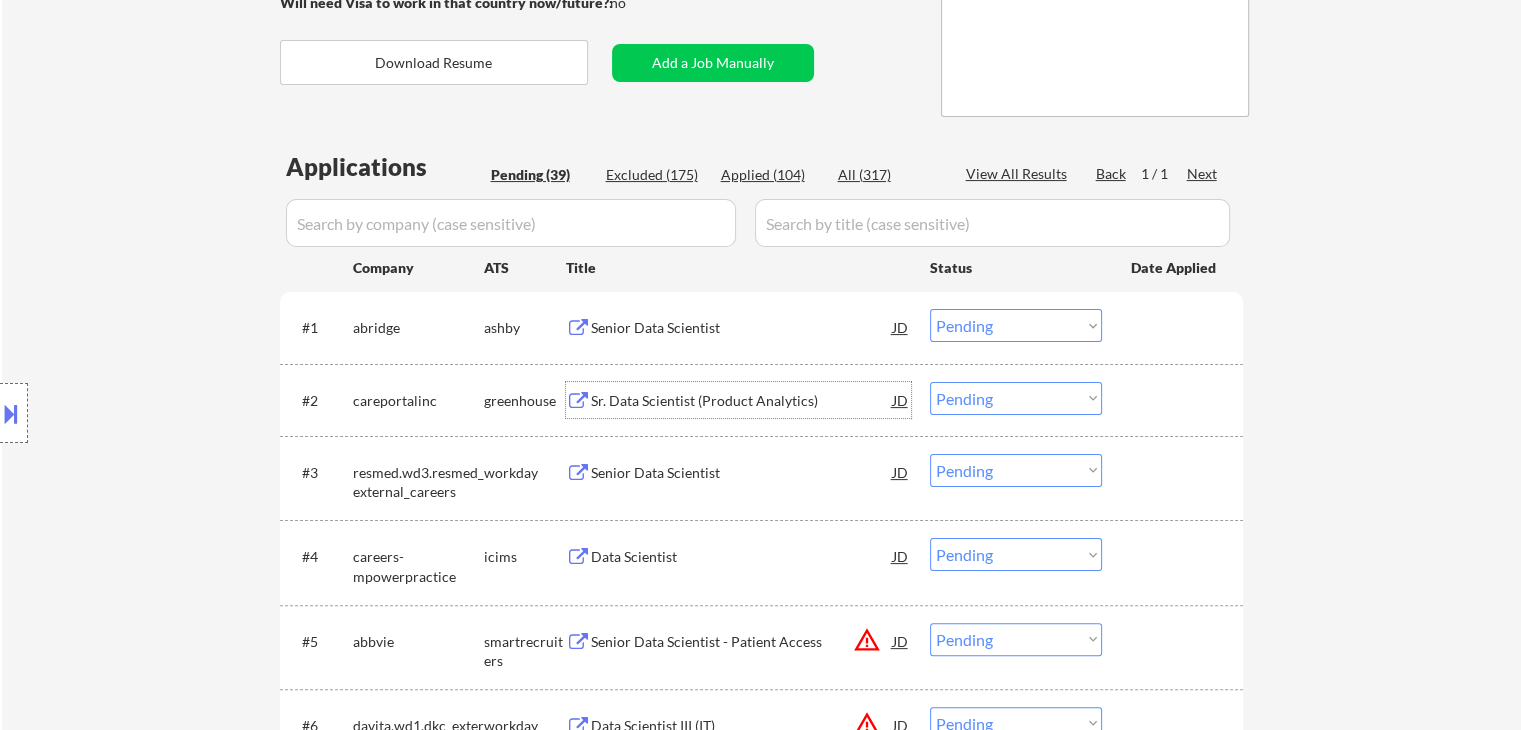click on "Sr. Data Scientist (Product Analytics)" at bounding box center (742, 401) 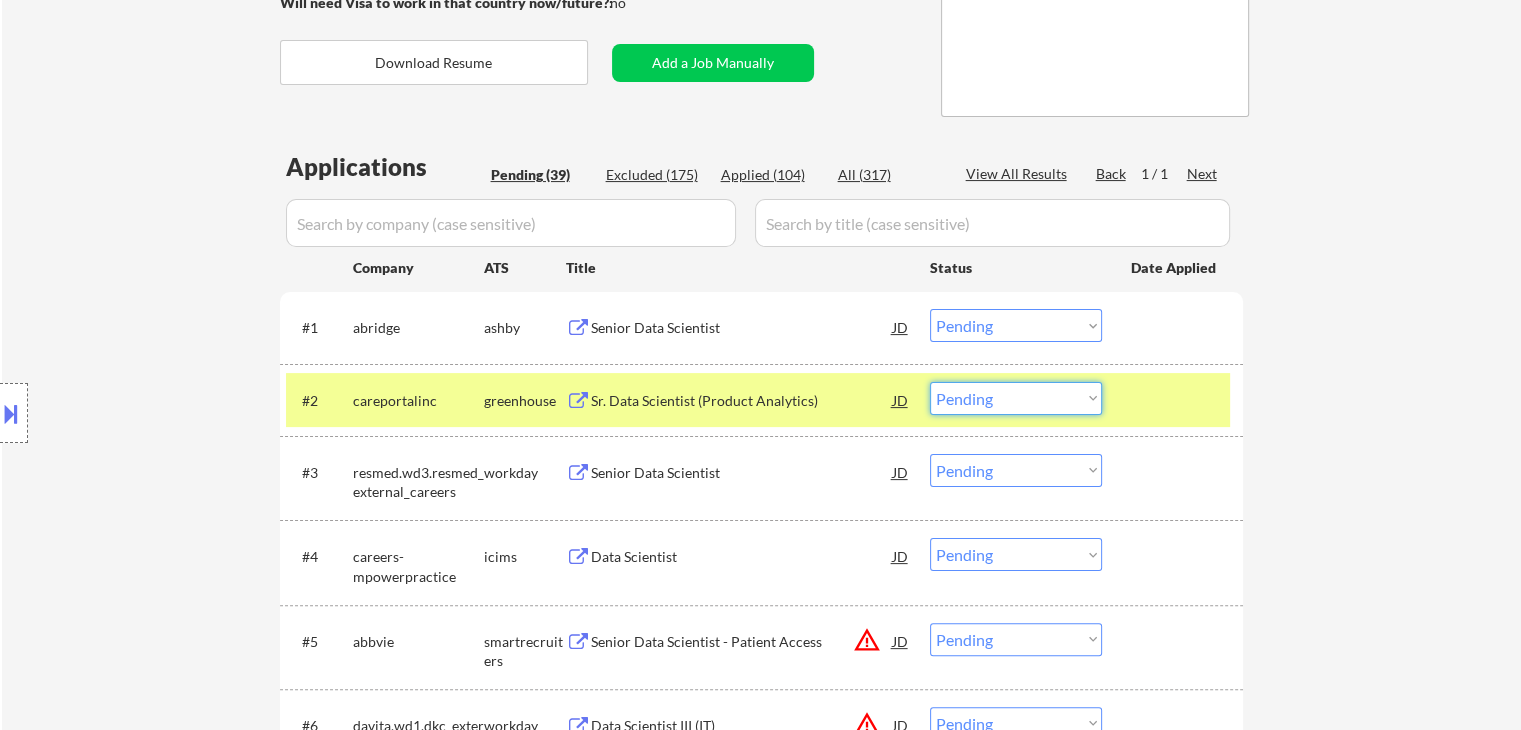 click on "Choose an option... Pending Applied Excluded (Questions) Excluded (Expired) Excluded (Location) Excluded (Bad Match) Excluded (Blocklist) Excluded (Salary) Excluded (Other)" at bounding box center (1016, 398) 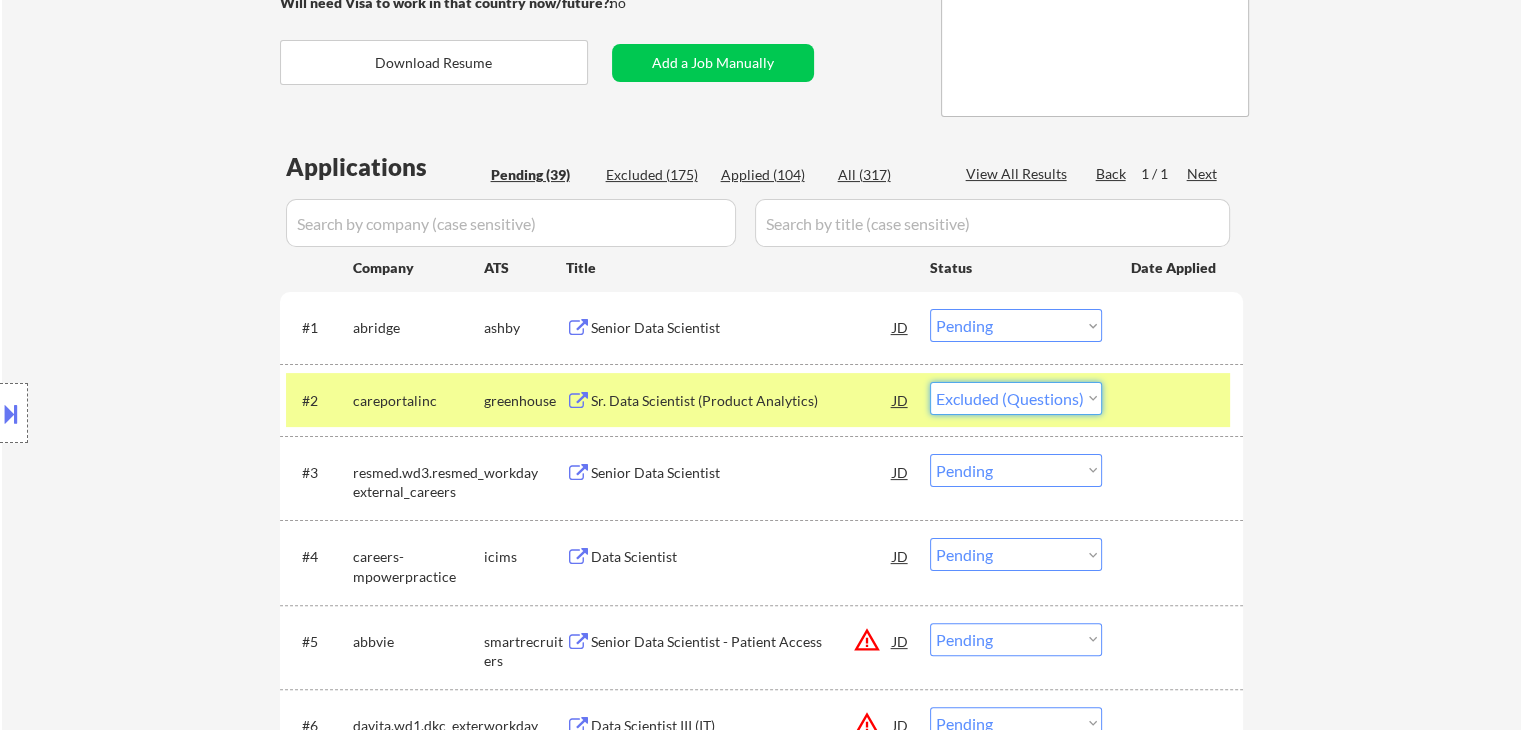 click on "Choose an option... Pending Applied Excluded (Questions) Excluded (Expired) Excluded (Location) Excluded (Bad Match) Excluded (Blocklist) Excluded (Salary) Excluded (Other)" at bounding box center (1016, 398) 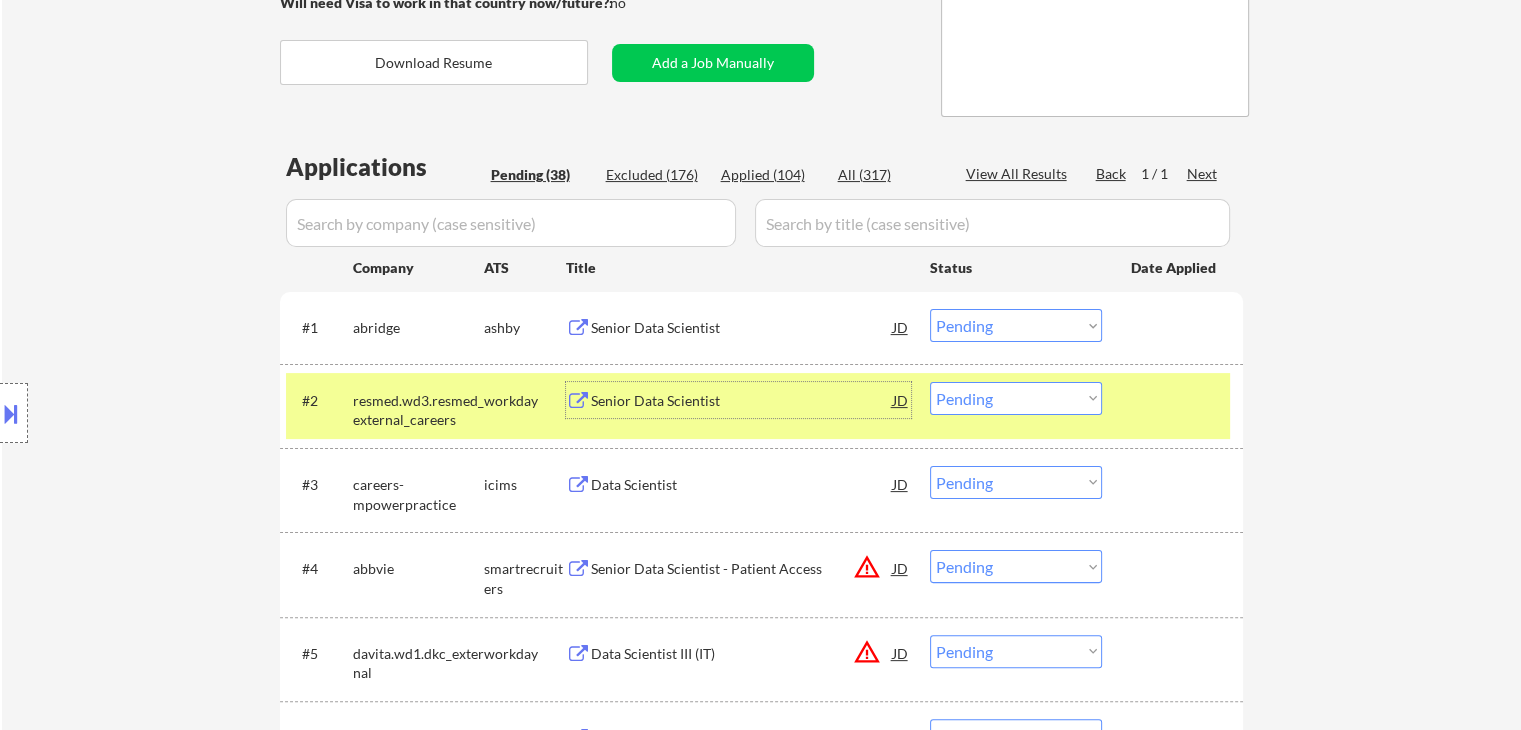 click on "Senior Data Scientist" at bounding box center [742, 401] 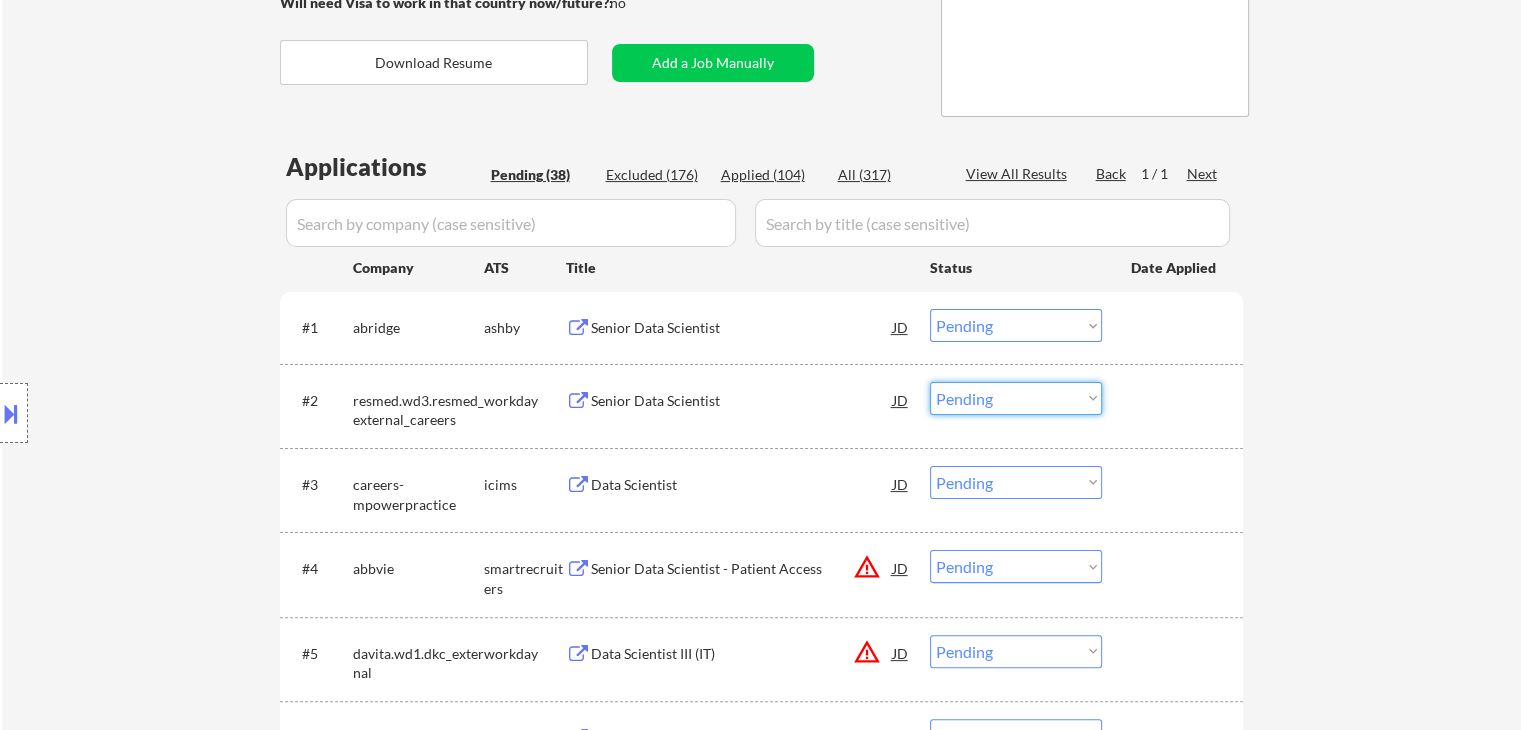 click on "Choose an option... Pending Applied Excluded (Questions) Excluded (Expired) Excluded (Location) Excluded (Bad Match) Excluded (Blocklist) Excluded (Salary) Excluded (Other)" at bounding box center [1016, 398] 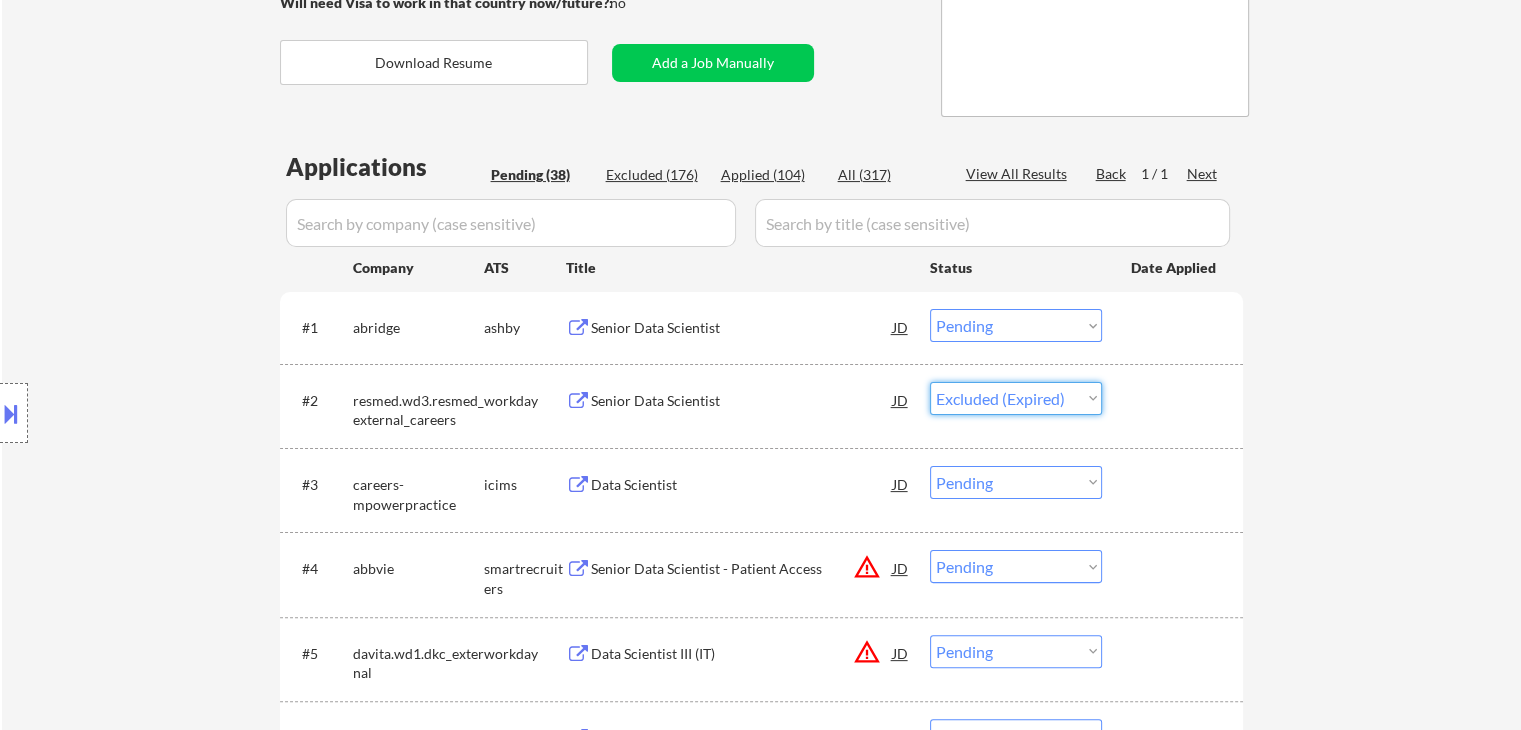 click on "Choose an option... Pending Applied Excluded (Questions) Excluded (Expired) Excluded (Location) Excluded (Bad Match) Excluded (Blocklist) Excluded (Salary) Excluded (Other)" at bounding box center (1016, 398) 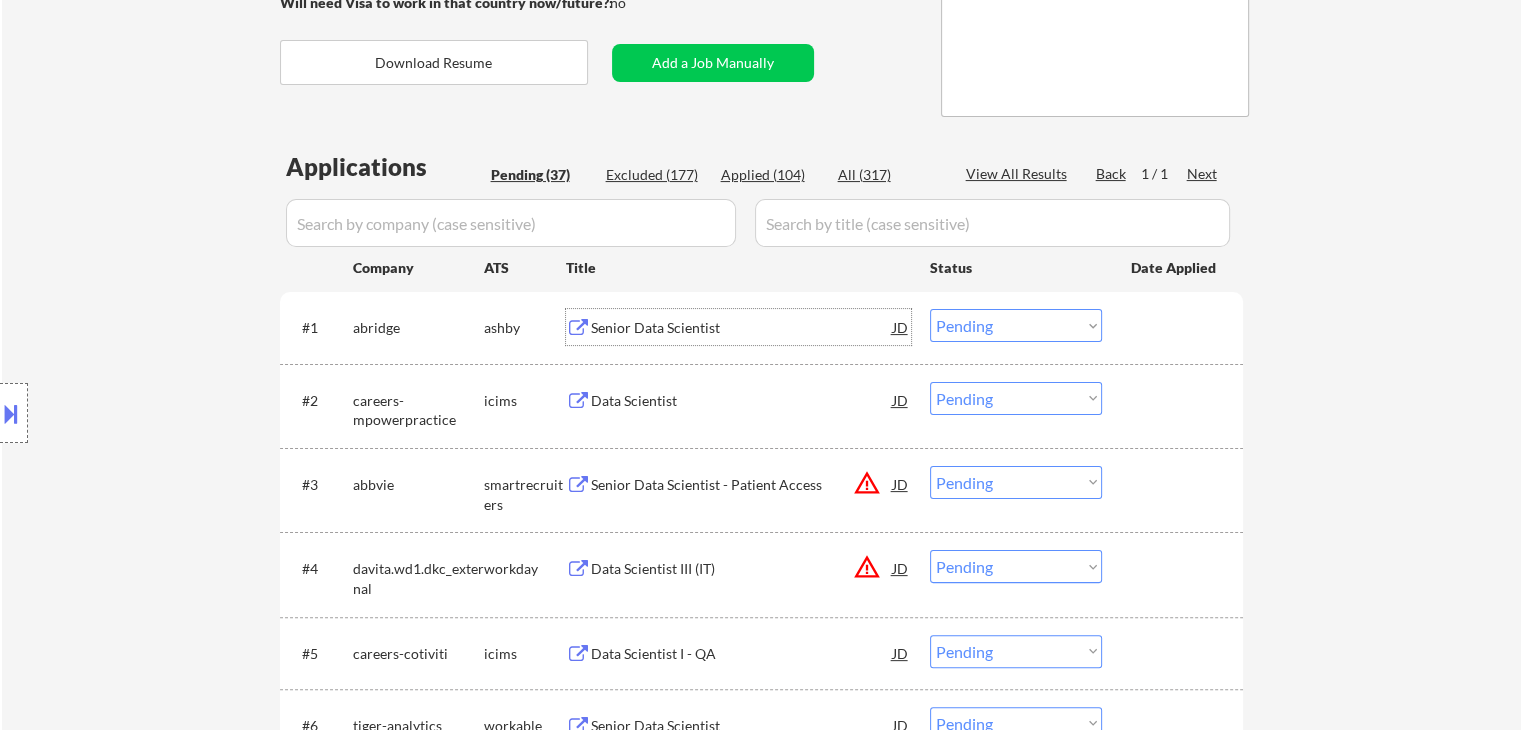 click on "Senior Data Scientist" at bounding box center [742, 328] 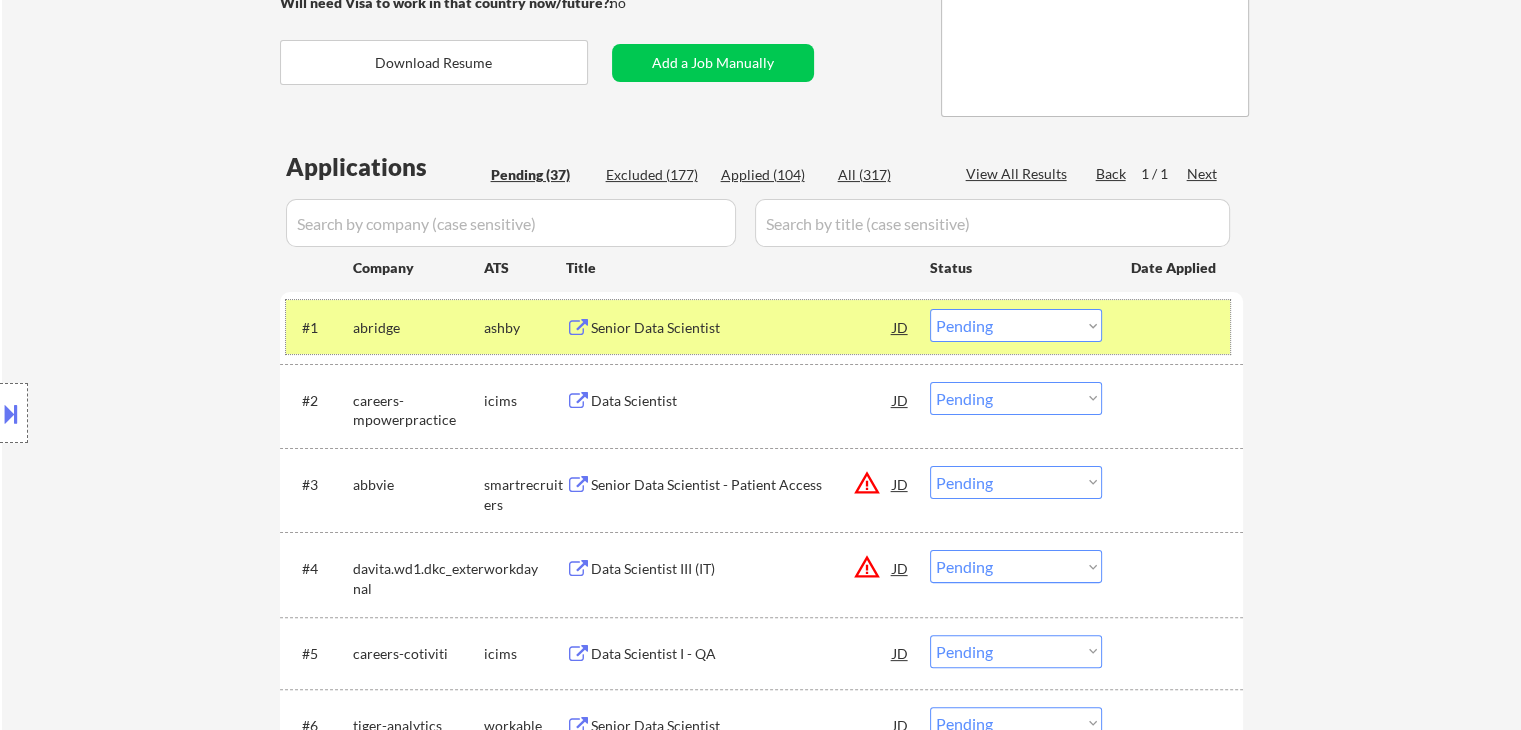 click on "ashby" at bounding box center (525, 328) 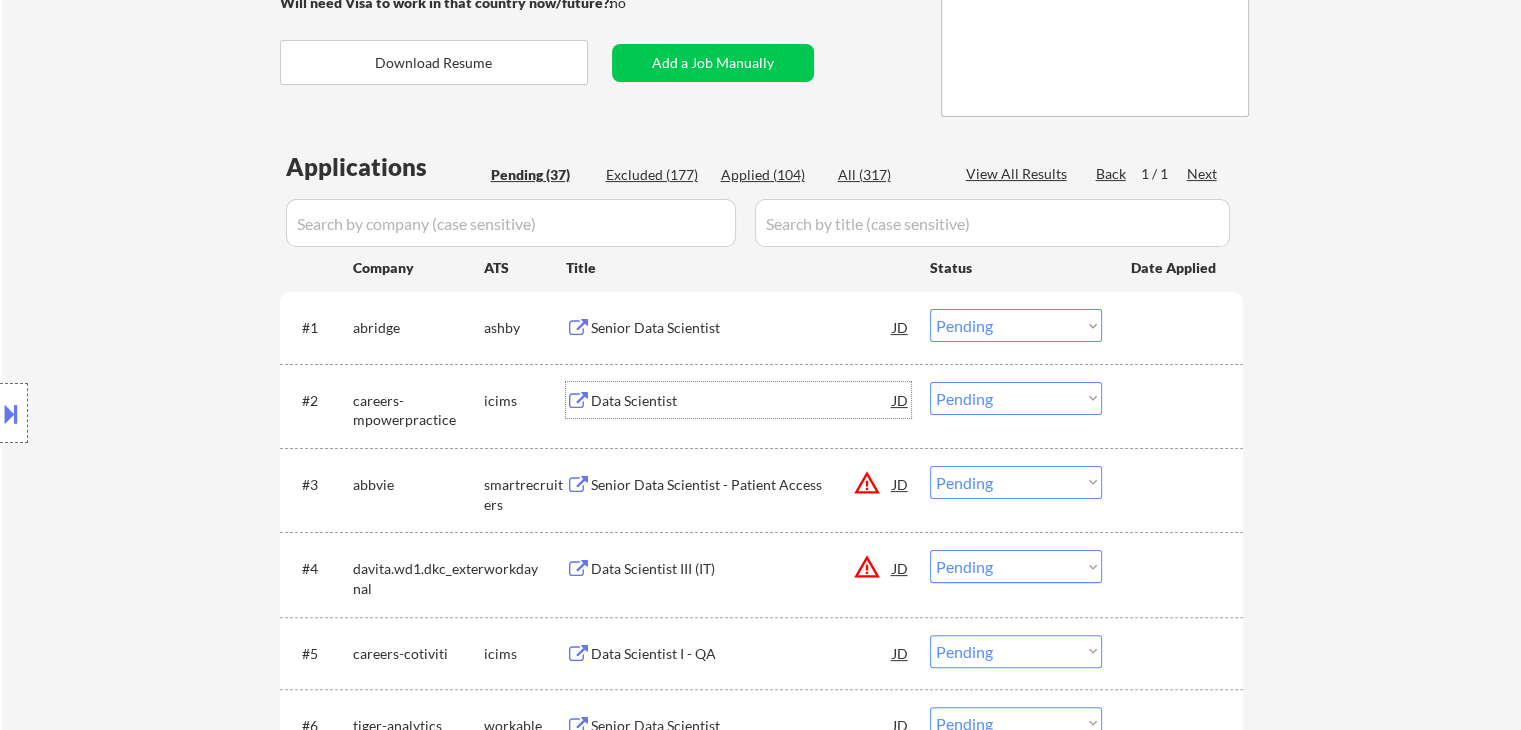 click on "Data Scientist" at bounding box center (742, 401) 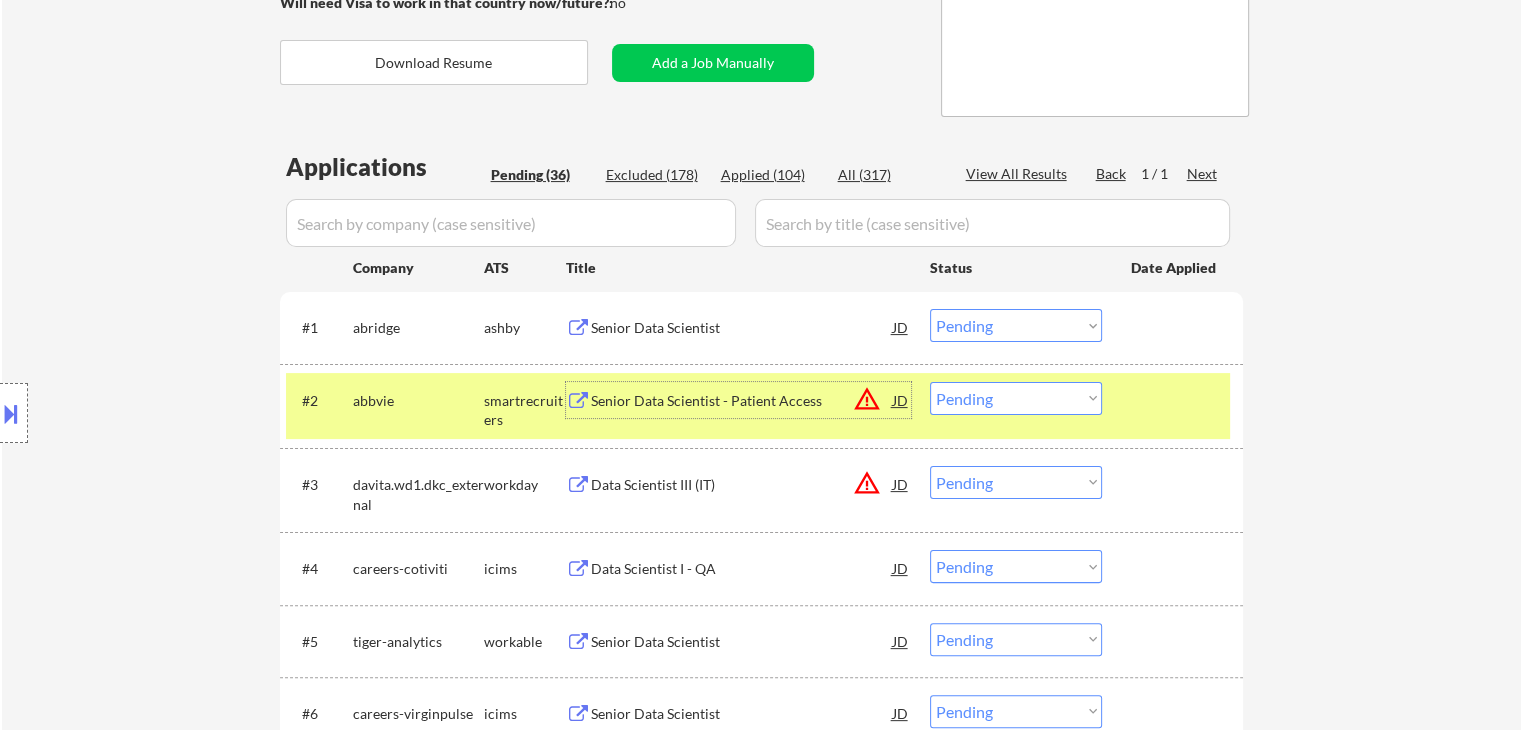 click on "Senior Data Scientist - Patient Access" at bounding box center [742, 401] 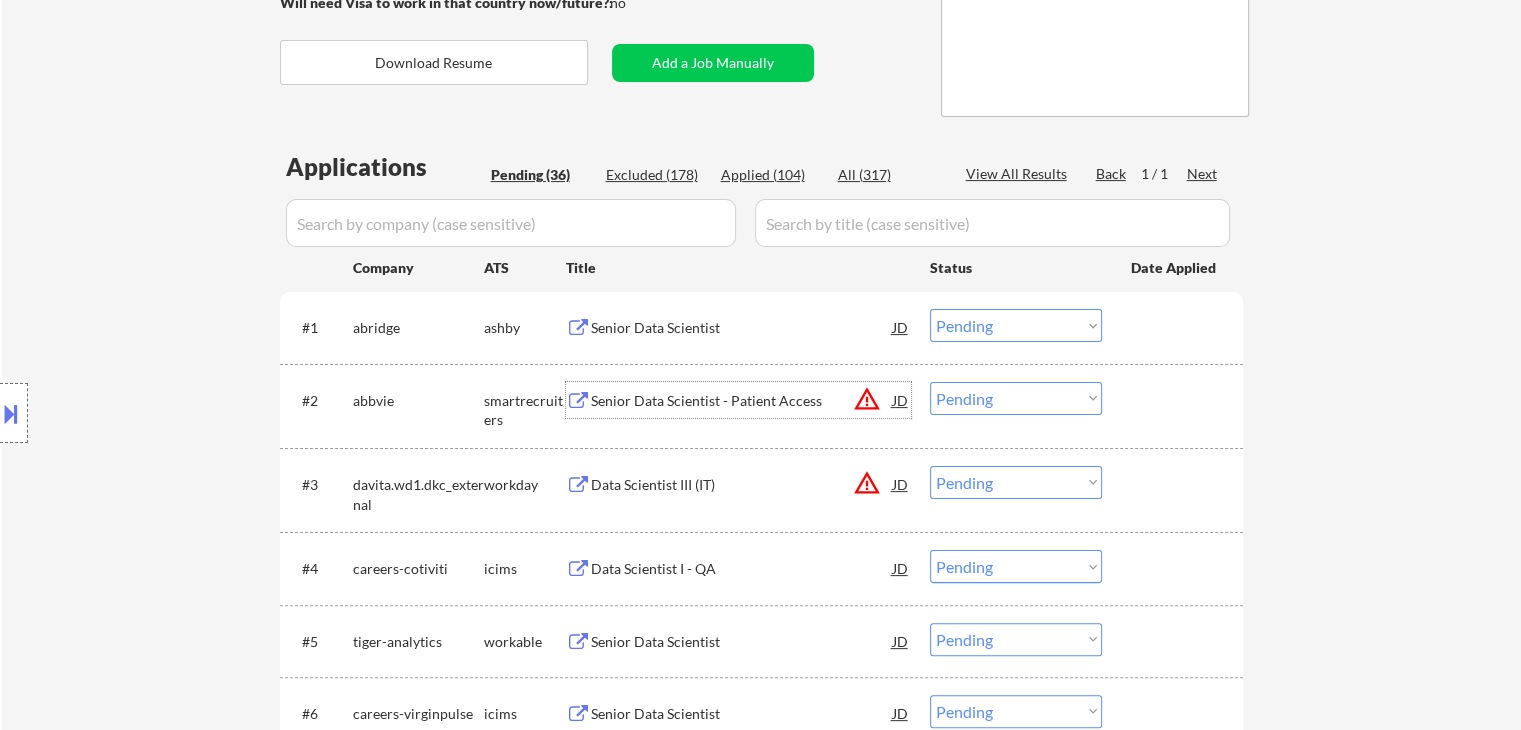 click on "Choose an option... Pending Applied Excluded (Questions) Excluded (Expired) Excluded (Location) Excluded (Bad Match) Excluded (Blocklist) Excluded (Salary) Excluded (Other)" at bounding box center (1016, 398) 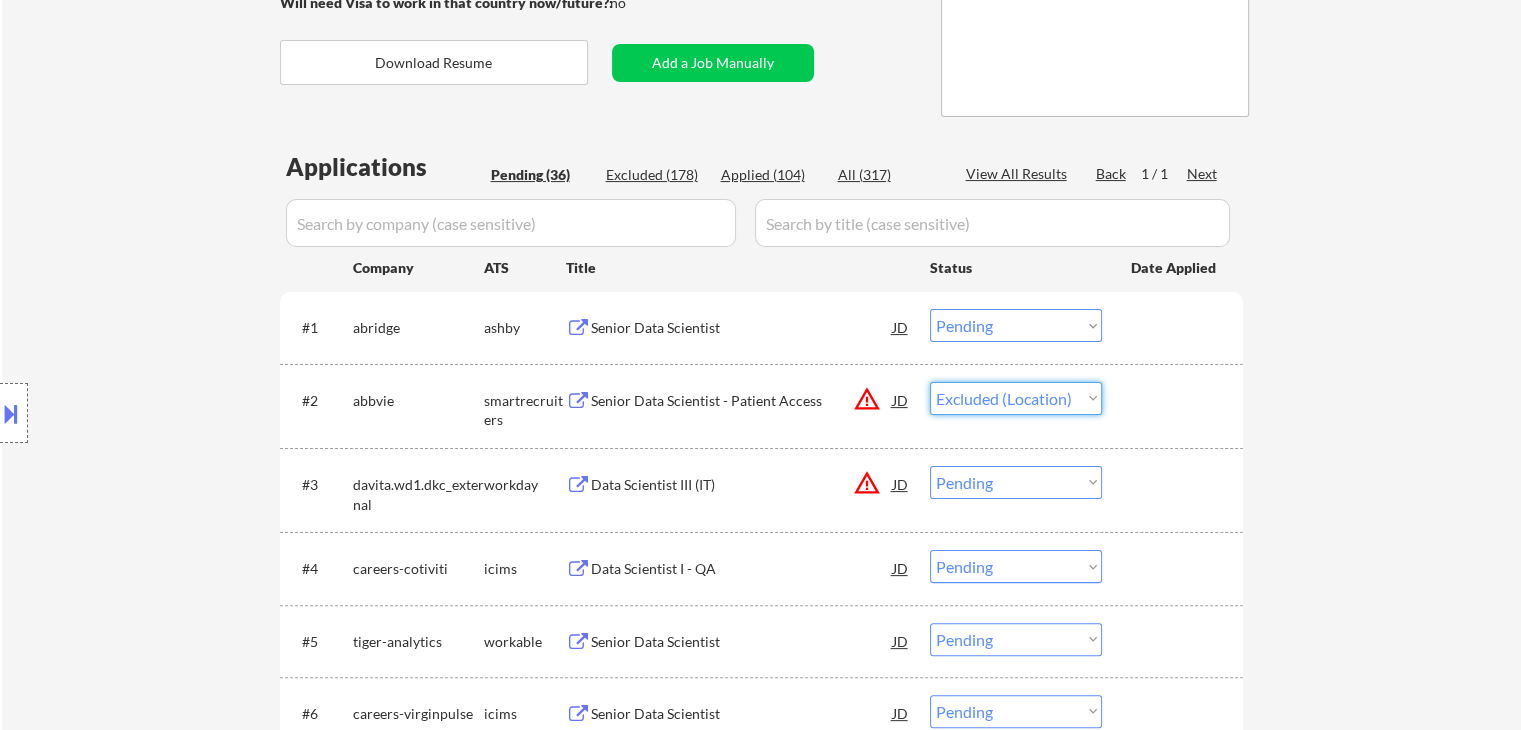 click on "Choose an option... Pending Applied Excluded (Questions) Excluded (Expired) Excluded (Location) Excluded (Bad Match) Excluded (Blocklist) Excluded (Salary) Excluded (Other)" at bounding box center [1016, 398] 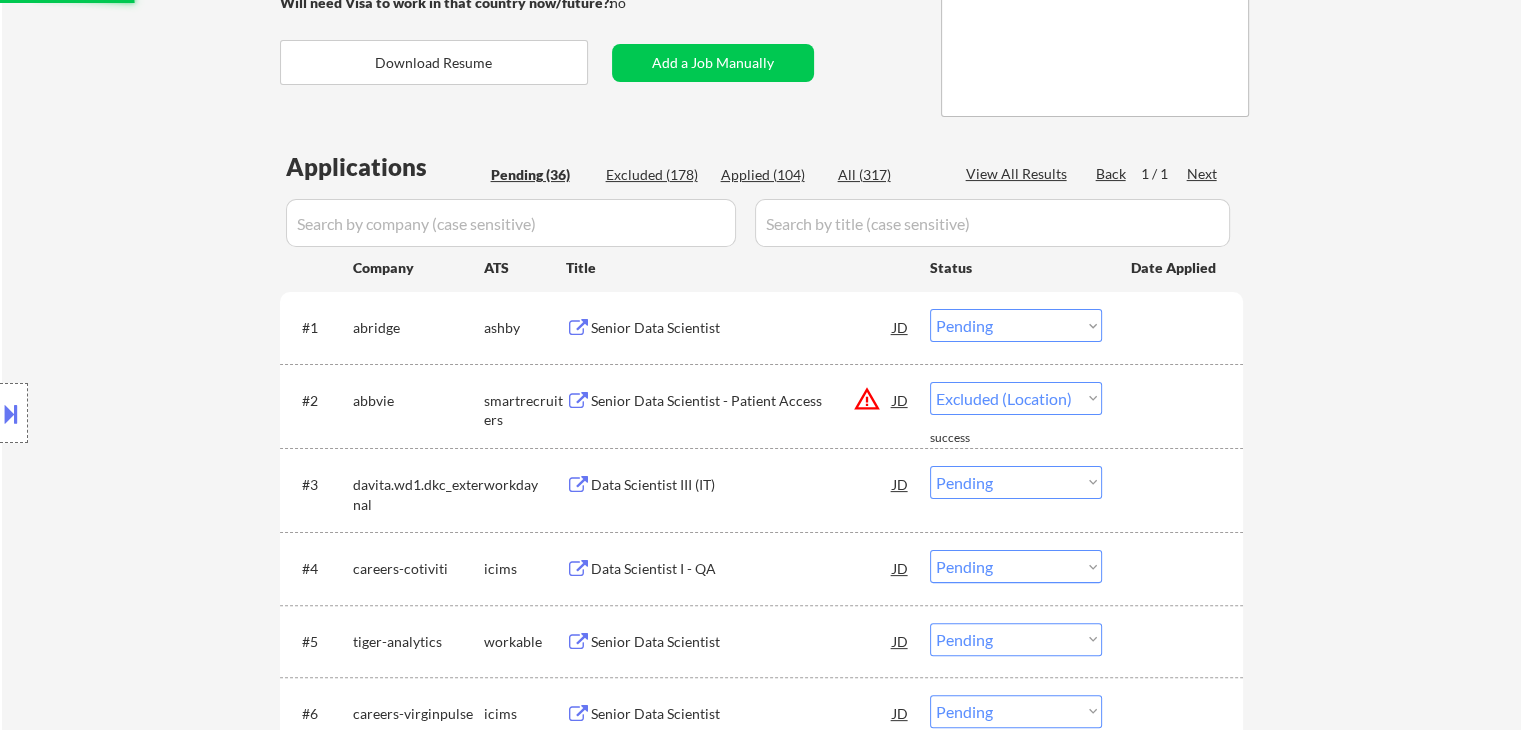 select on ""pending"" 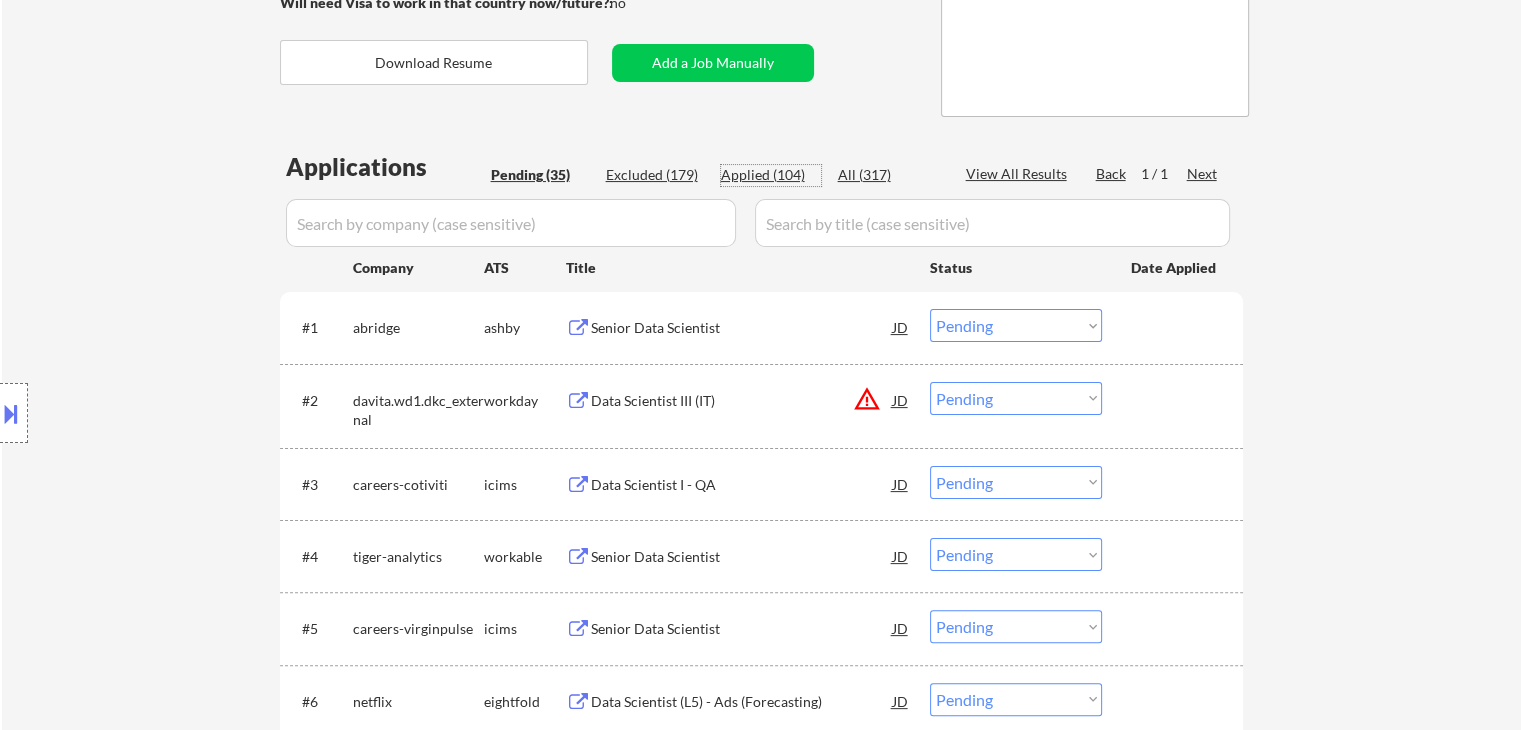click on "Applied (104)" at bounding box center [771, 175] 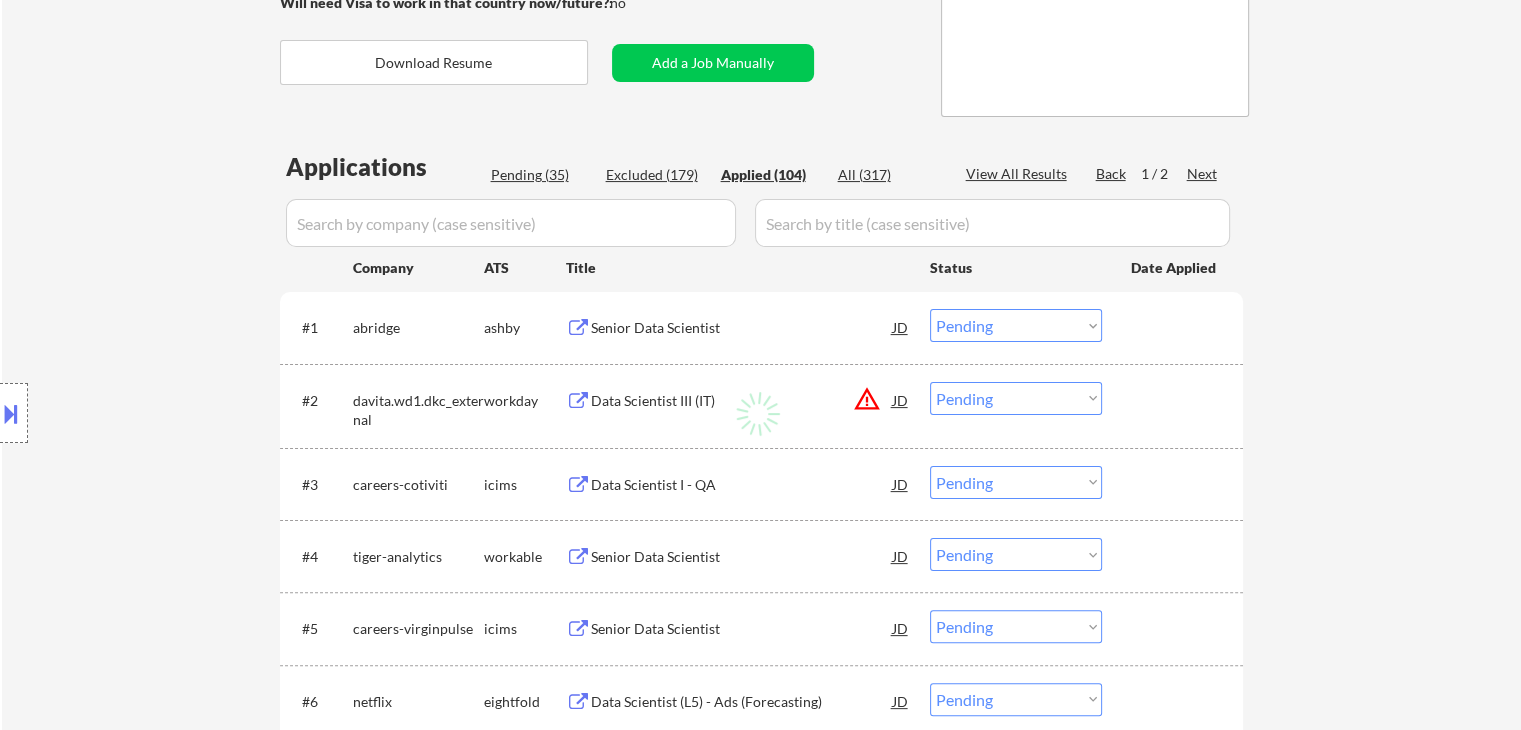select on ""applied"" 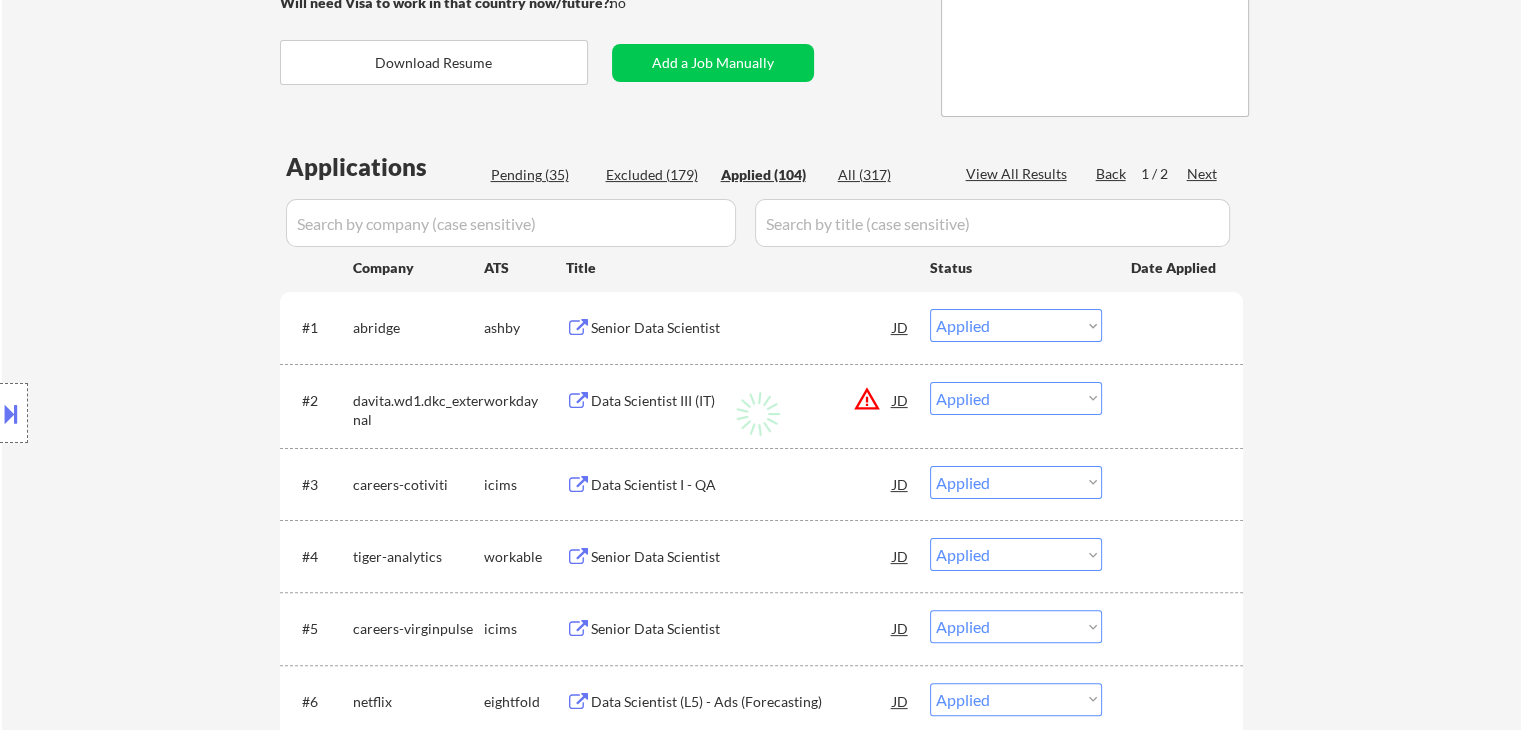 select on ""applied"" 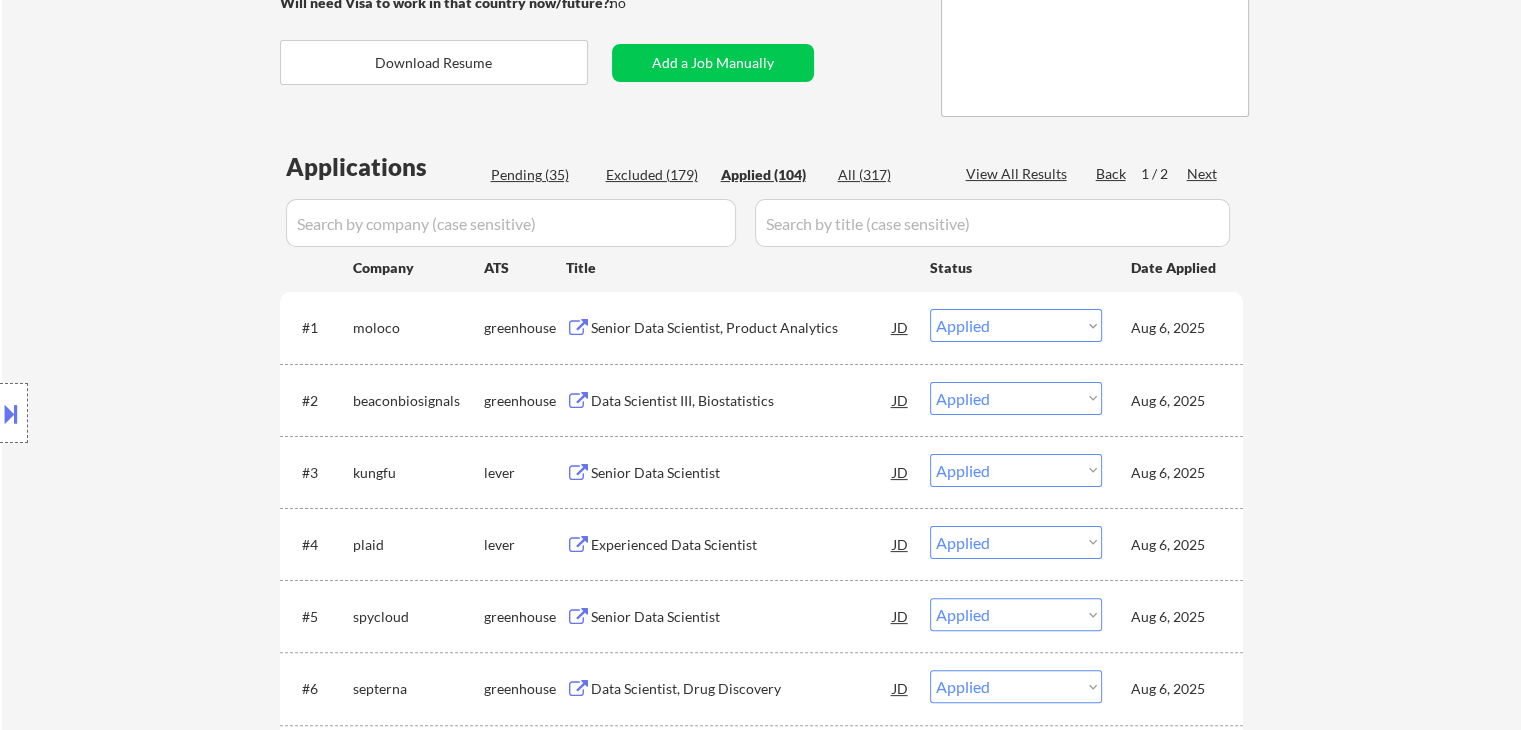 select on ""applied"" 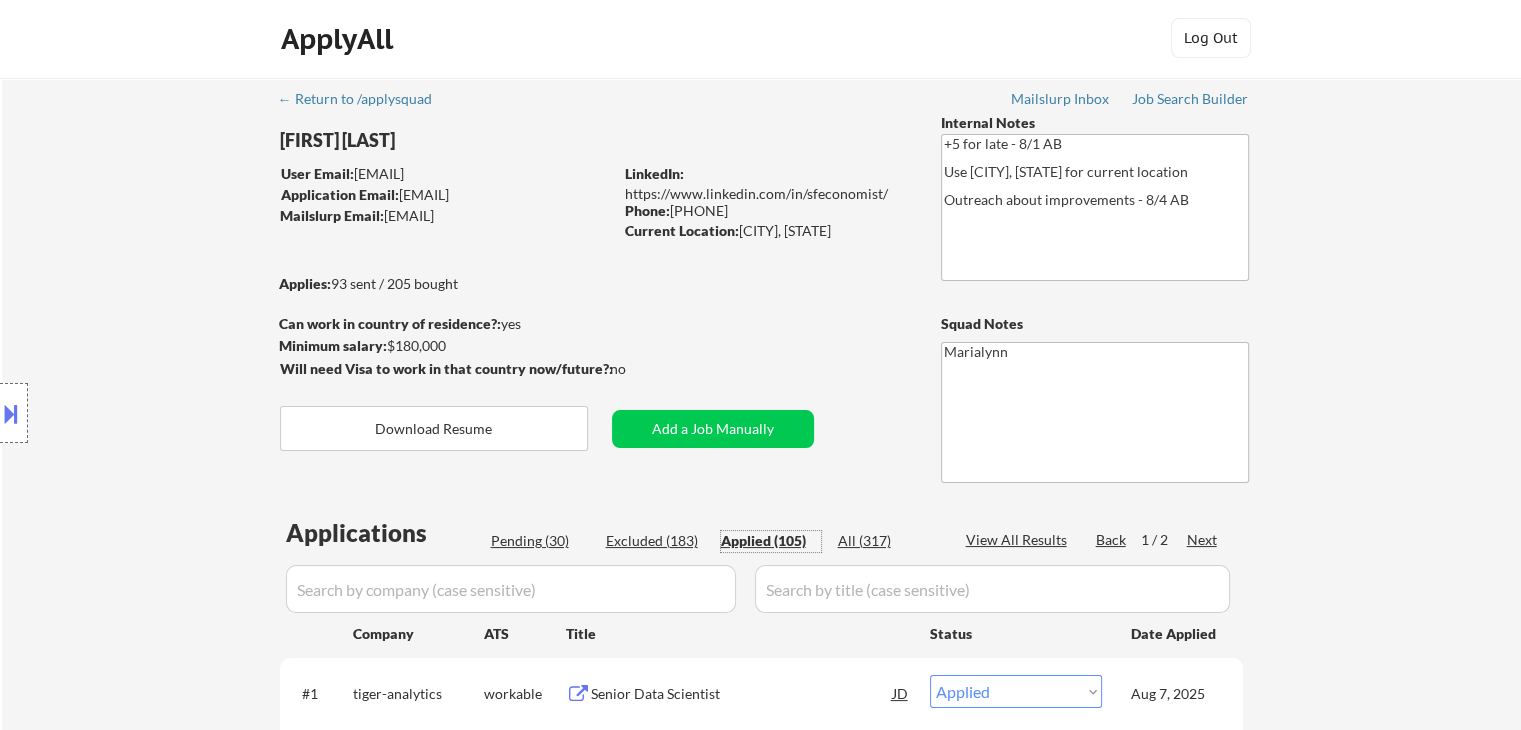 scroll, scrollTop: 0, scrollLeft: 0, axis: both 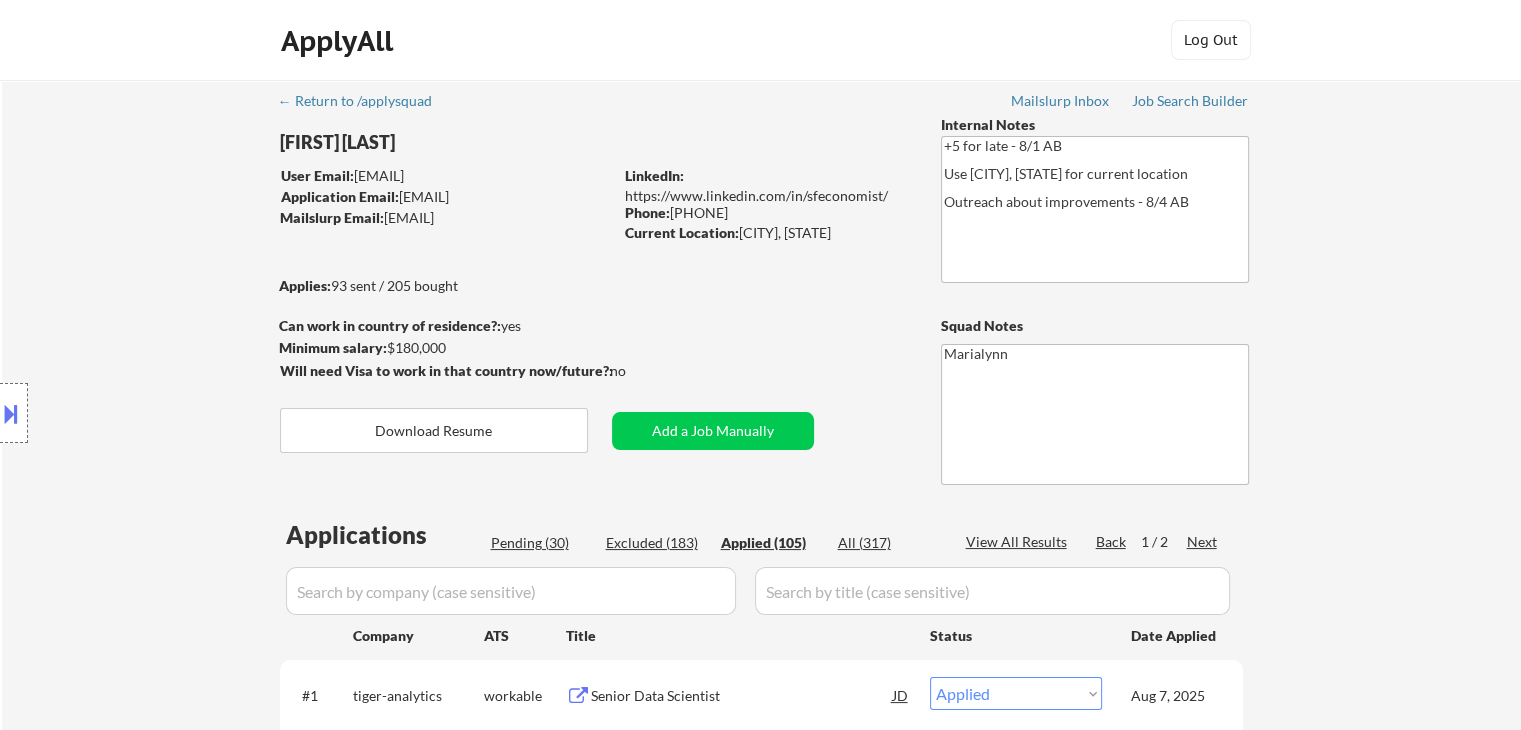 copy on "[PHONE]" 